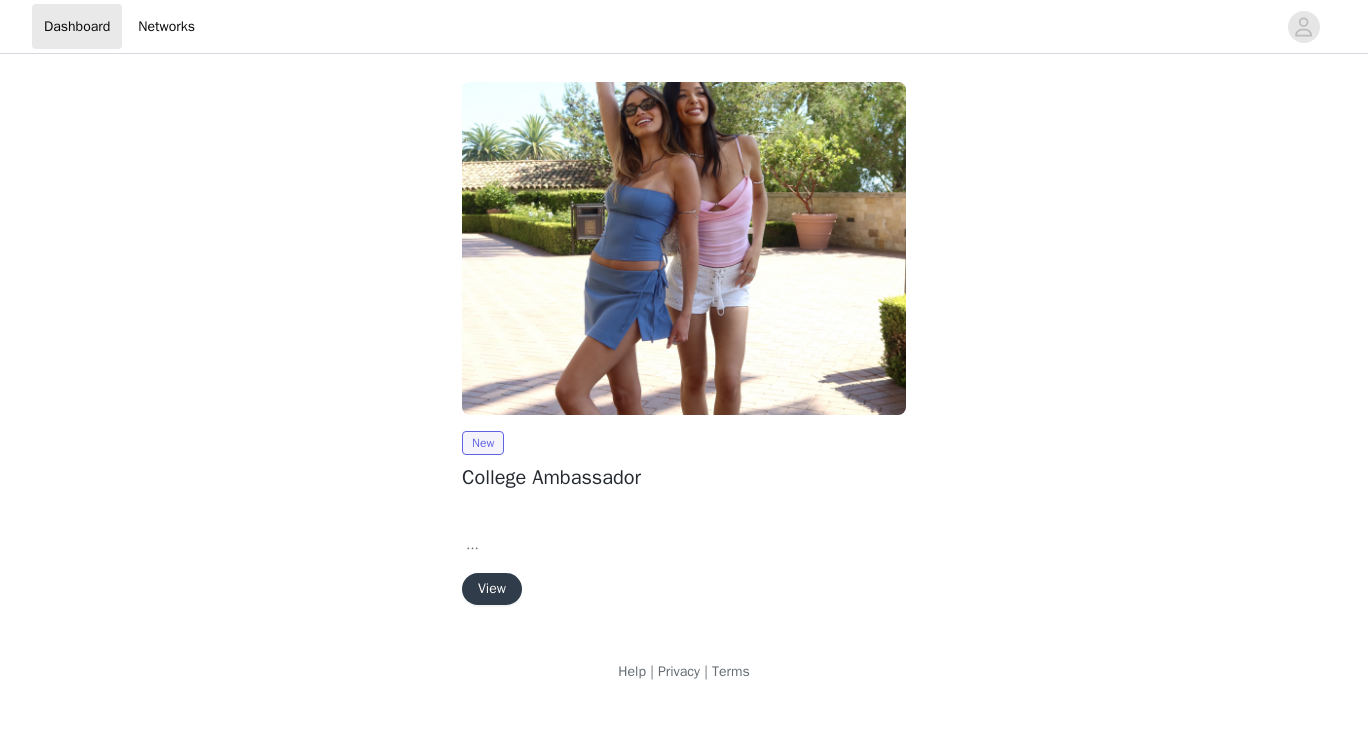 scroll, scrollTop: 0, scrollLeft: 0, axis: both 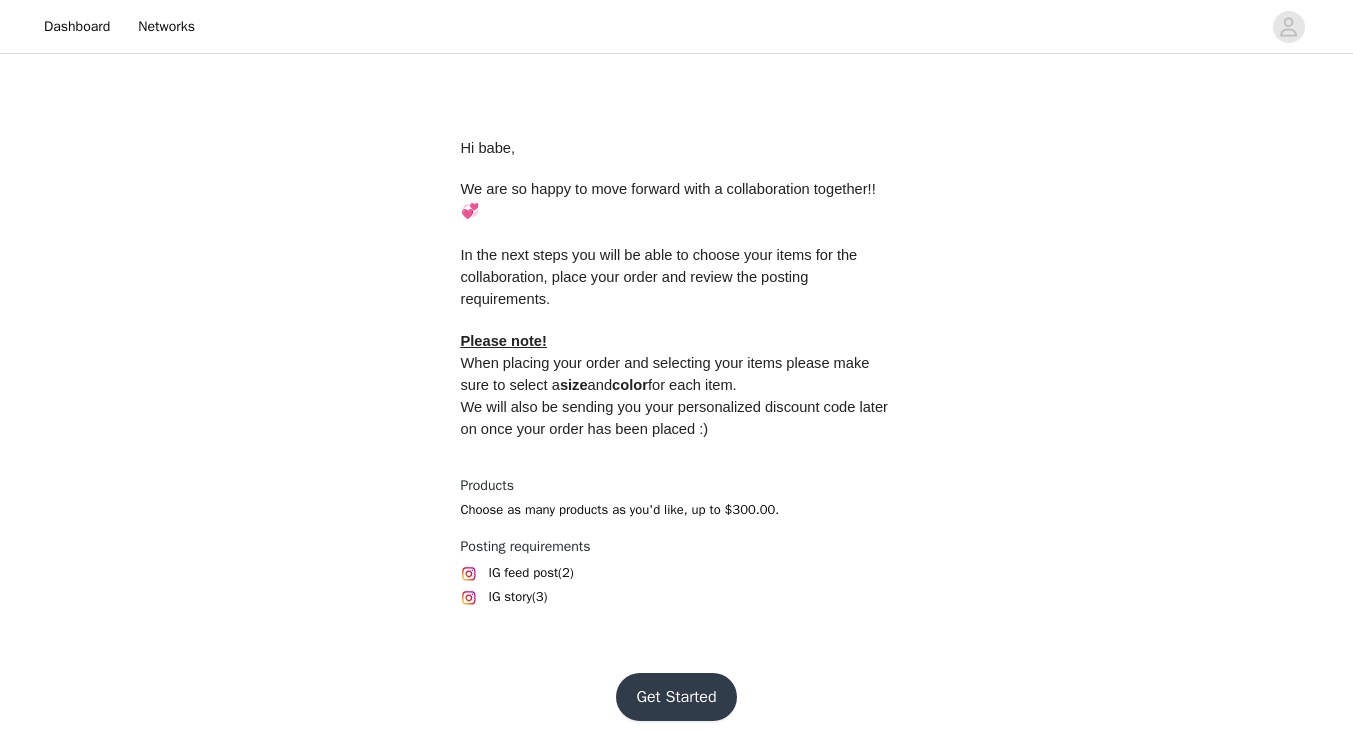 click on "Get Started" at bounding box center (676, 697) 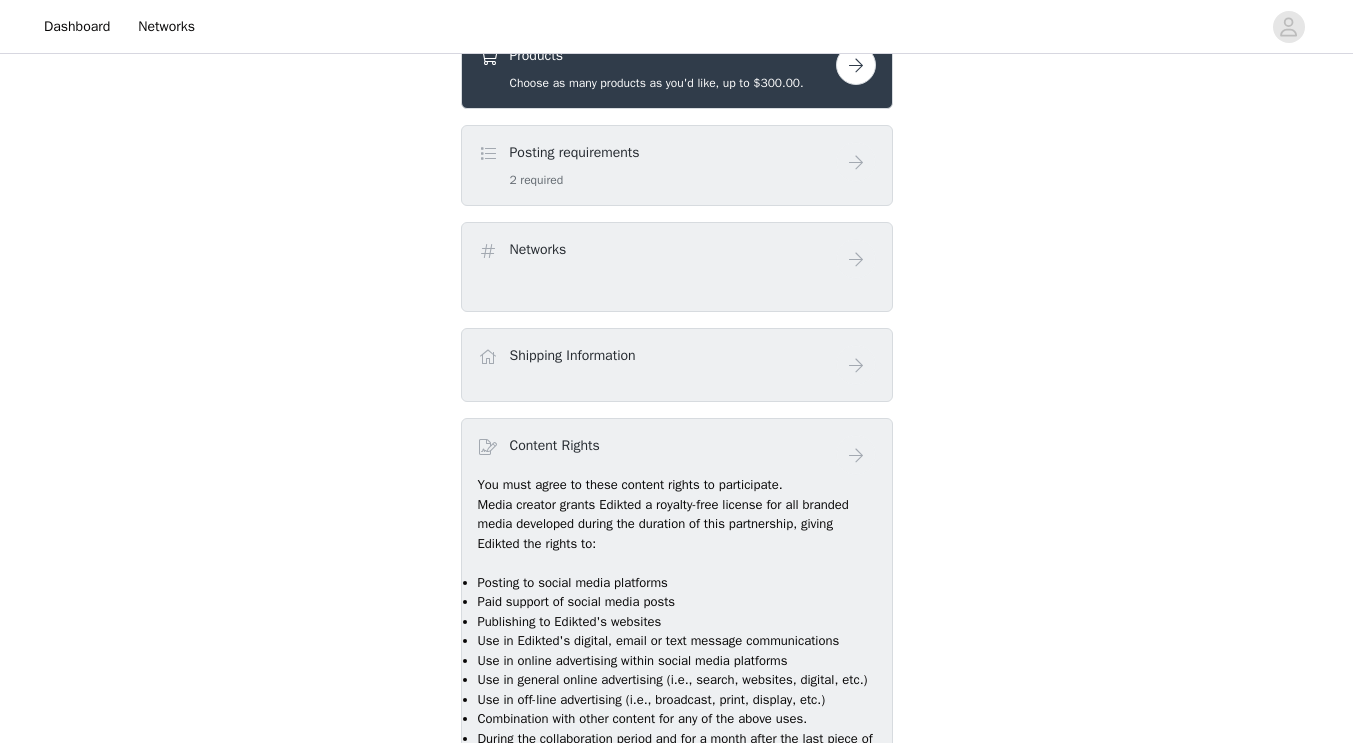 scroll, scrollTop: 515, scrollLeft: 0, axis: vertical 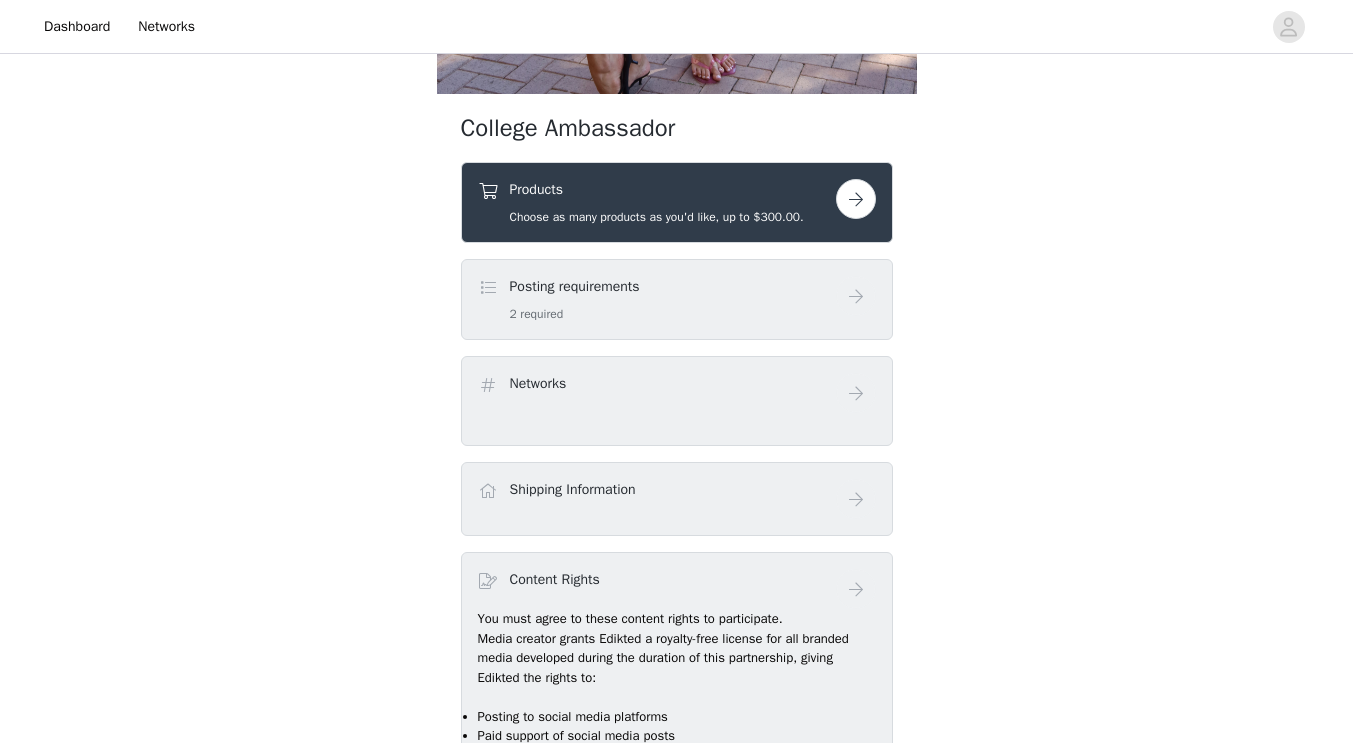 click at bounding box center [856, 199] 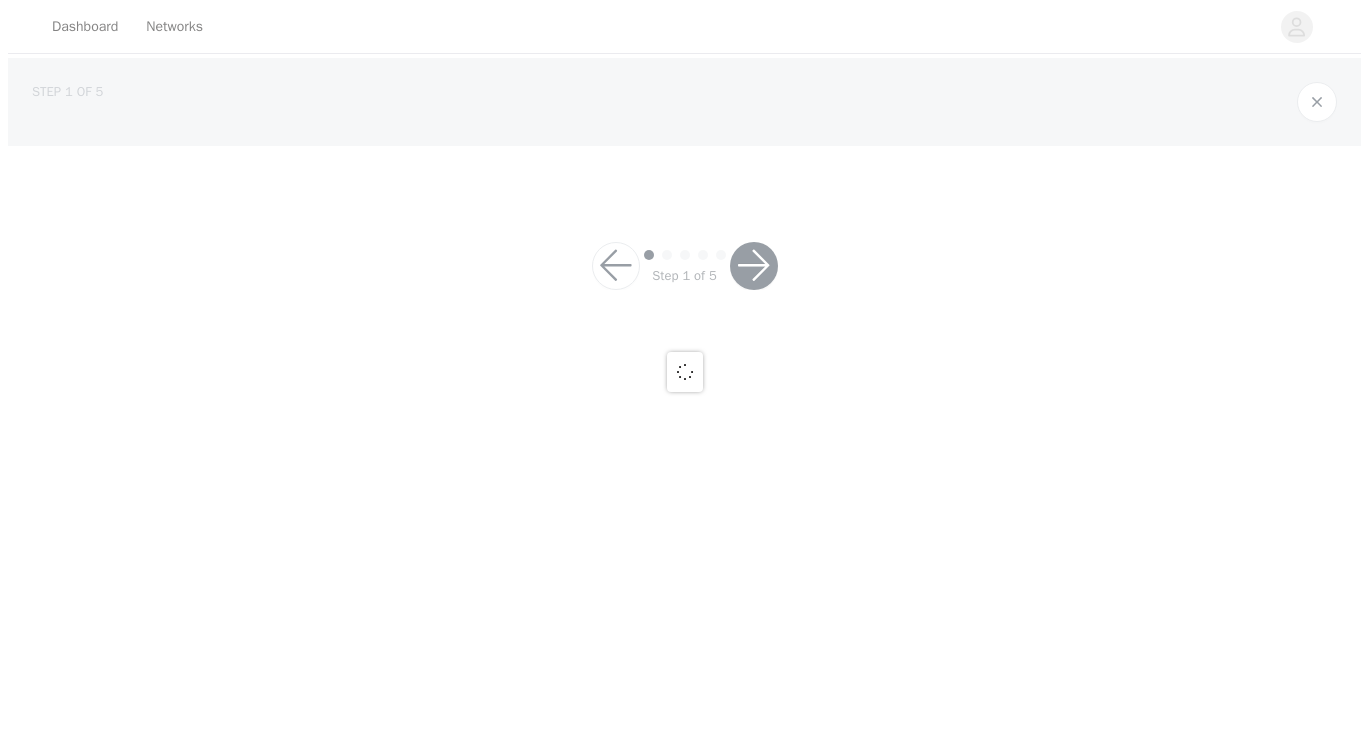 scroll, scrollTop: 0, scrollLeft: 0, axis: both 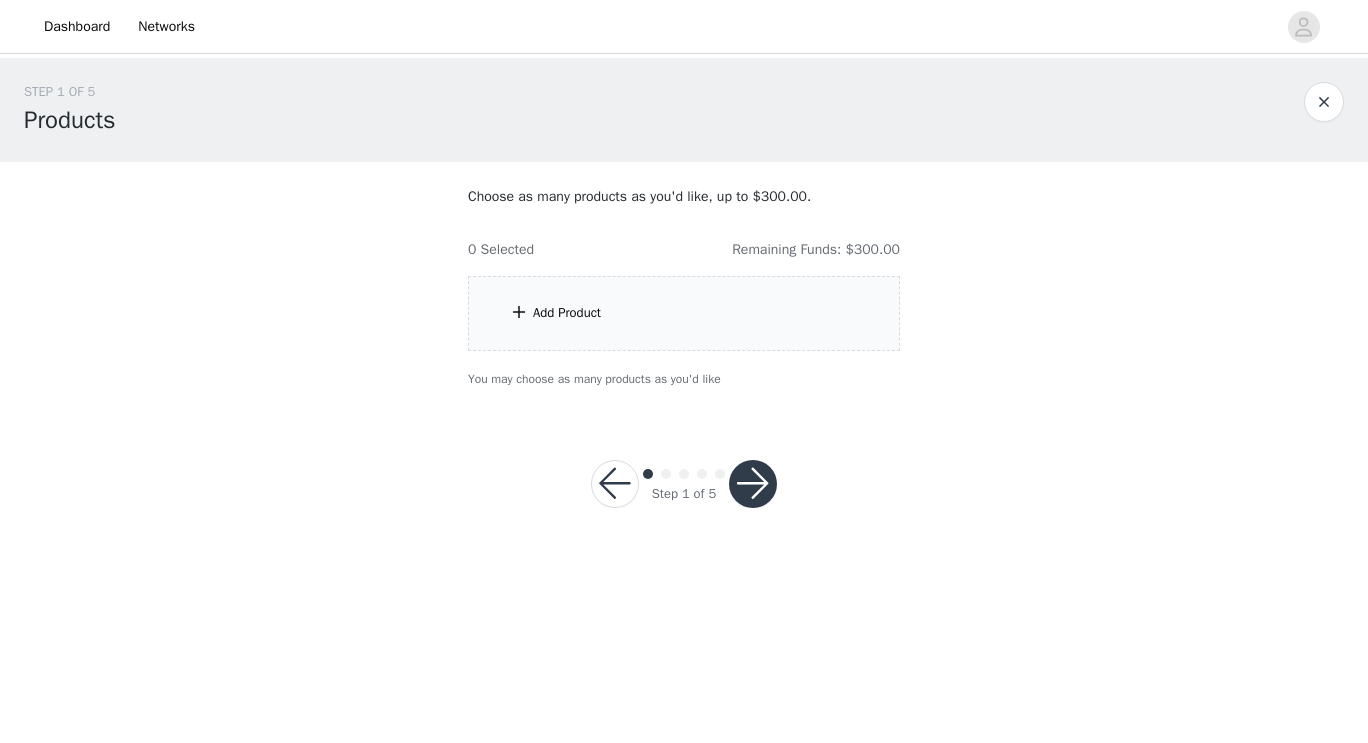 click on "Add Product" at bounding box center (684, 313) 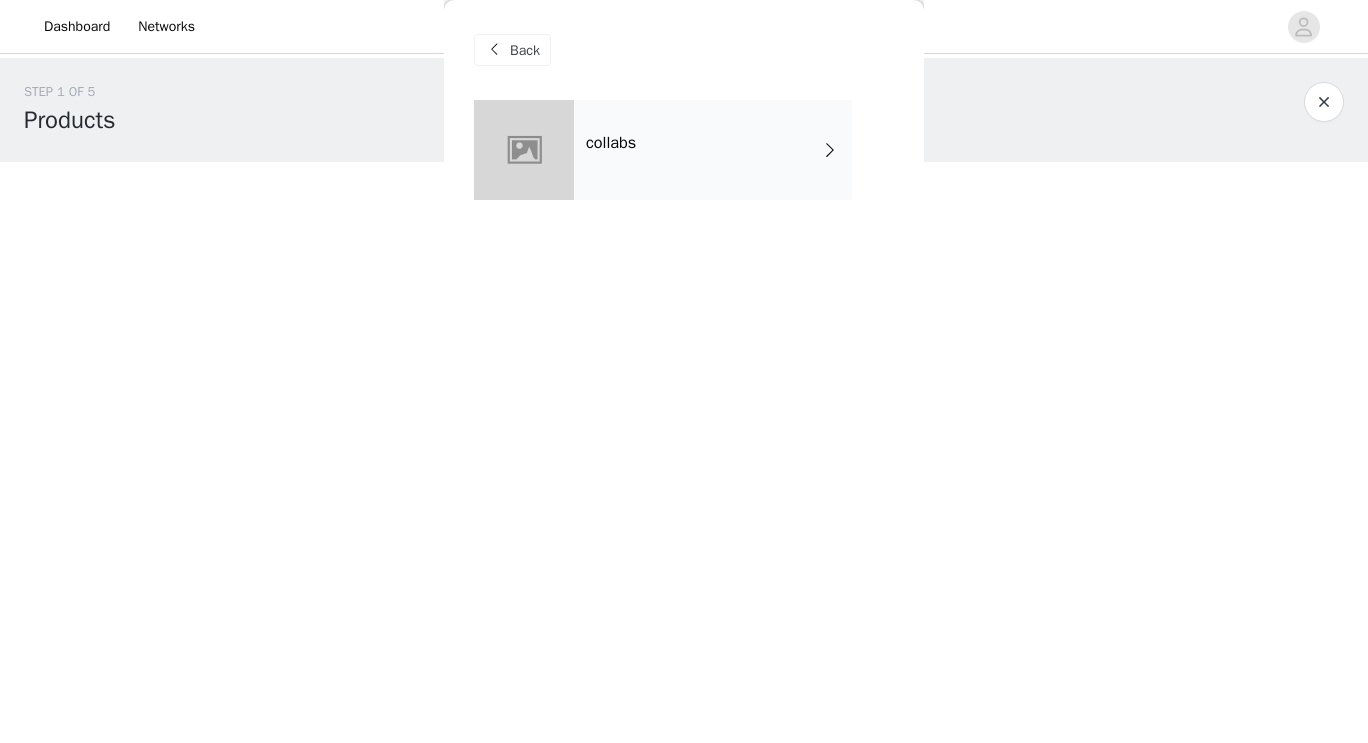 click on "collabs" at bounding box center (713, 150) 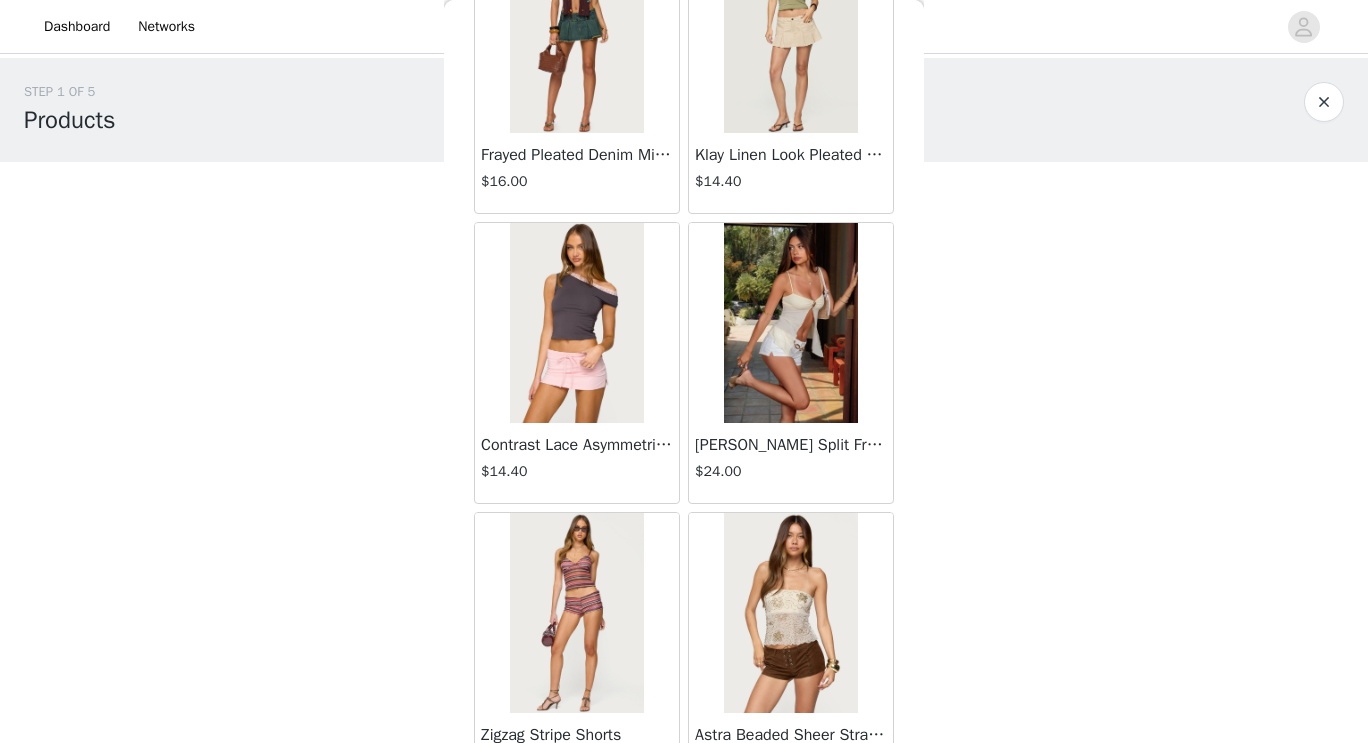 scroll, scrollTop: 2317, scrollLeft: 0, axis: vertical 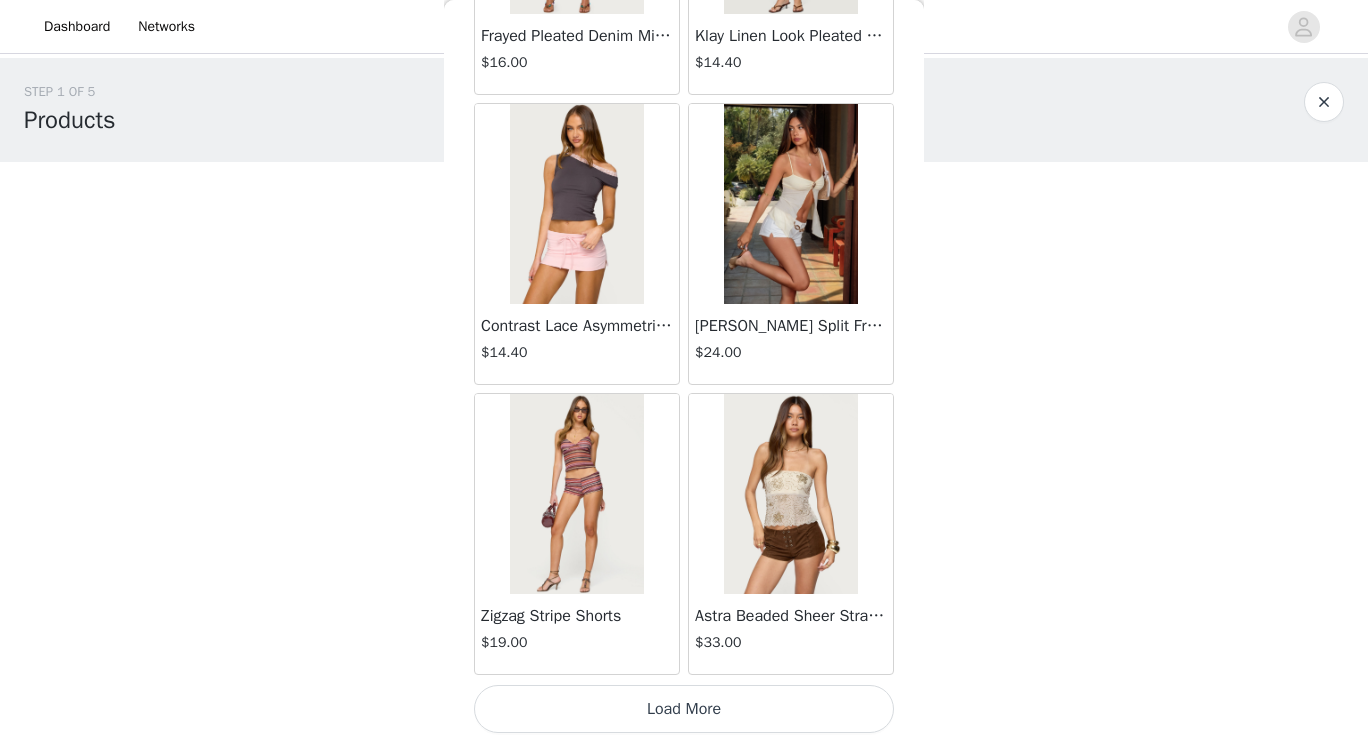 click on "Load More" at bounding box center (684, 709) 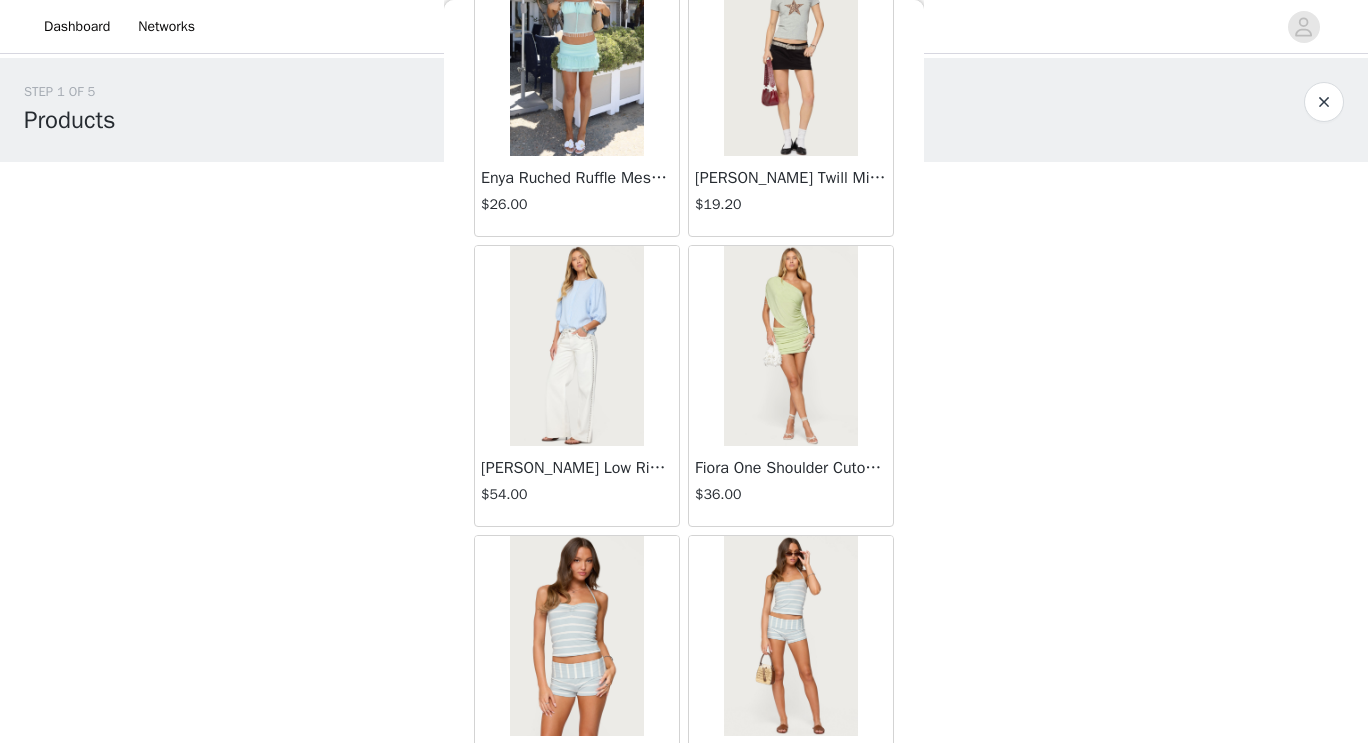 scroll, scrollTop: 5217, scrollLeft: 0, axis: vertical 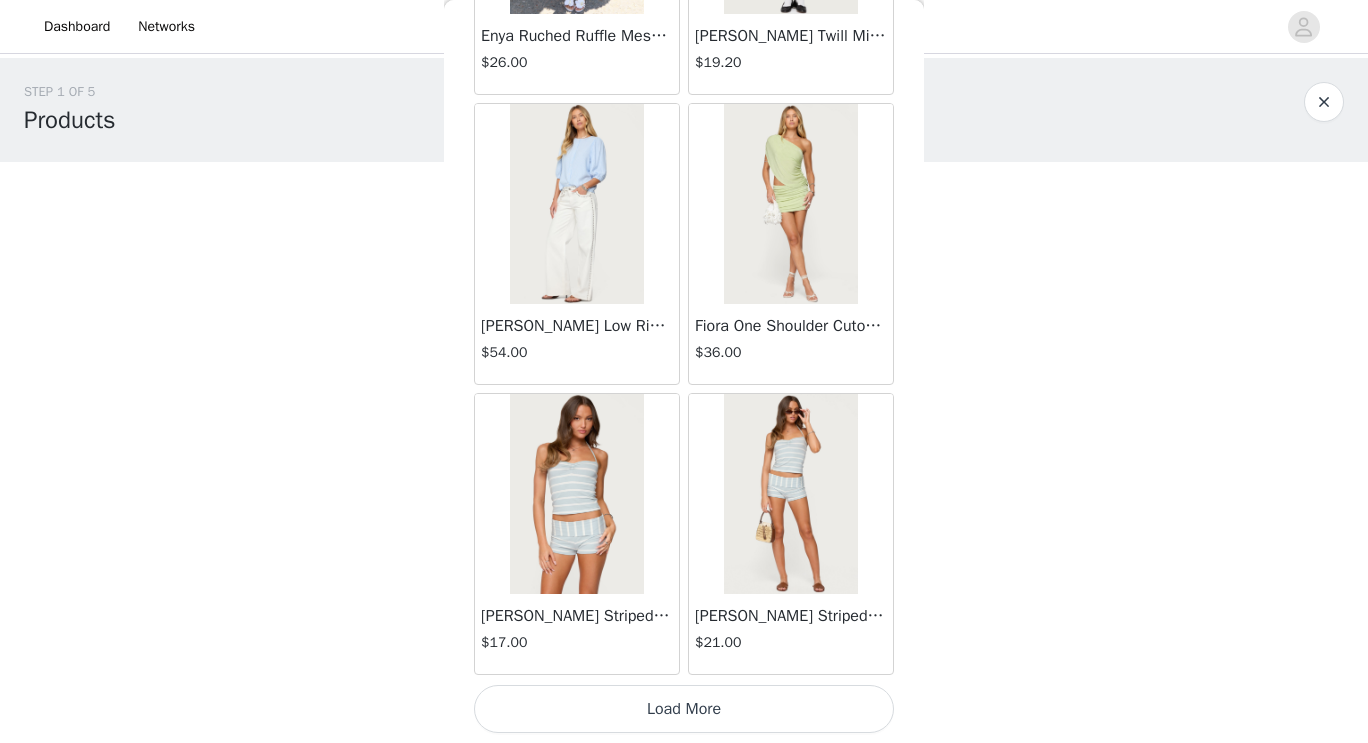 click on "Load More" at bounding box center (684, 709) 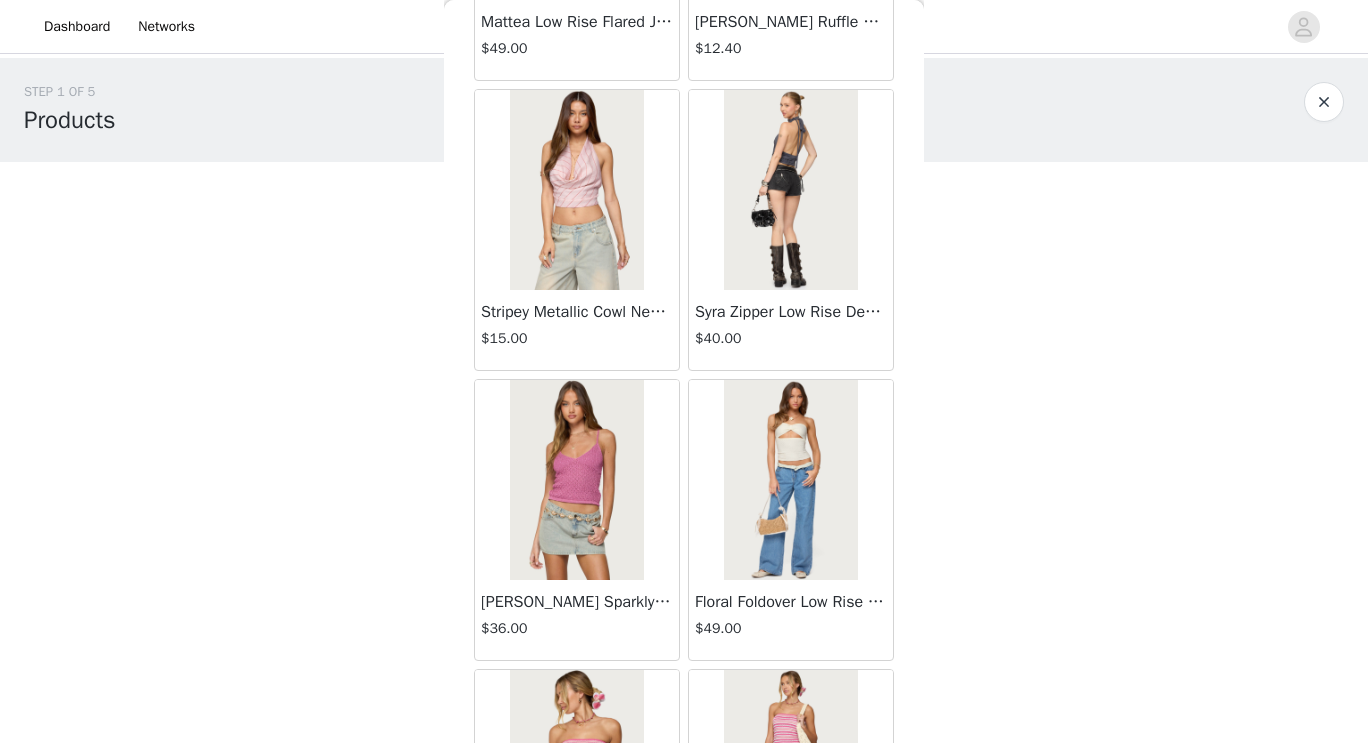 scroll, scrollTop: 8117, scrollLeft: 0, axis: vertical 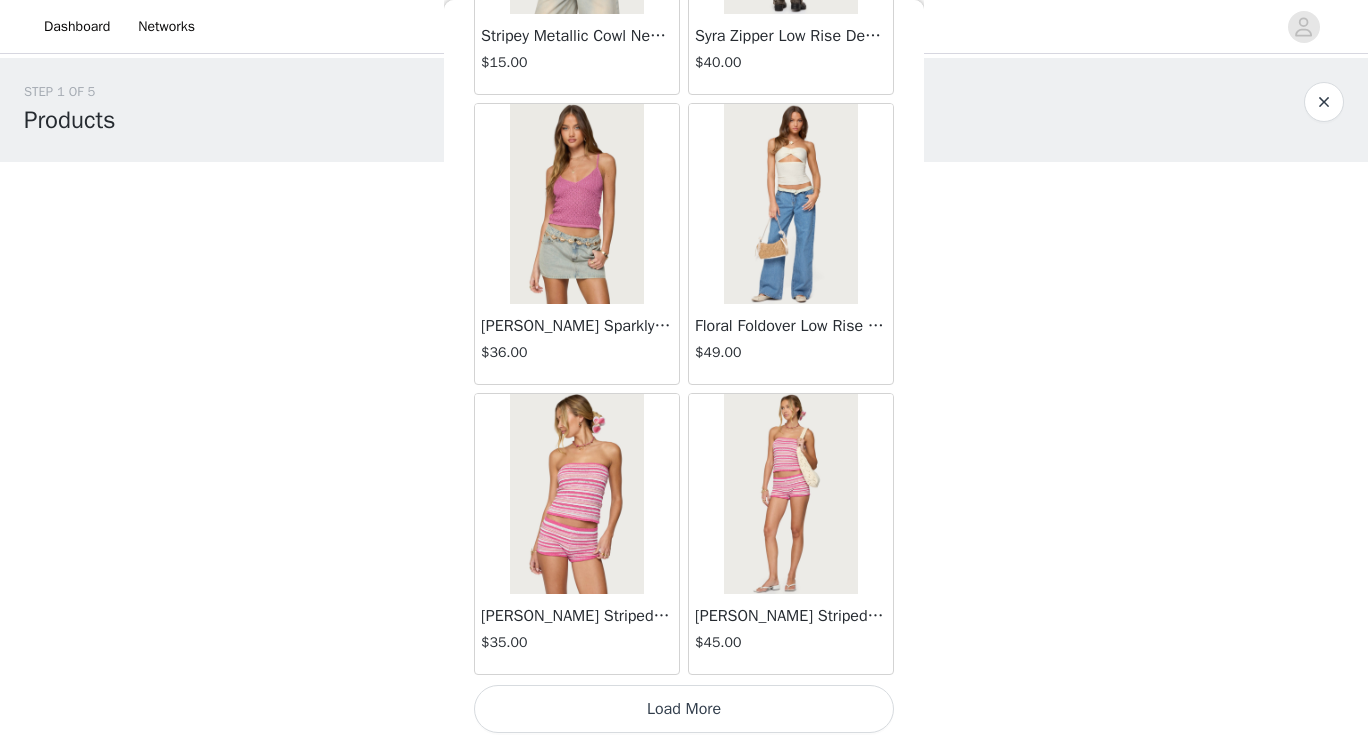 click on "Load More" at bounding box center (684, 709) 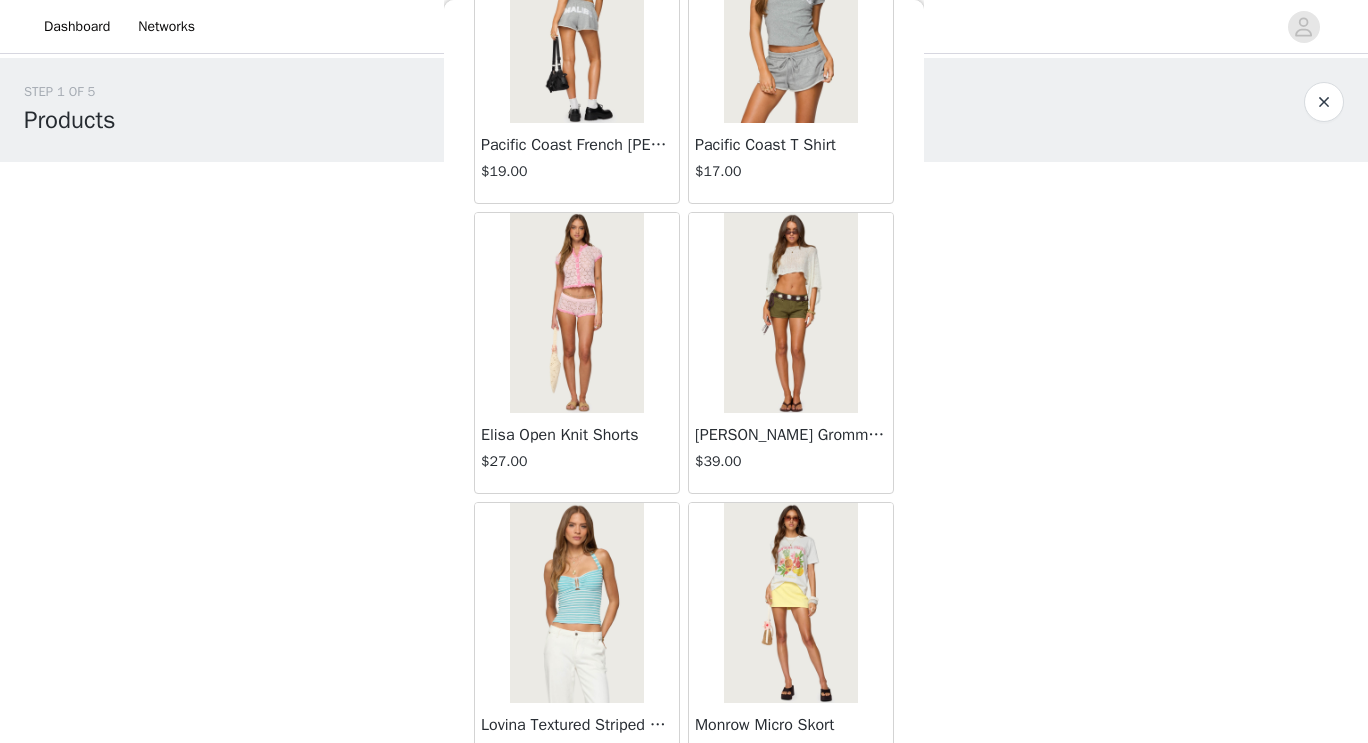 scroll, scrollTop: 11017, scrollLeft: 0, axis: vertical 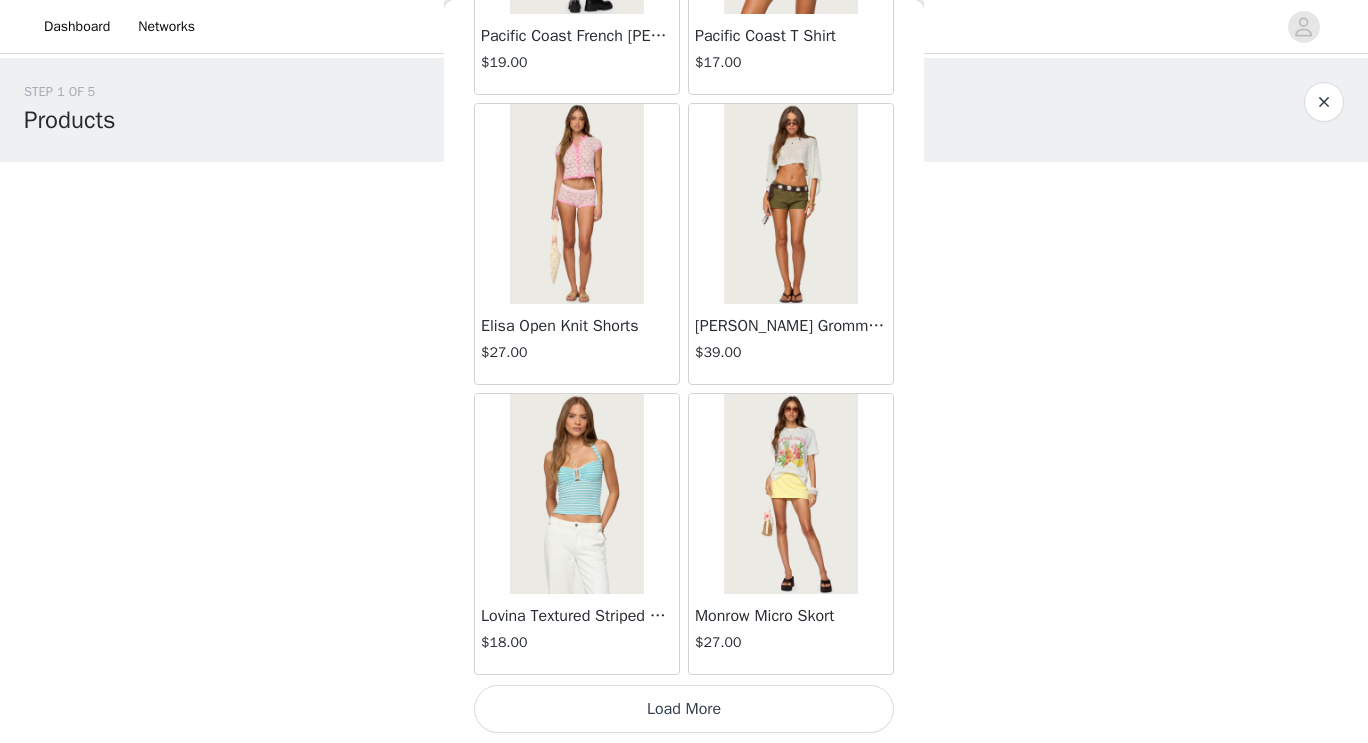click on "Load More" at bounding box center (684, 709) 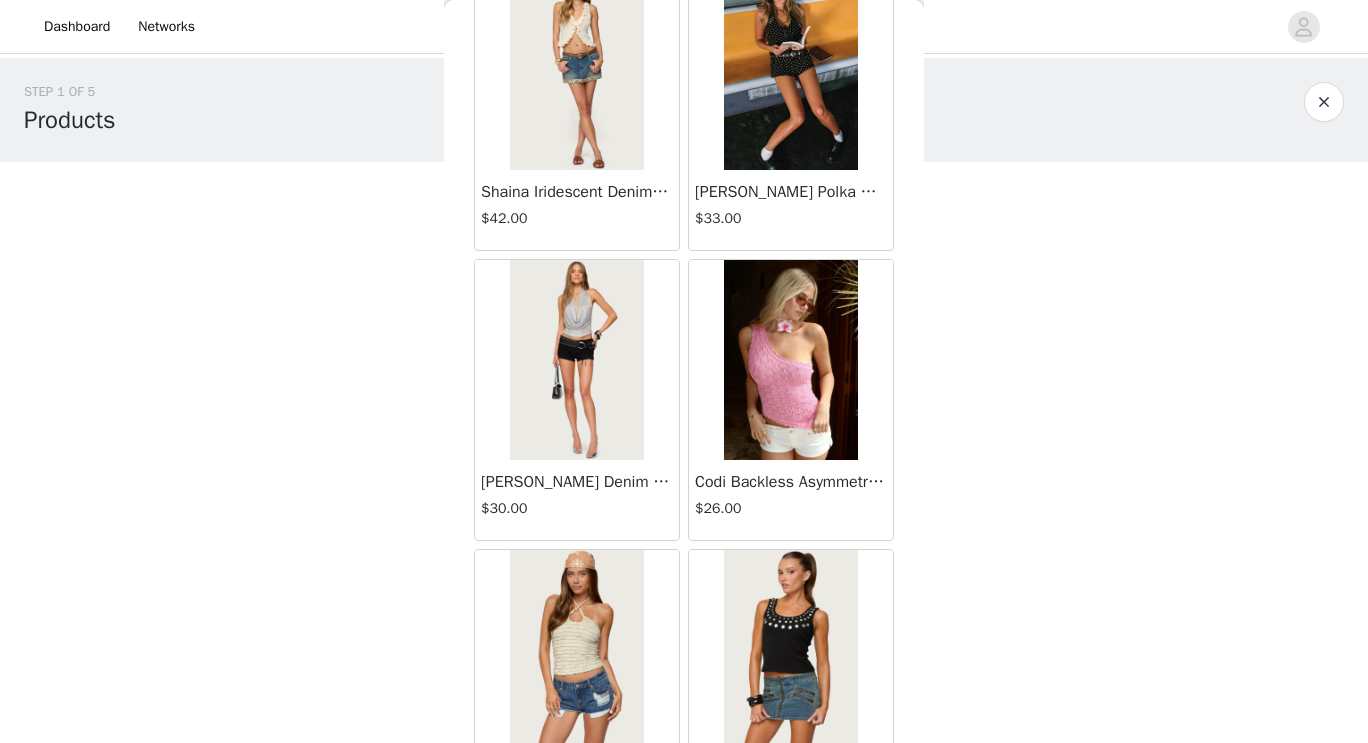 scroll, scrollTop: 12892, scrollLeft: 0, axis: vertical 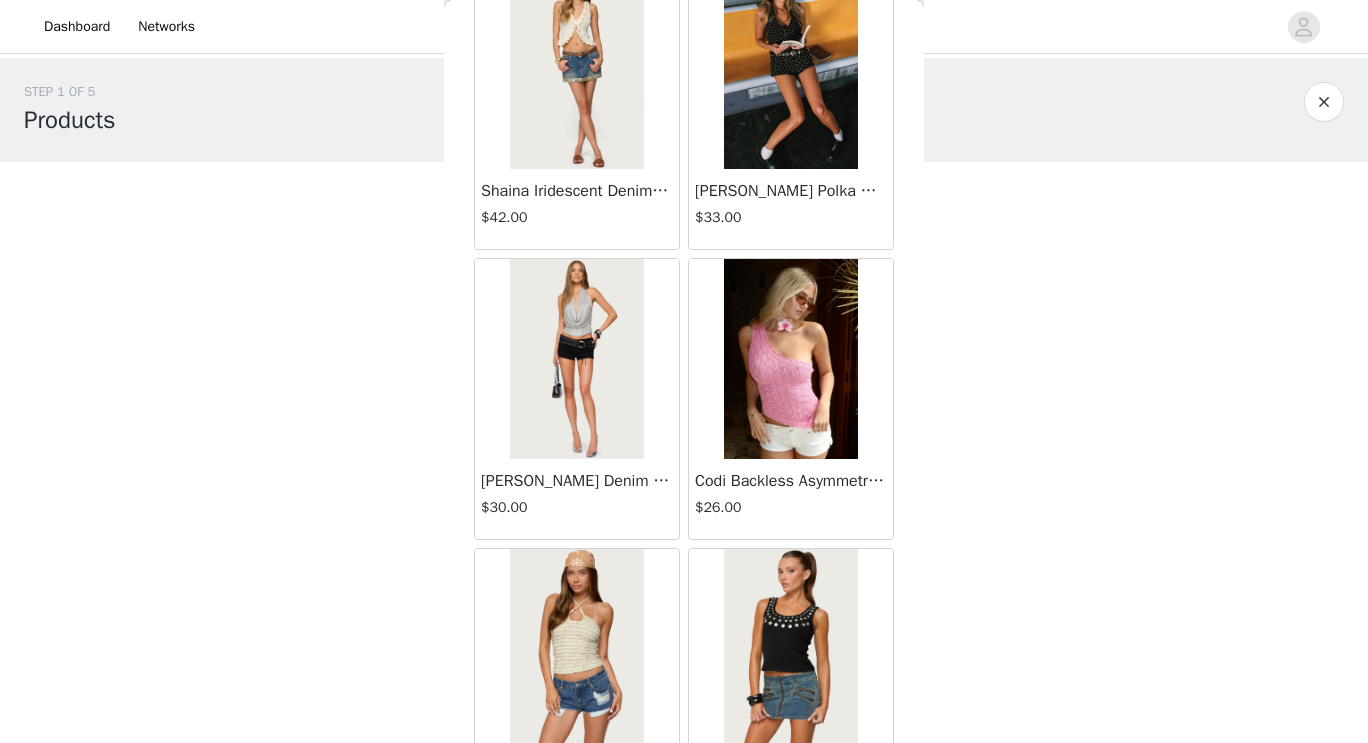 click at bounding box center (576, 359) 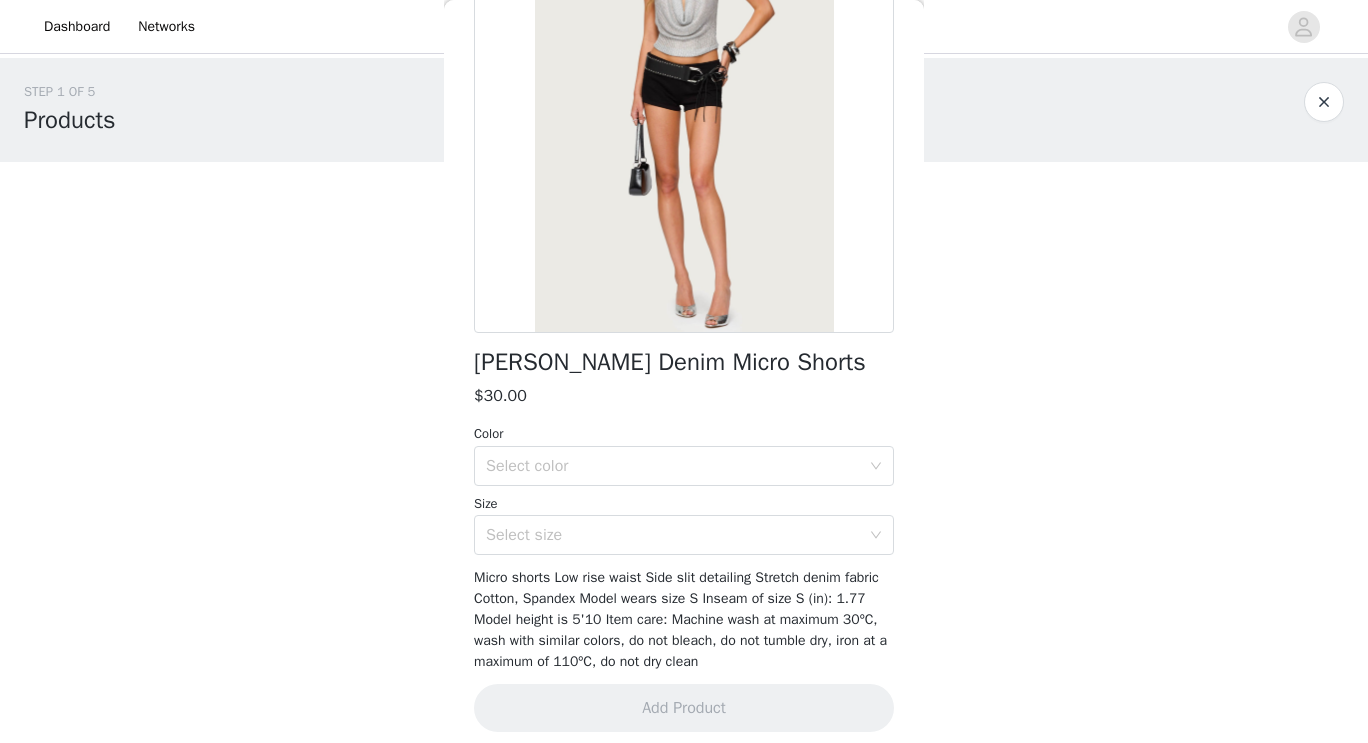 scroll, scrollTop: 0, scrollLeft: 0, axis: both 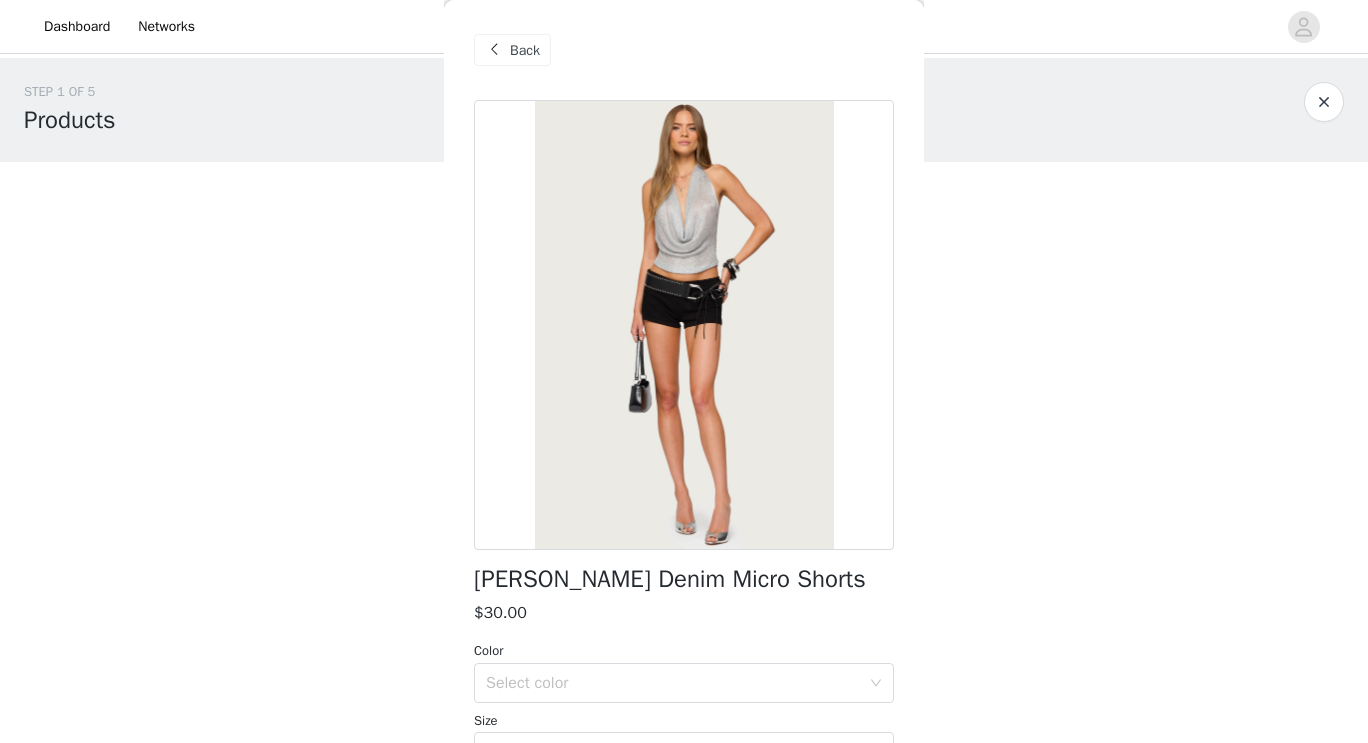 click on "Back" at bounding box center [525, 50] 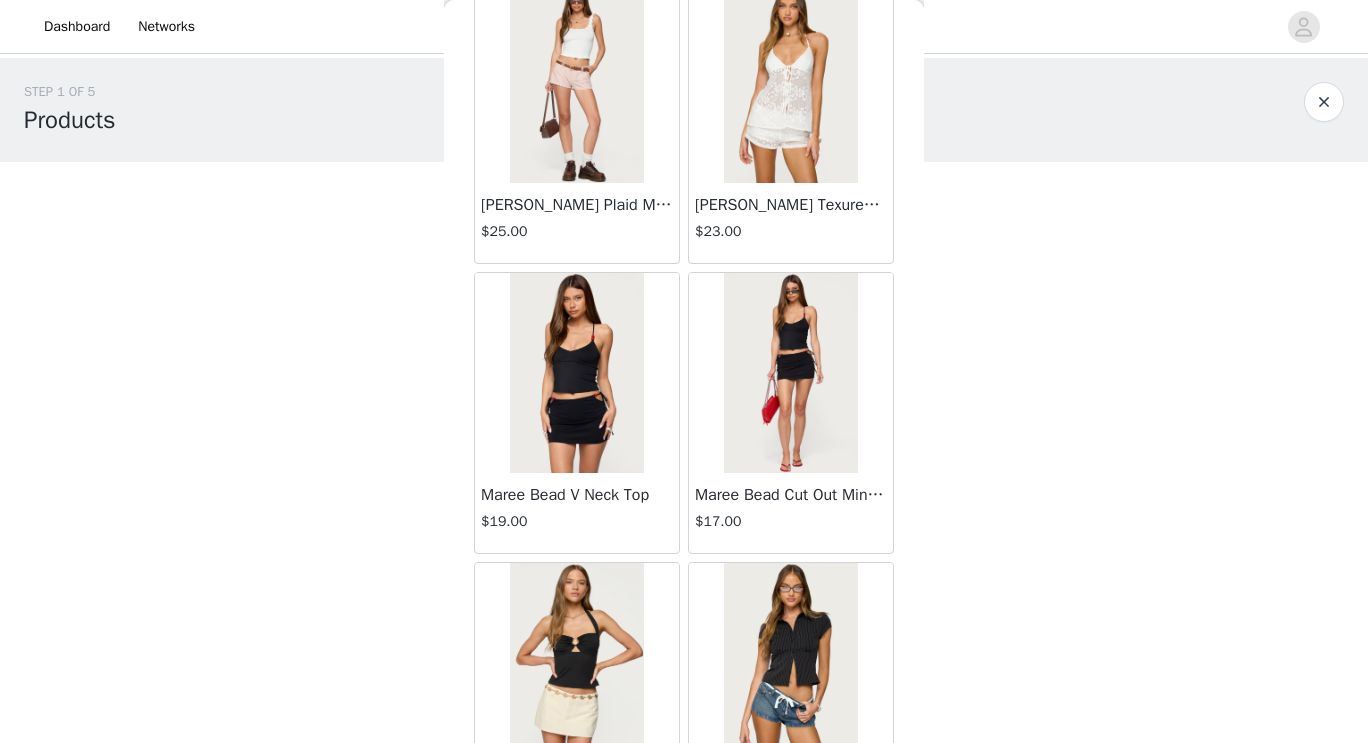 scroll, scrollTop: 820, scrollLeft: 0, axis: vertical 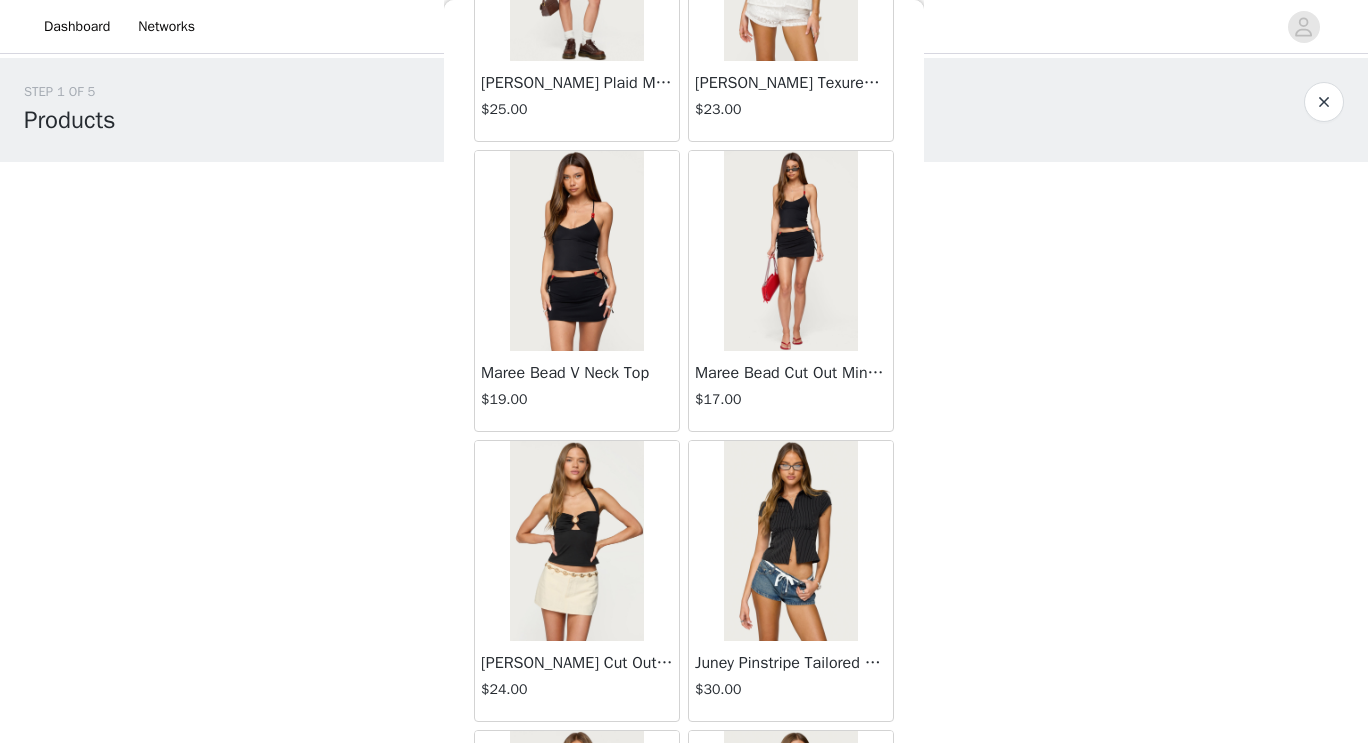 click at bounding box center [576, 251] 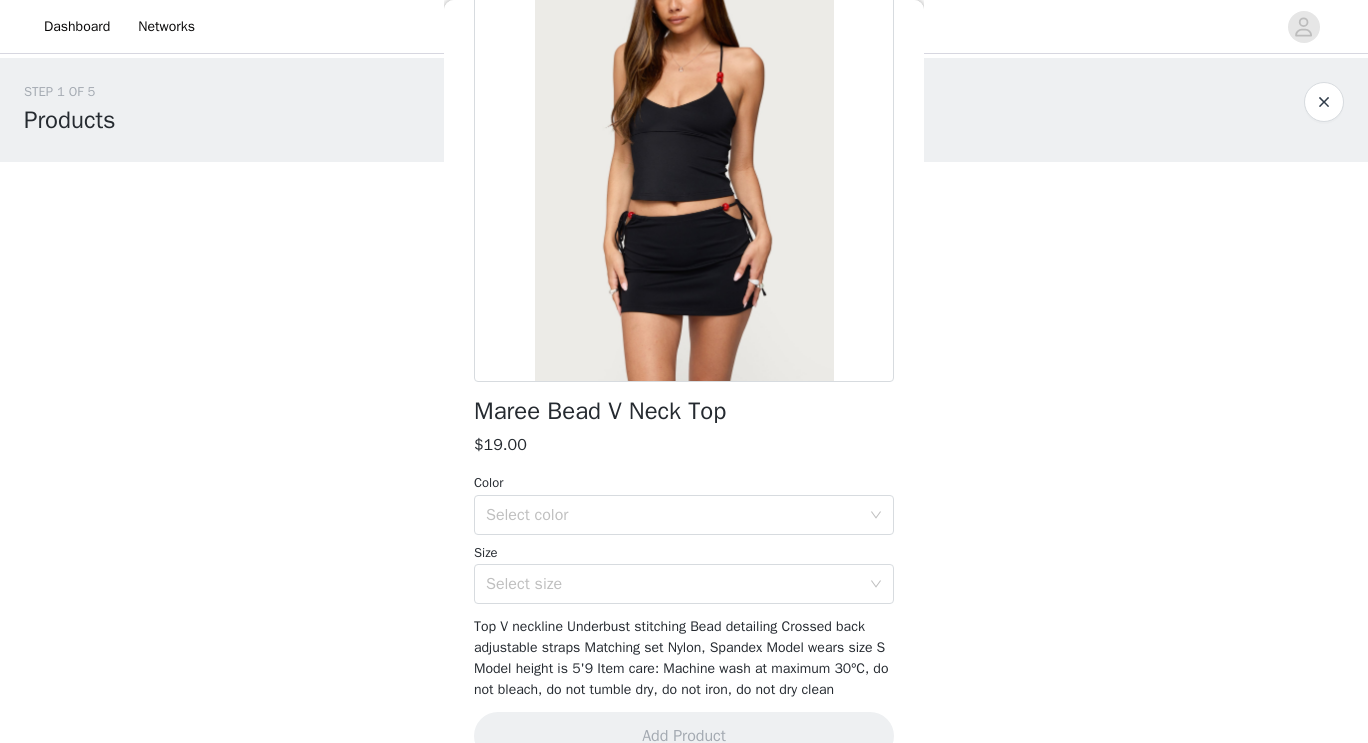 scroll, scrollTop: 0, scrollLeft: 0, axis: both 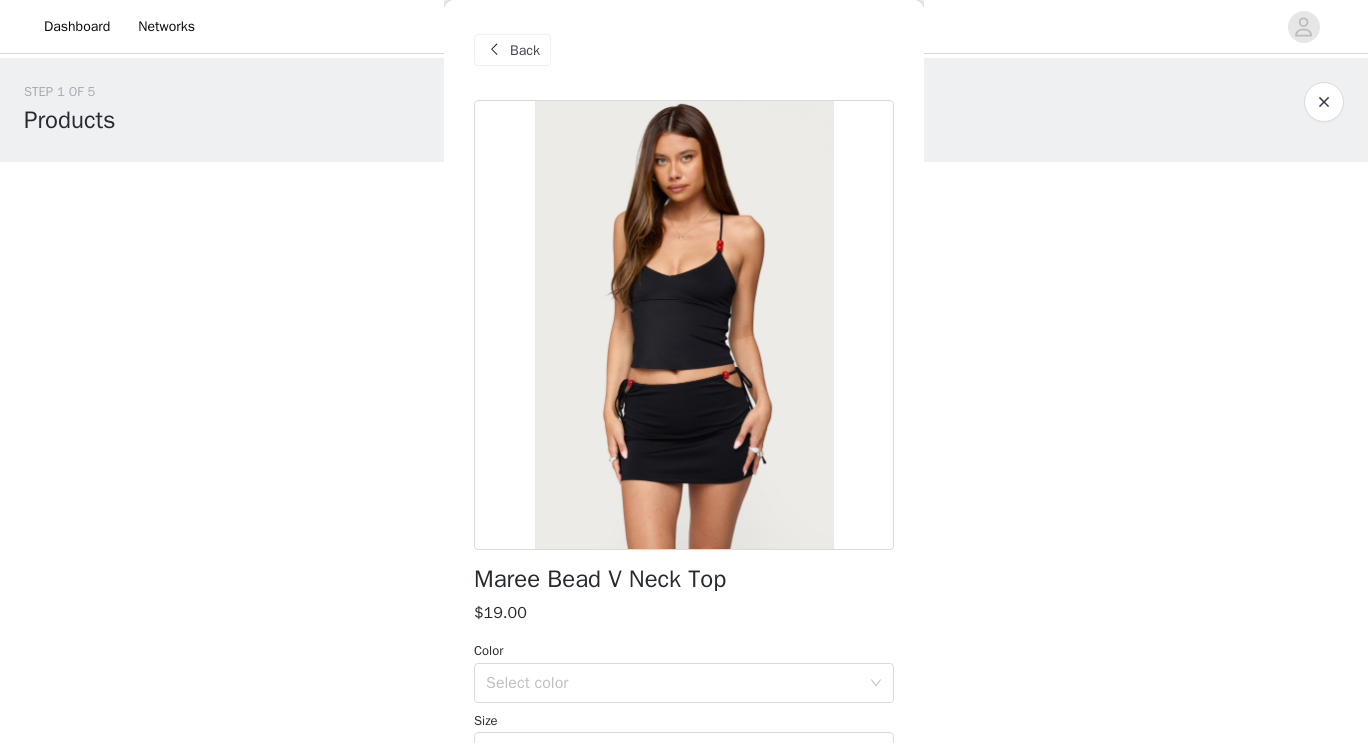 click at bounding box center (684, 325) 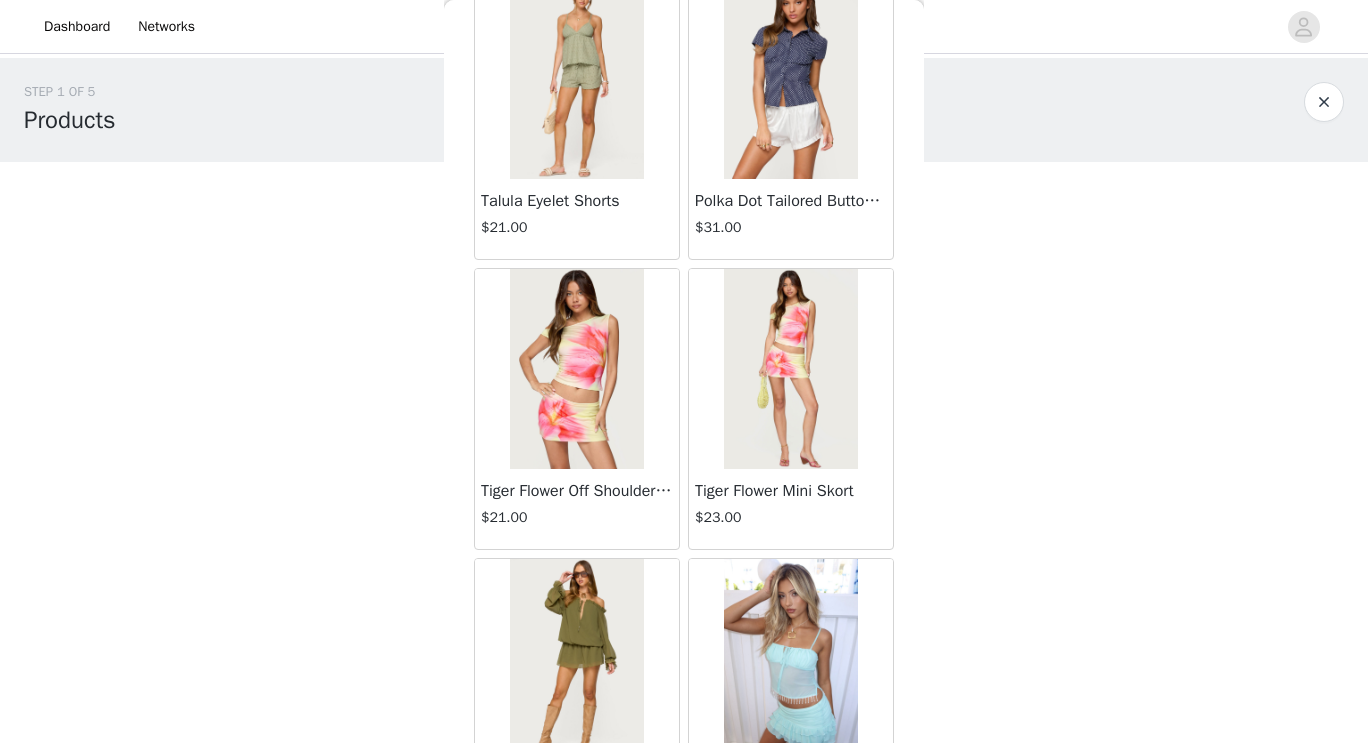 scroll, scrollTop: 4192, scrollLeft: 0, axis: vertical 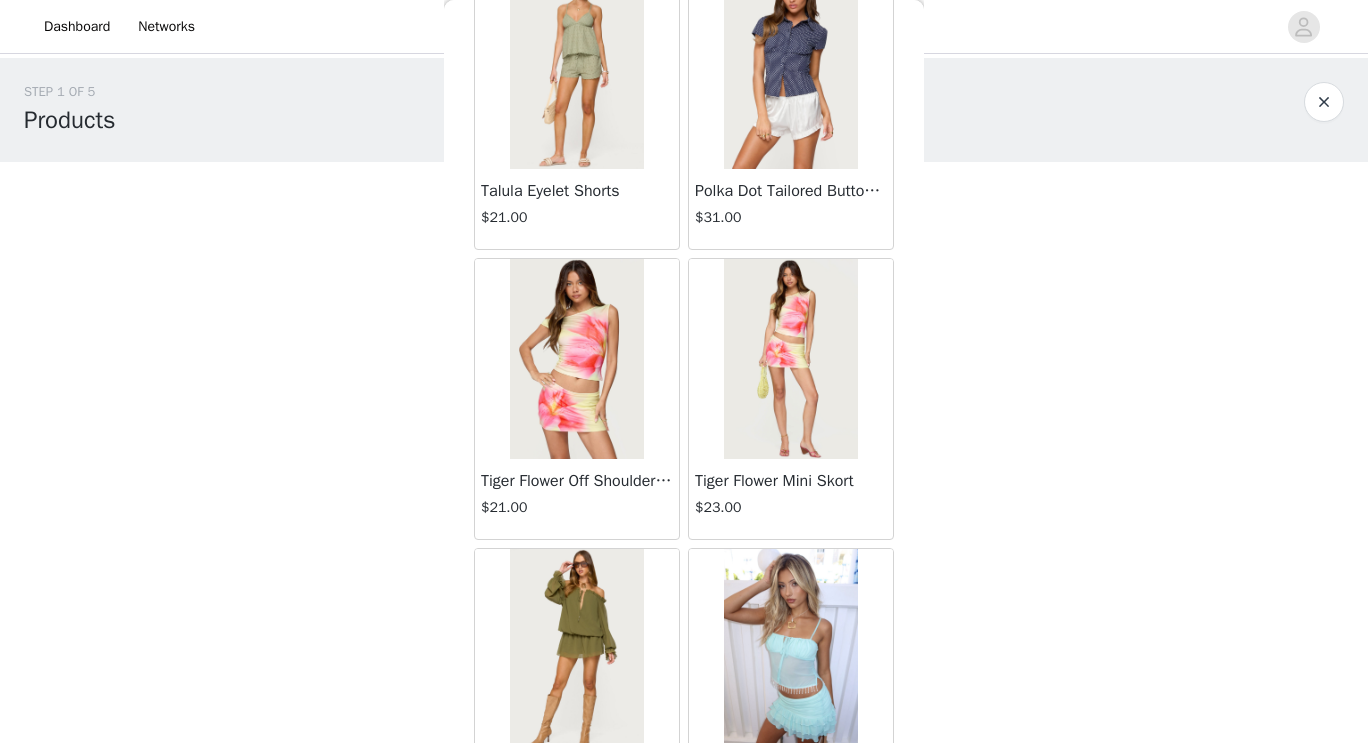 click at bounding box center (790, 69) 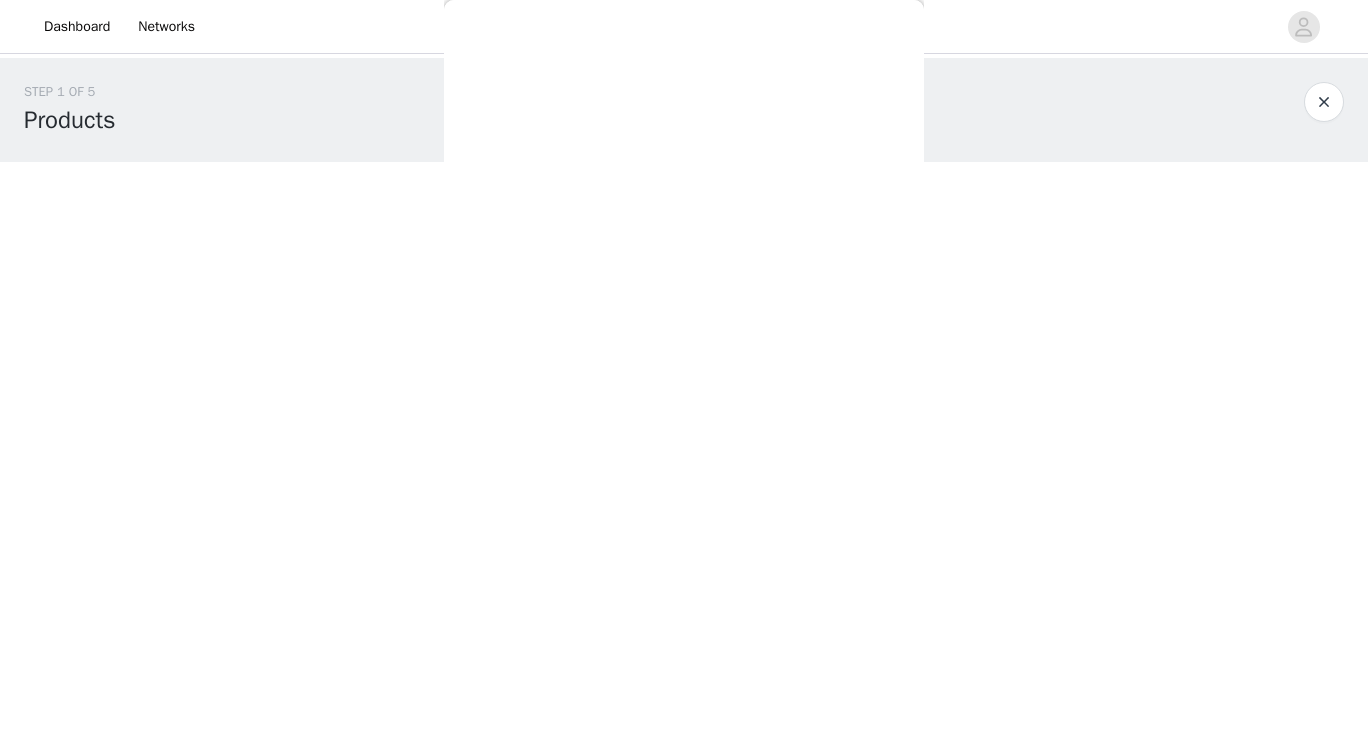 scroll, scrollTop: 0, scrollLeft: 0, axis: both 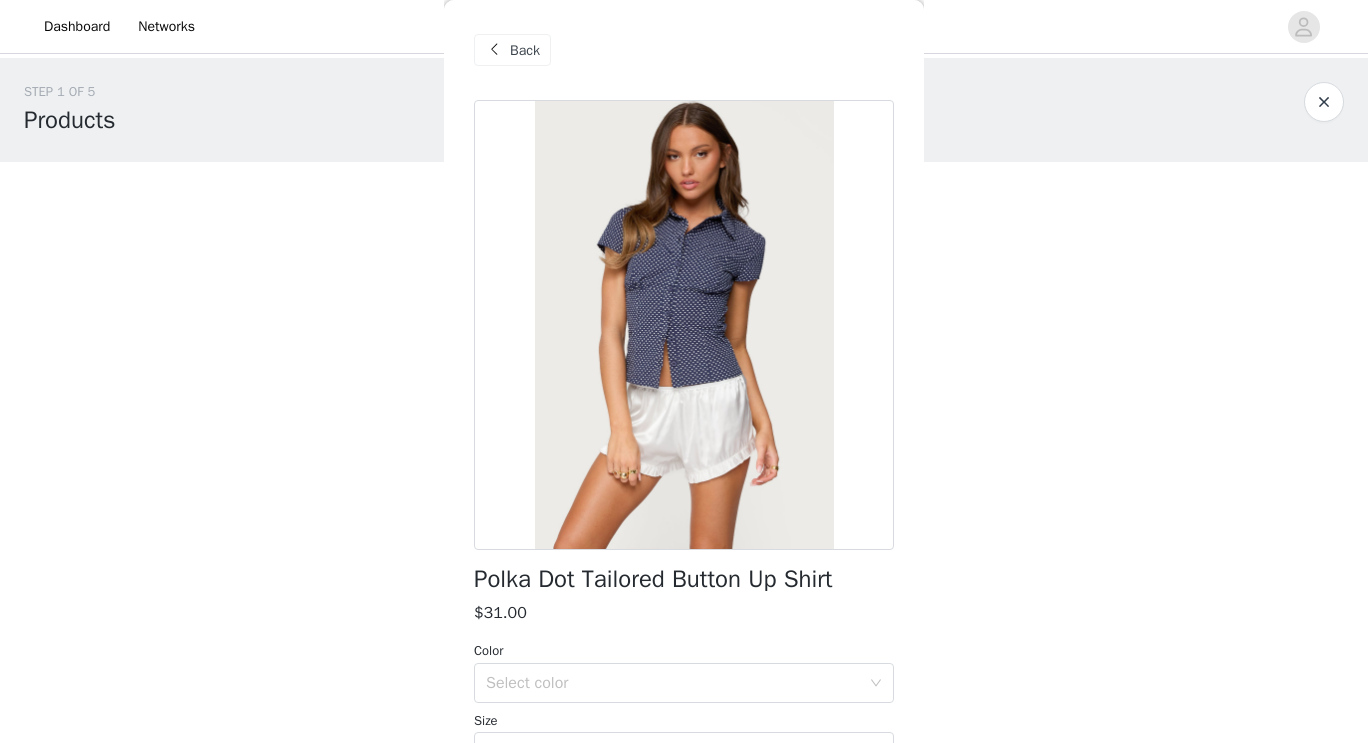 click on "Back" at bounding box center (512, 50) 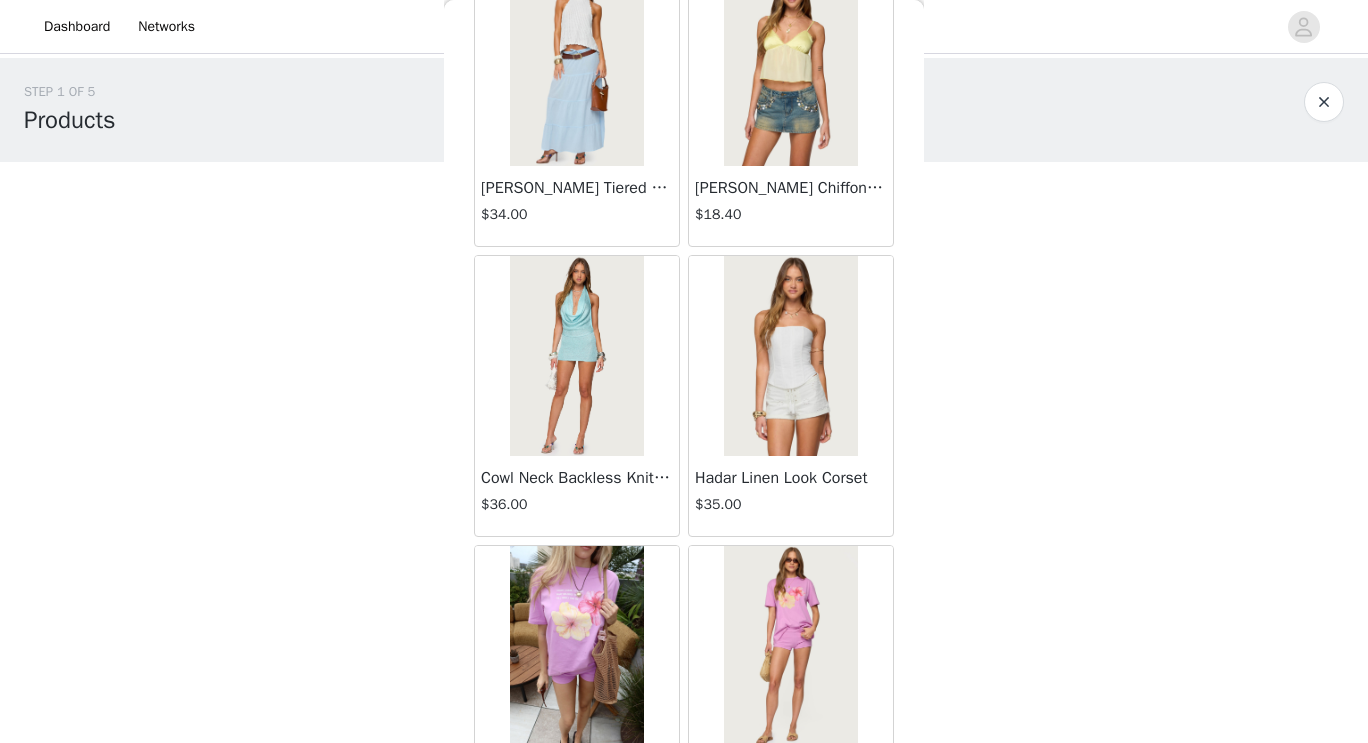 scroll, scrollTop: 13917, scrollLeft: 0, axis: vertical 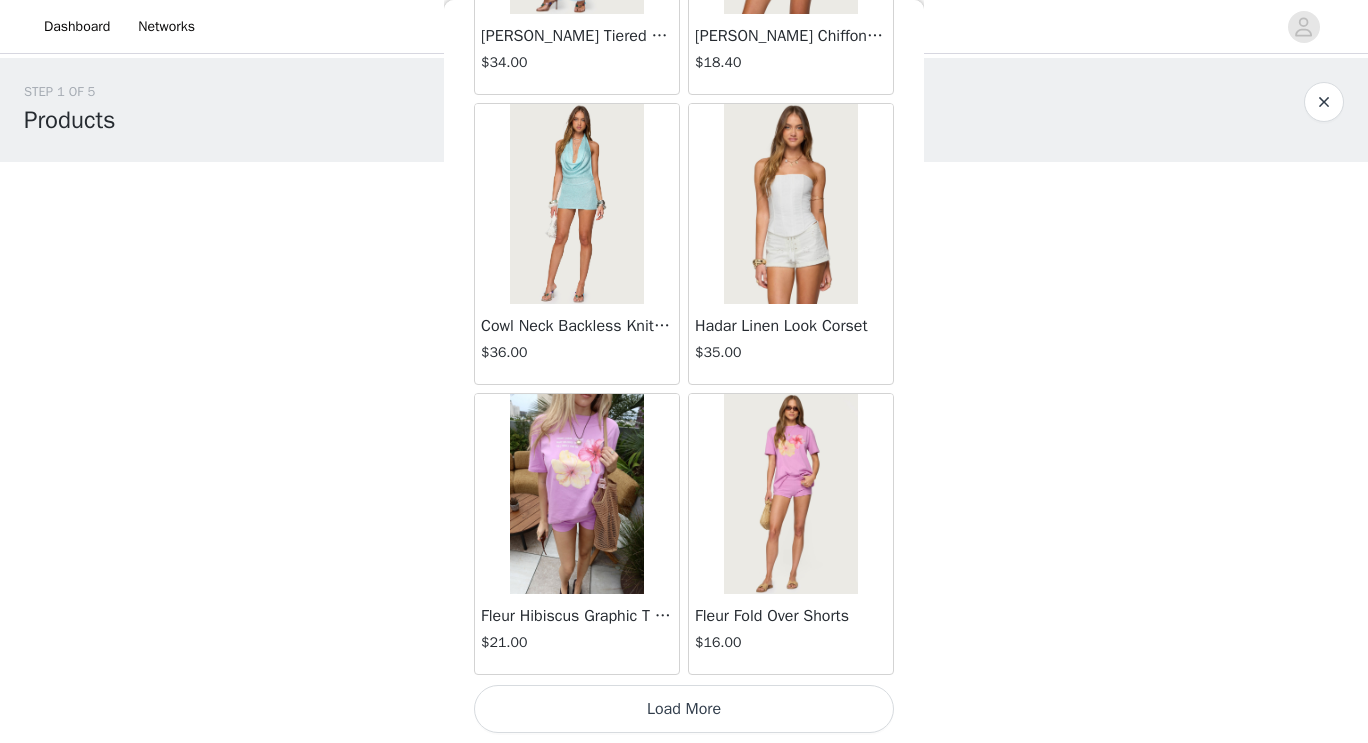click on "Load More" at bounding box center (684, 709) 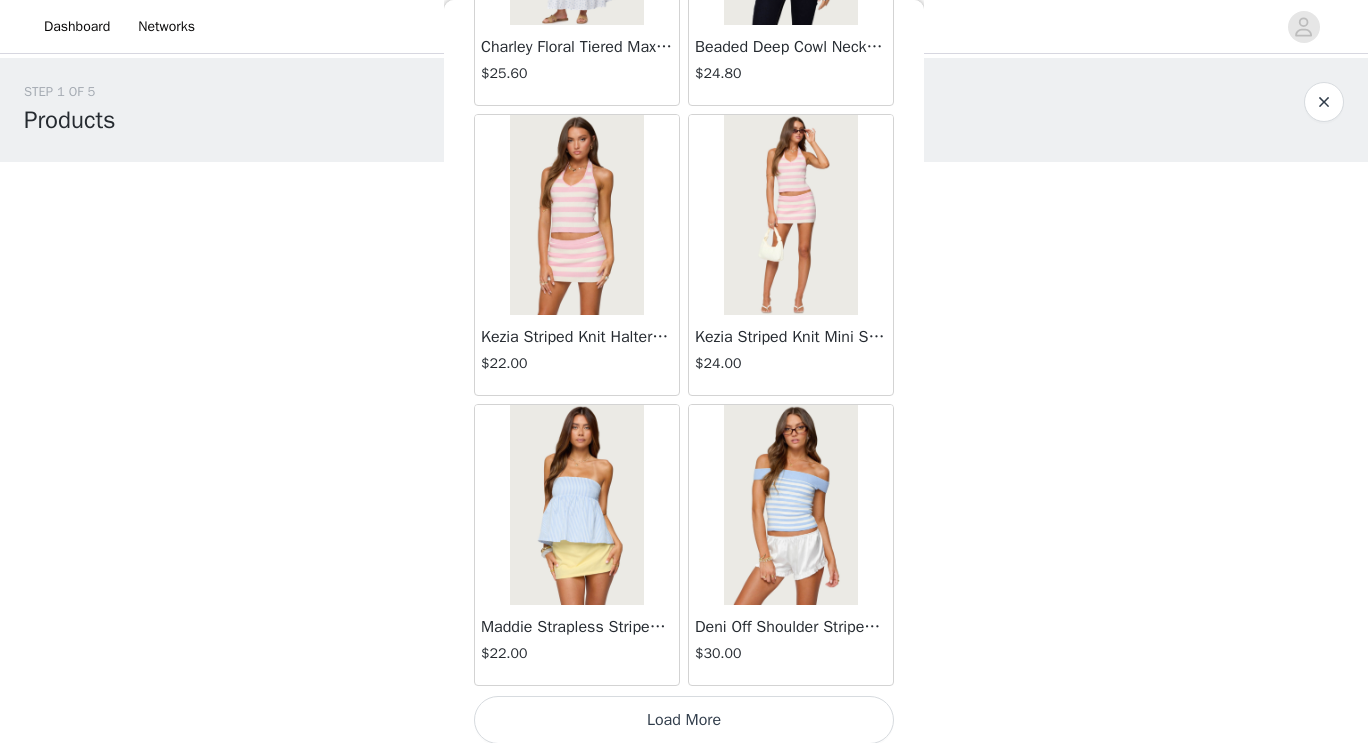 scroll, scrollTop: 16817, scrollLeft: 0, axis: vertical 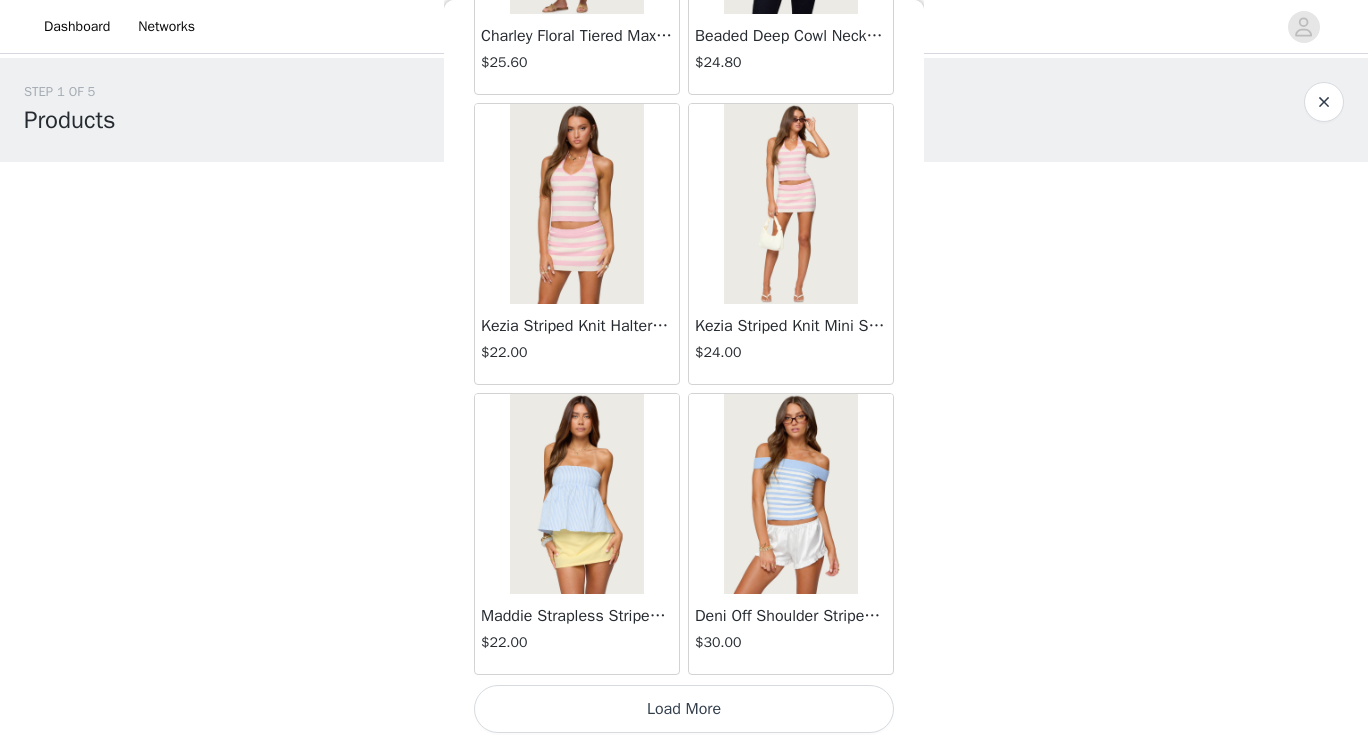click on "Load More" at bounding box center [684, 709] 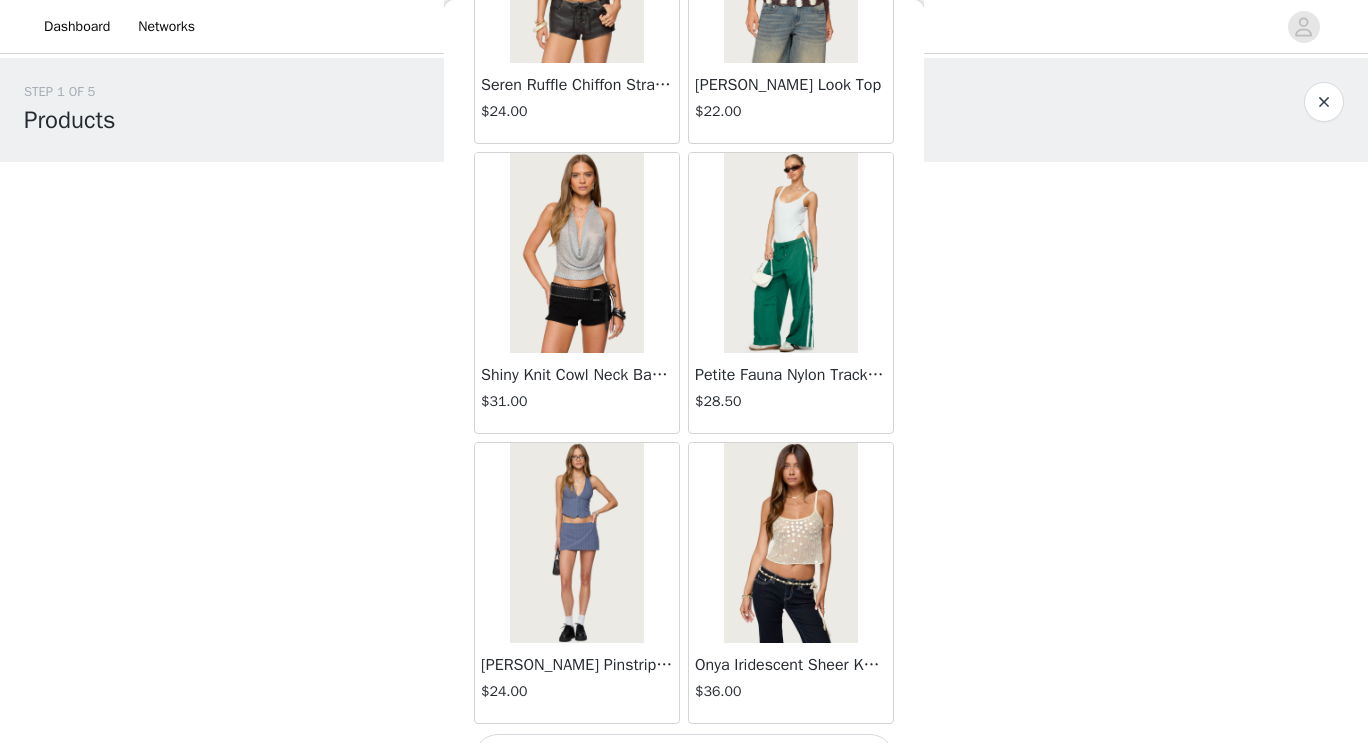 scroll, scrollTop: 19717, scrollLeft: 0, axis: vertical 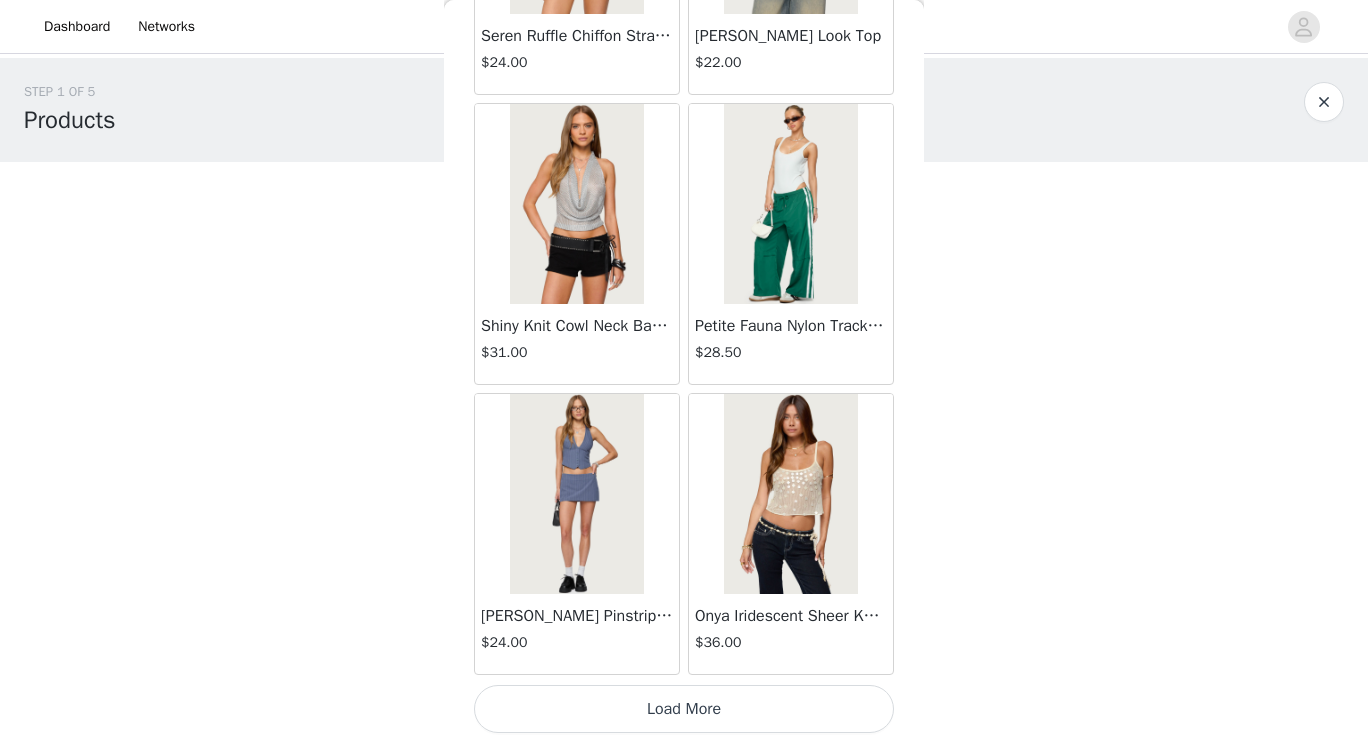 click on "Load More" at bounding box center [684, 709] 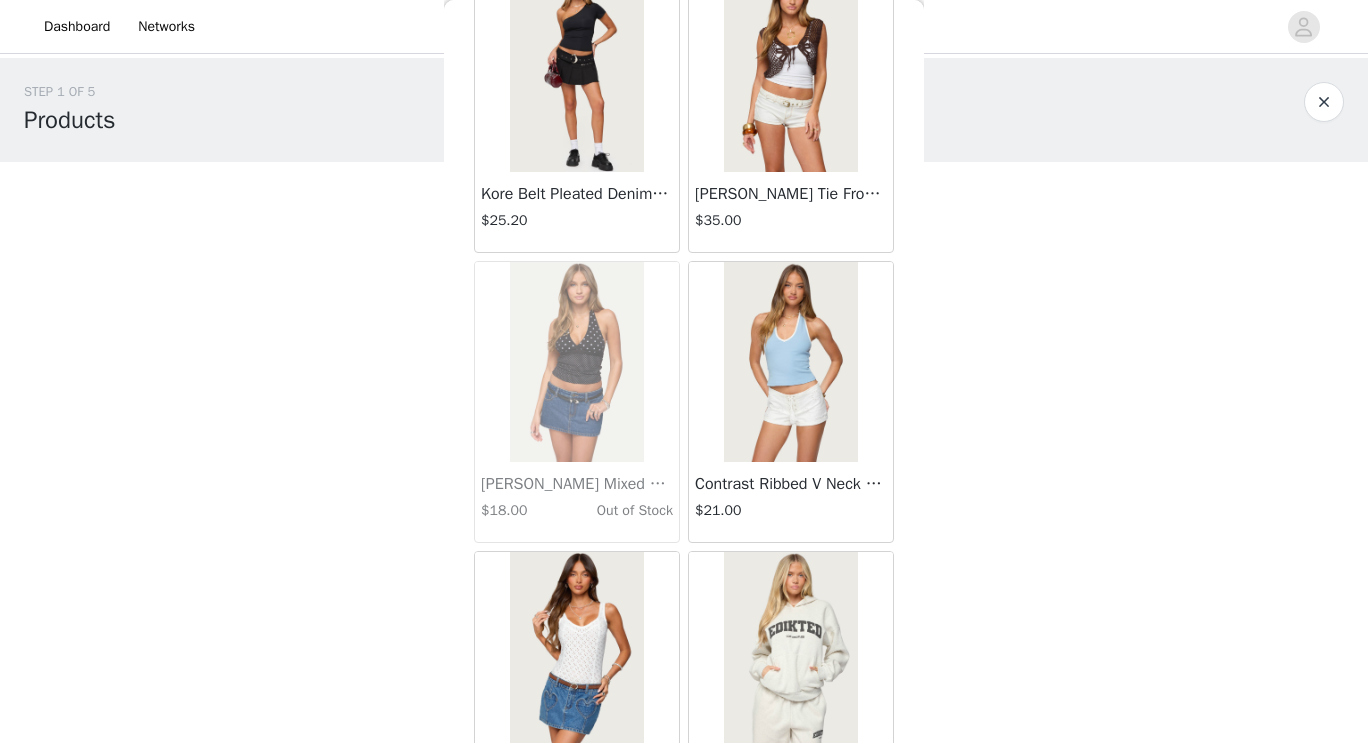 scroll, scrollTop: 22617, scrollLeft: 0, axis: vertical 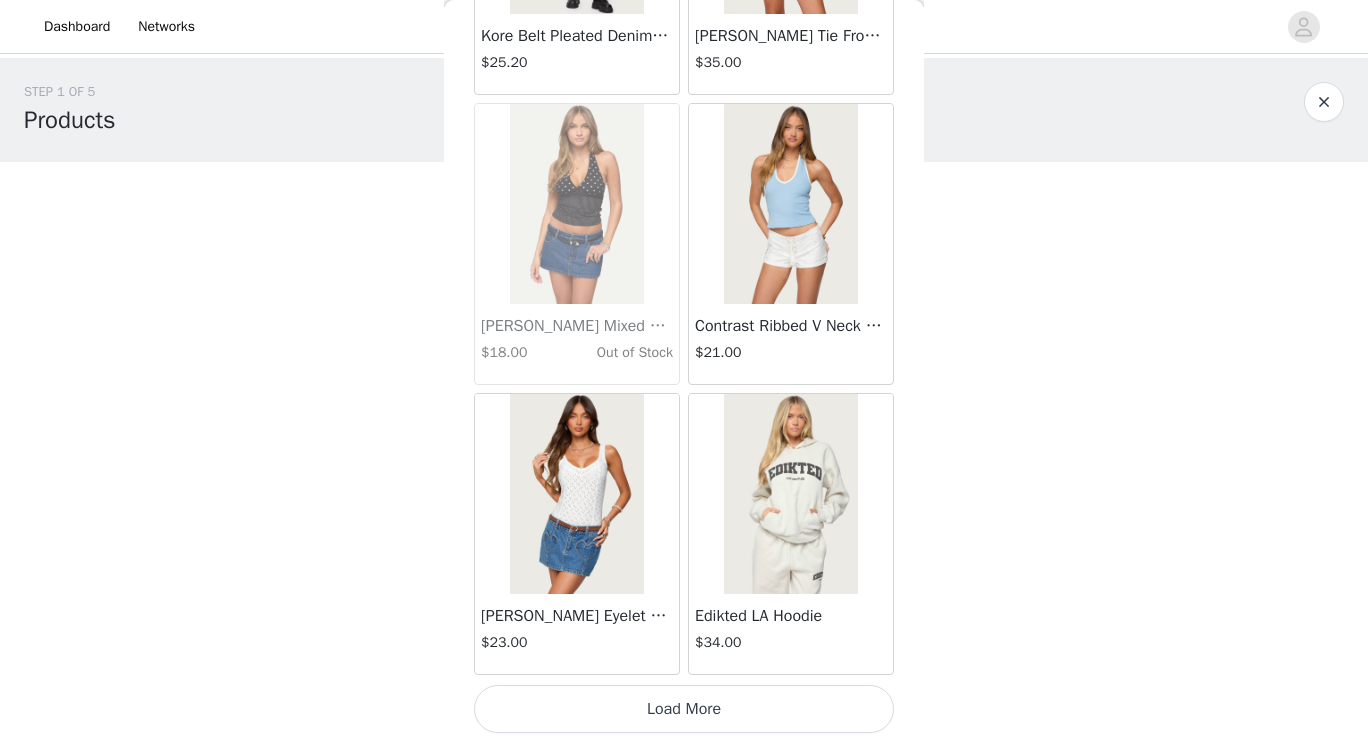 click on "Load More" at bounding box center (684, 709) 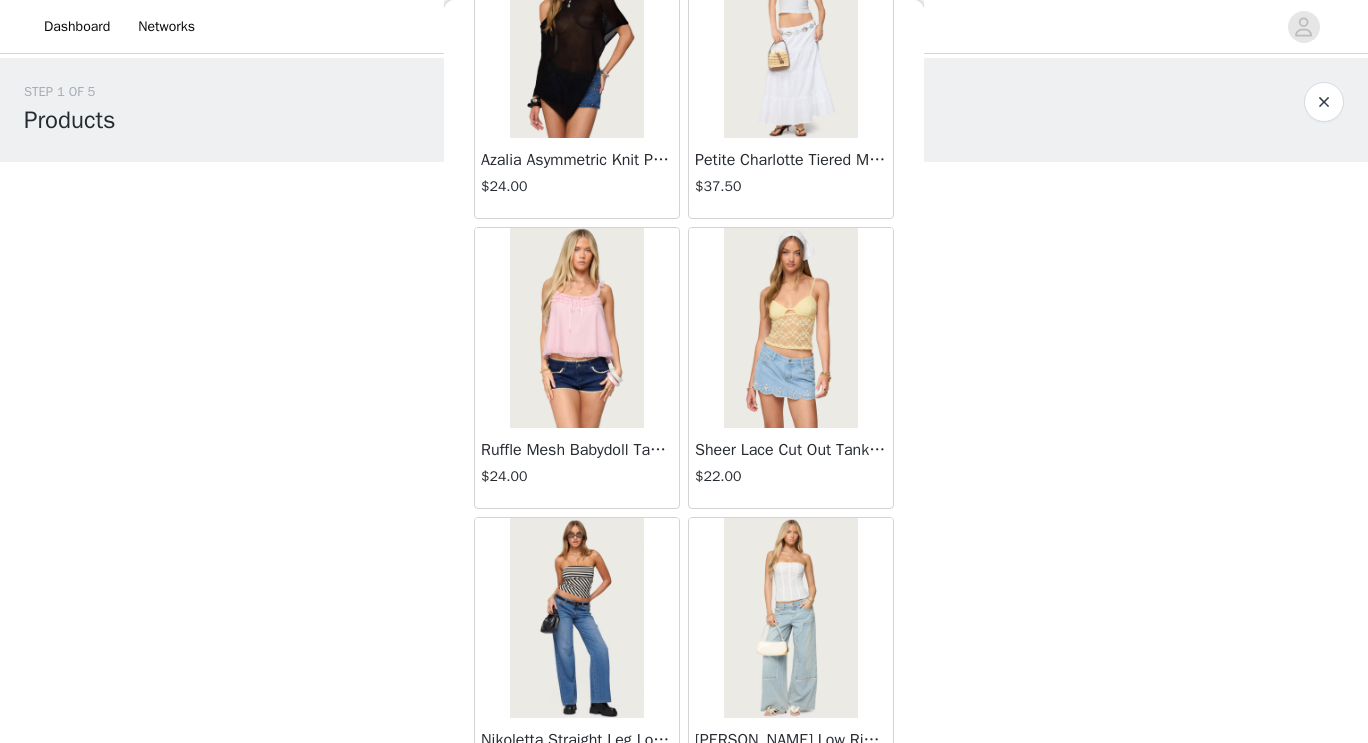 scroll, scrollTop: 24270, scrollLeft: 0, axis: vertical 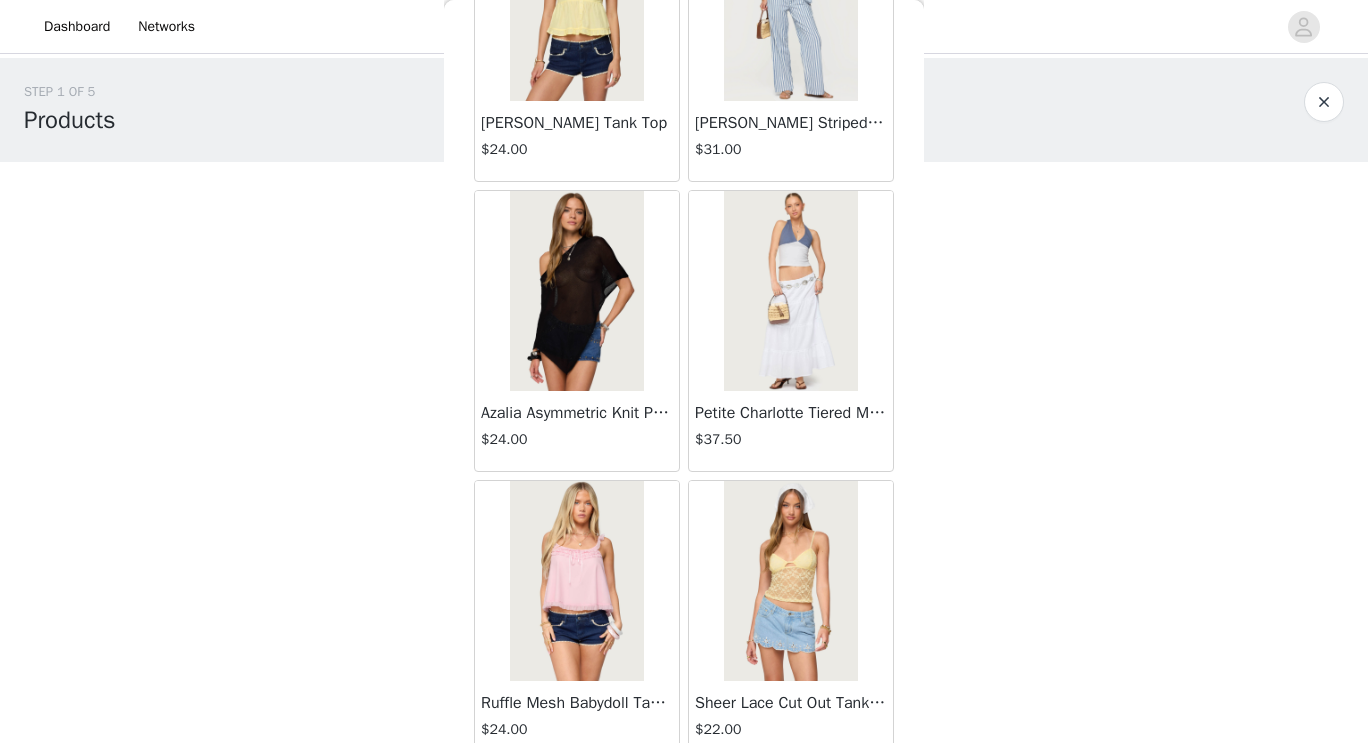 click at bounding box center (790, 291) 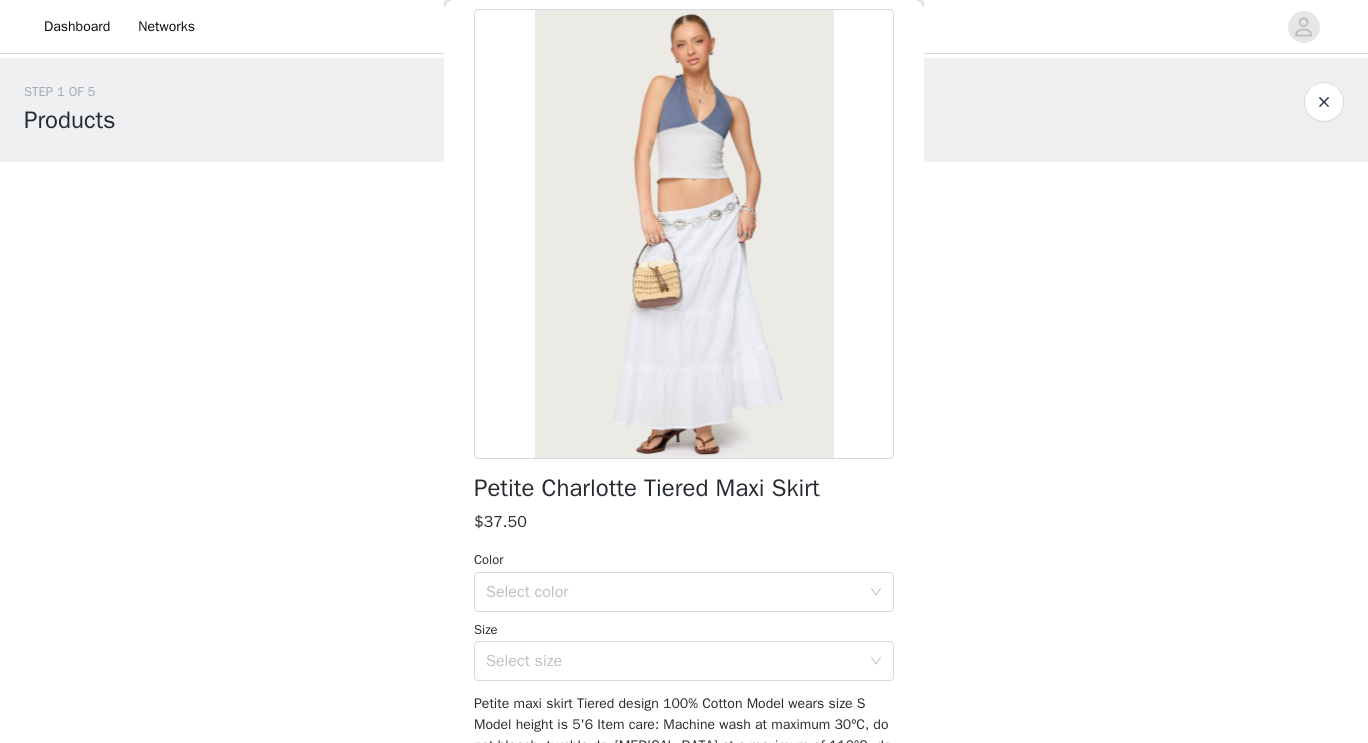 scroll, scrollTop: 209, scrollLeft: 0, axis: vertical 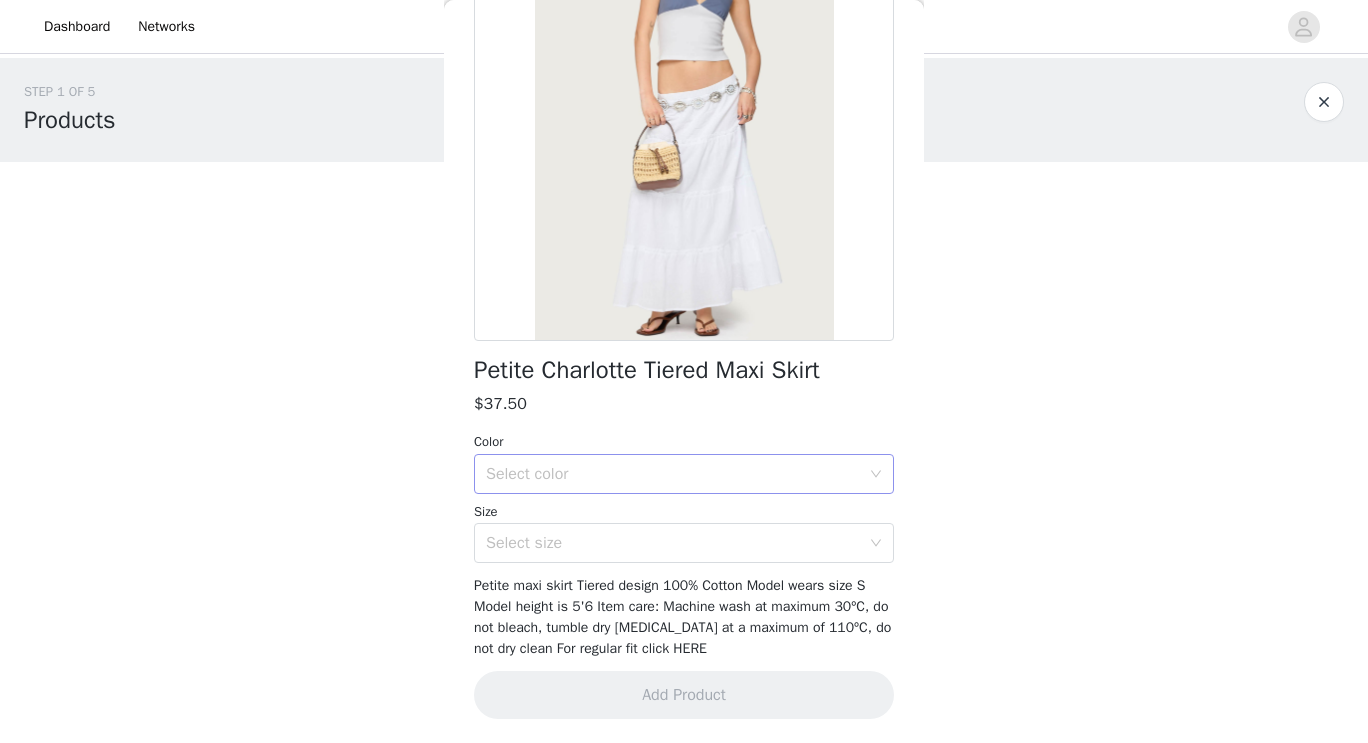 click on "Select color" at bounding box center [673, 474] 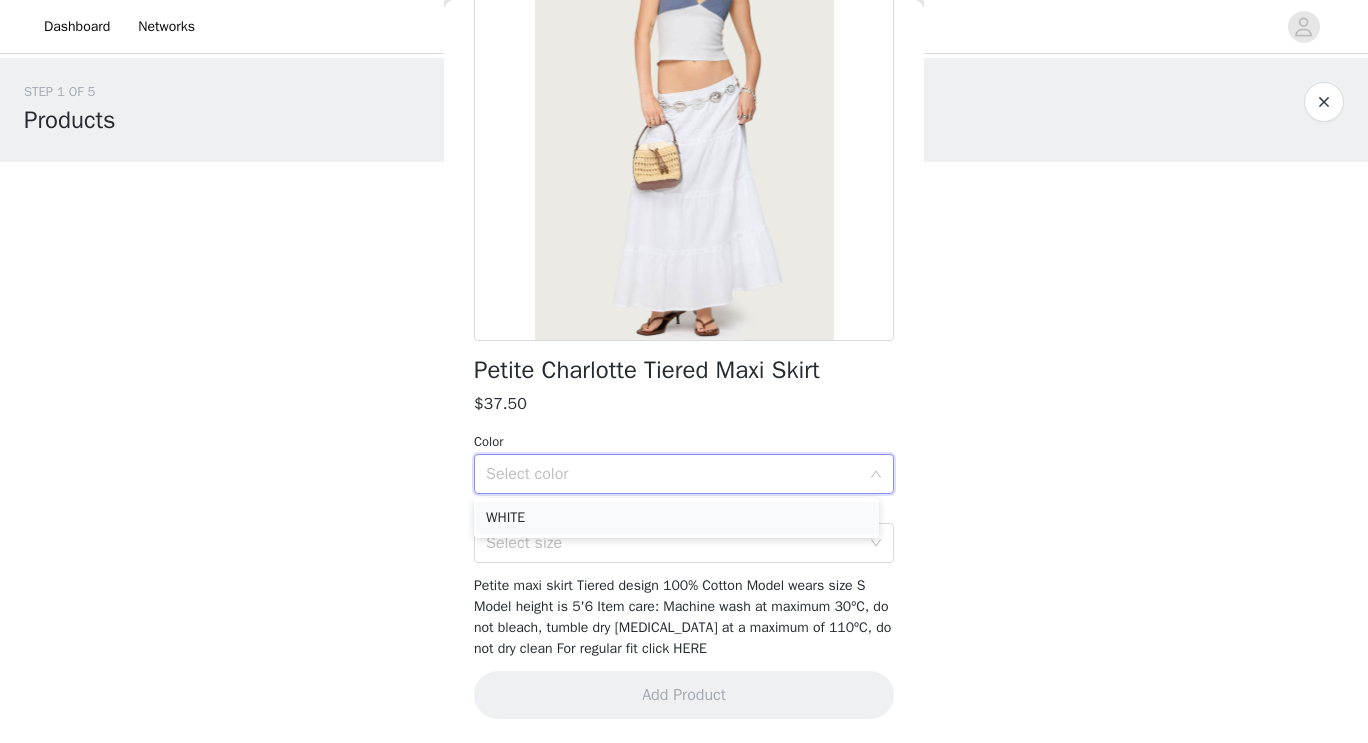 click on "WHITE" at bounding box center (676, 518) 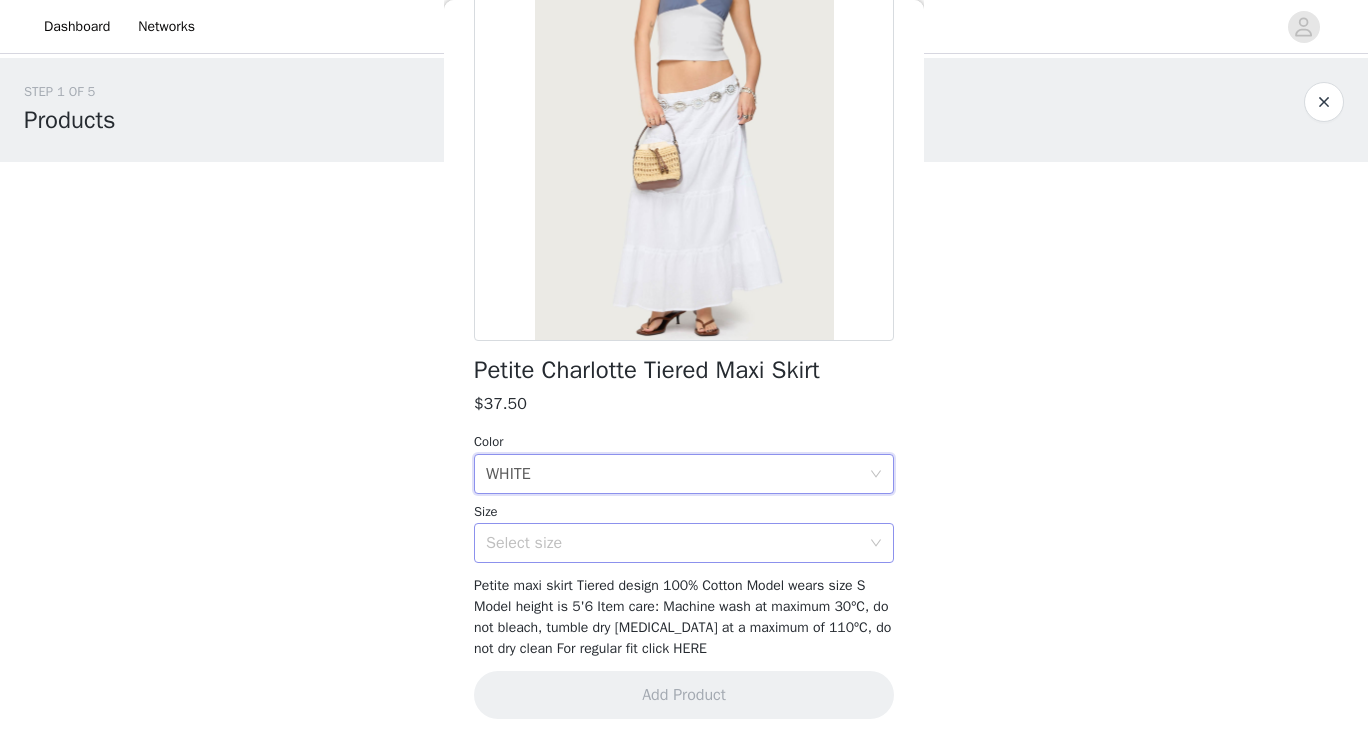click on "Select size" at bounding box center (677, 543) 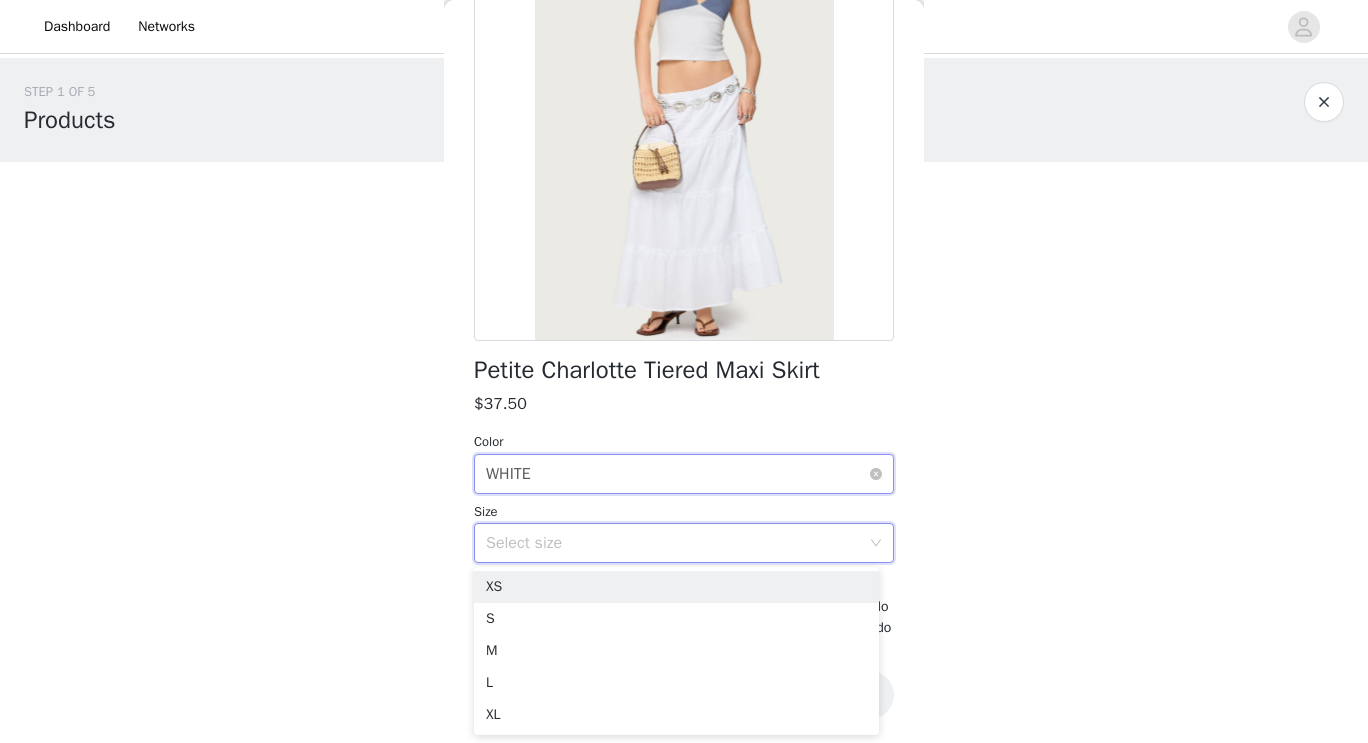 click on "Select color WHITE" at bounding box center [677, 474] 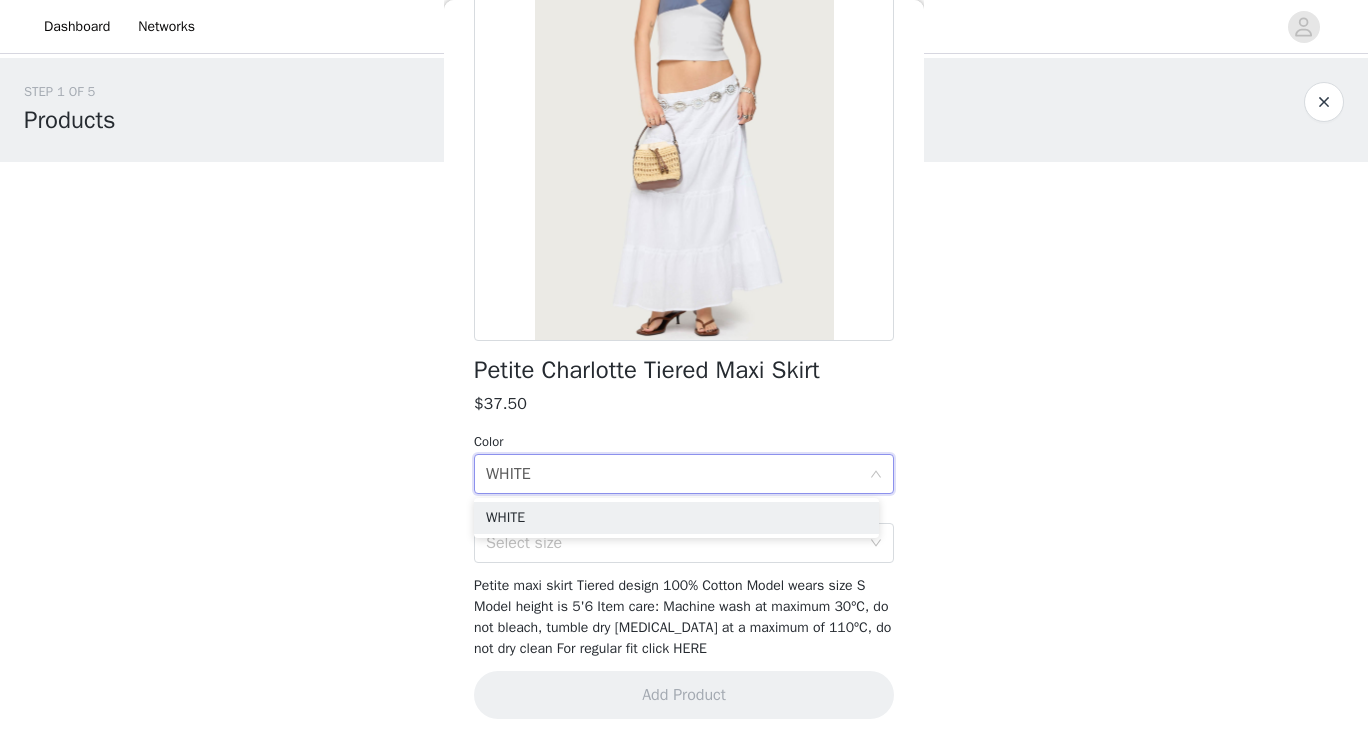 click on "$37.50" at bounding box center (684, 404) 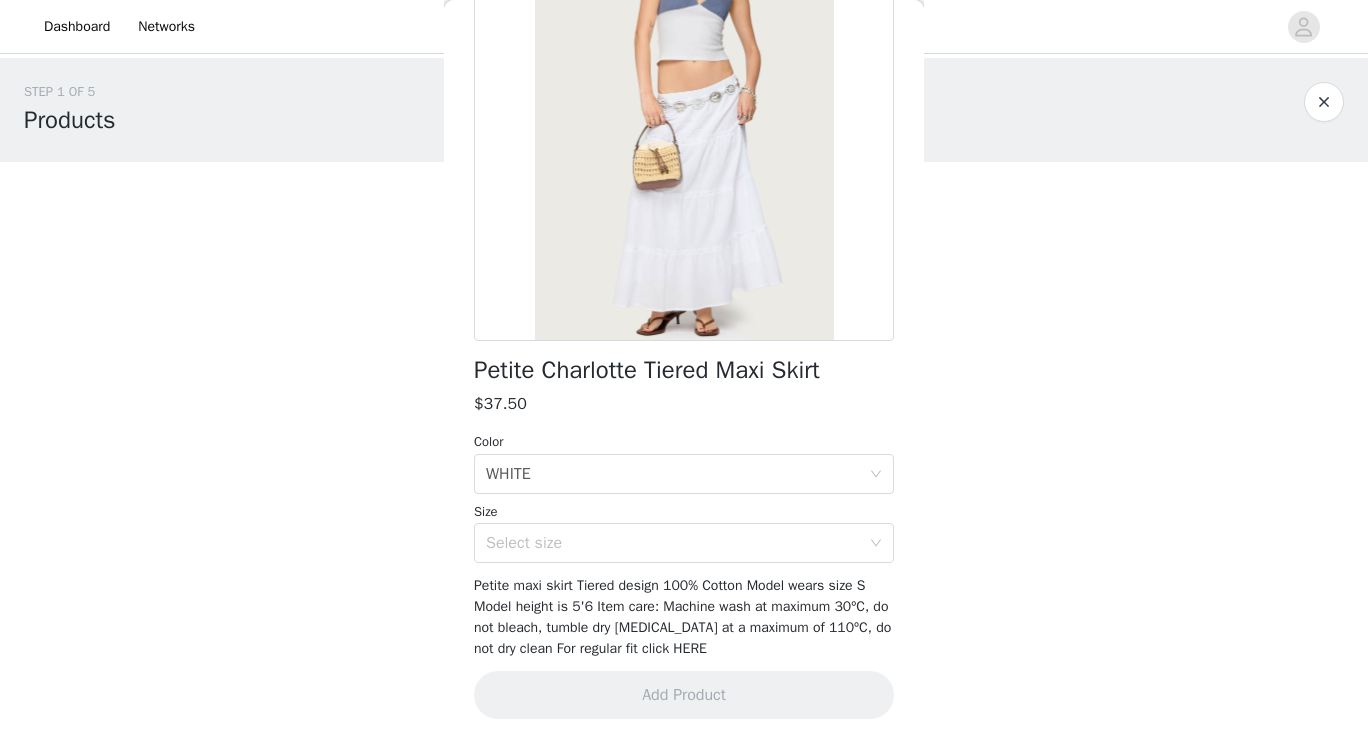 scroll, scrollTop: 0, scrollLeft: 0, axis: both 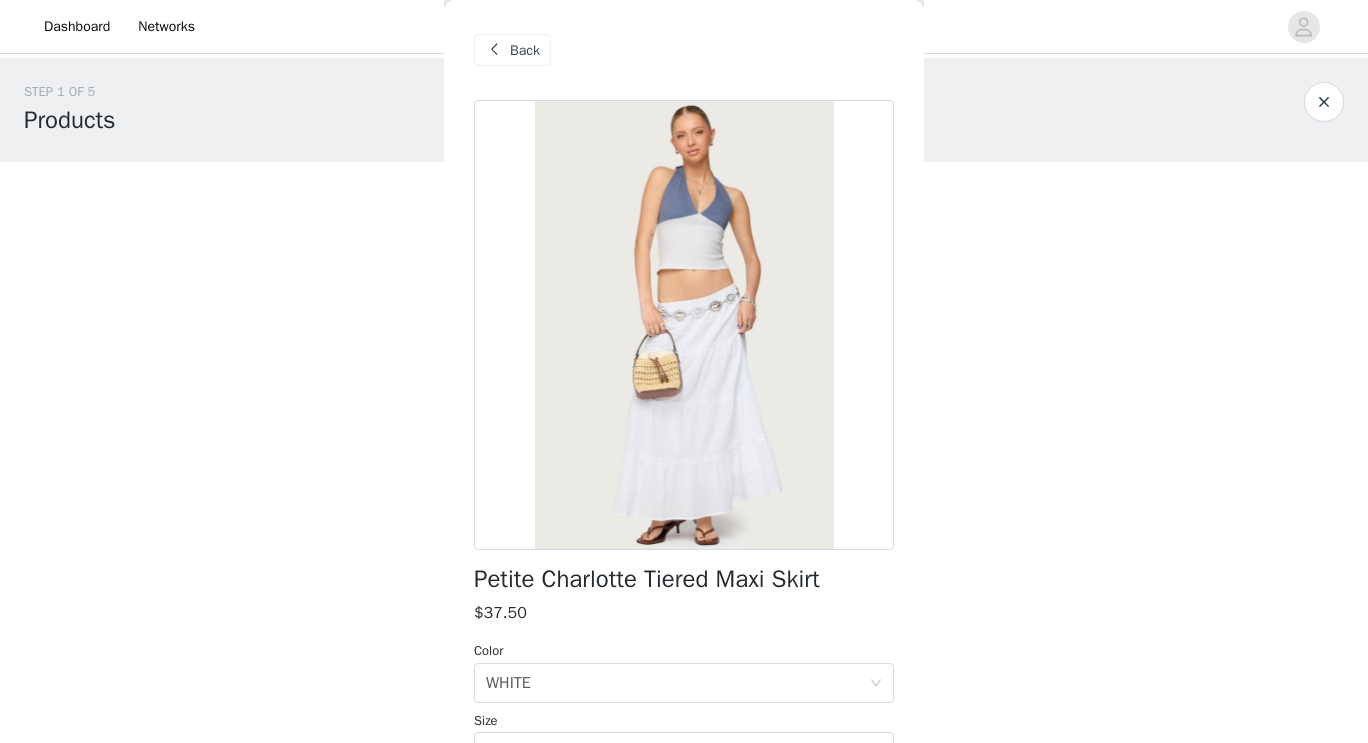 click on "Back" at bounding box center [512, 50] 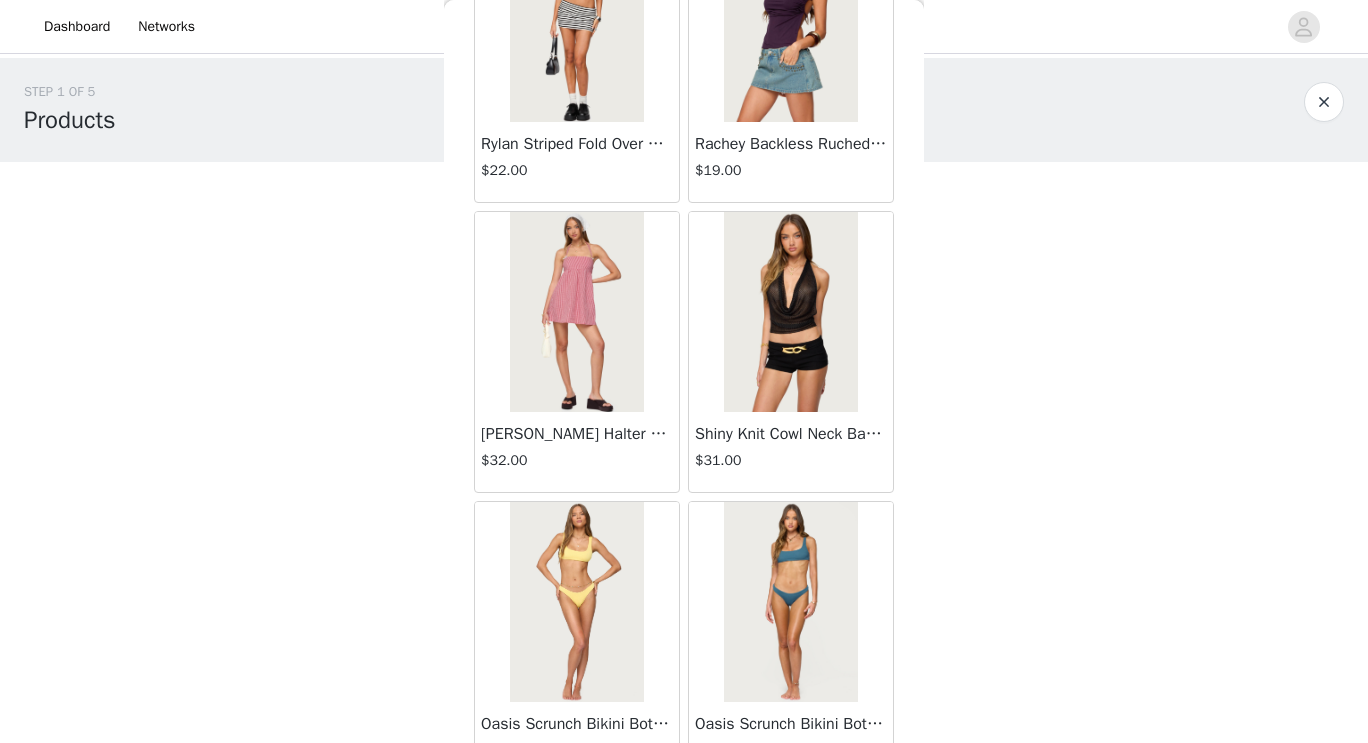 scroll, scrollTop: 25517, scrollLeft: 0, axis: vertical 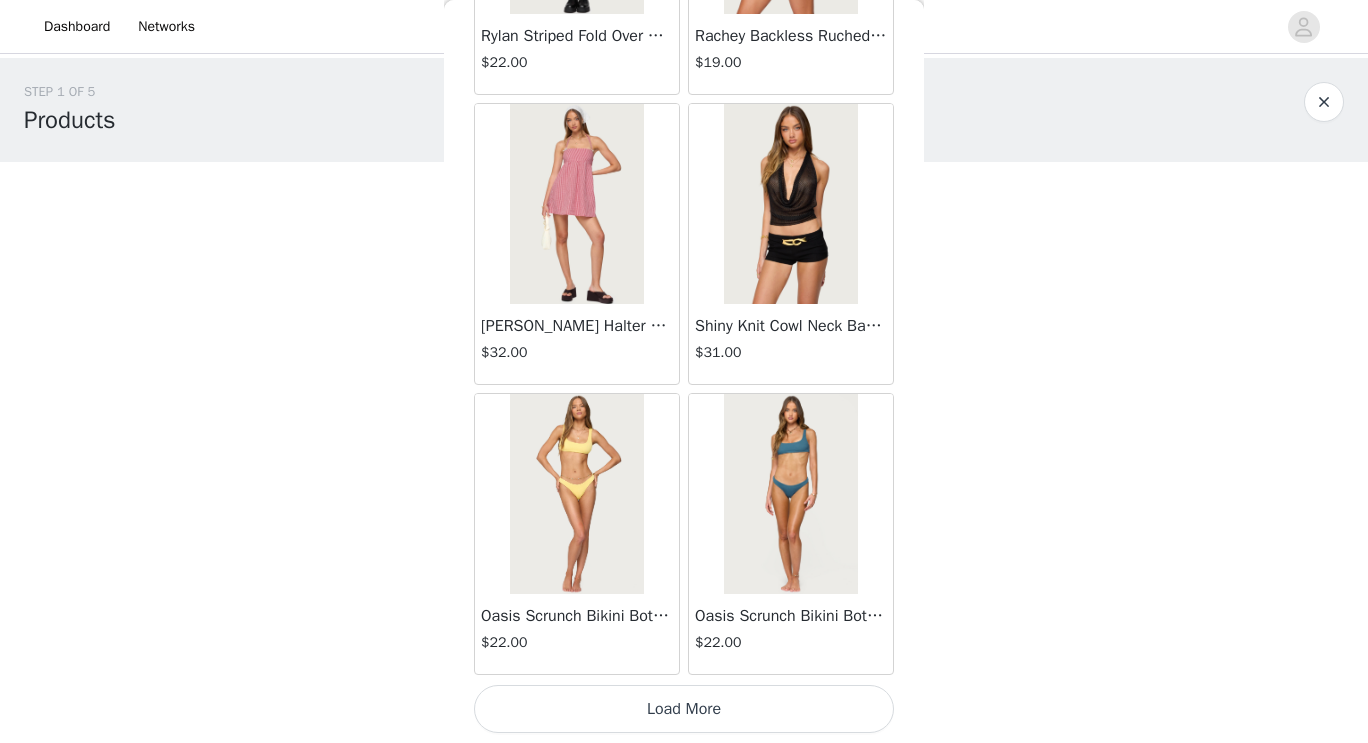 click on "Load More" at bounding box center [684, 709] 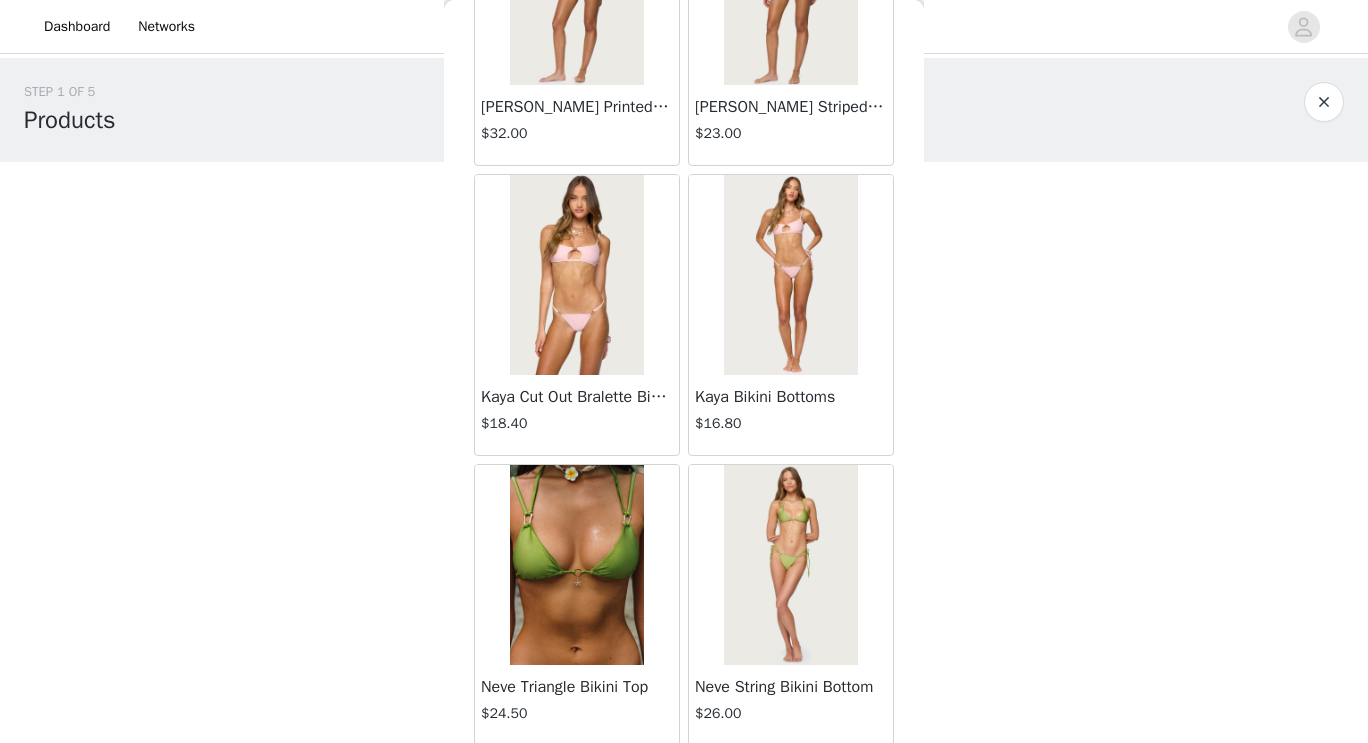 scroll, scrollTop: 28417, scrollLeft: 0, axis: vertical 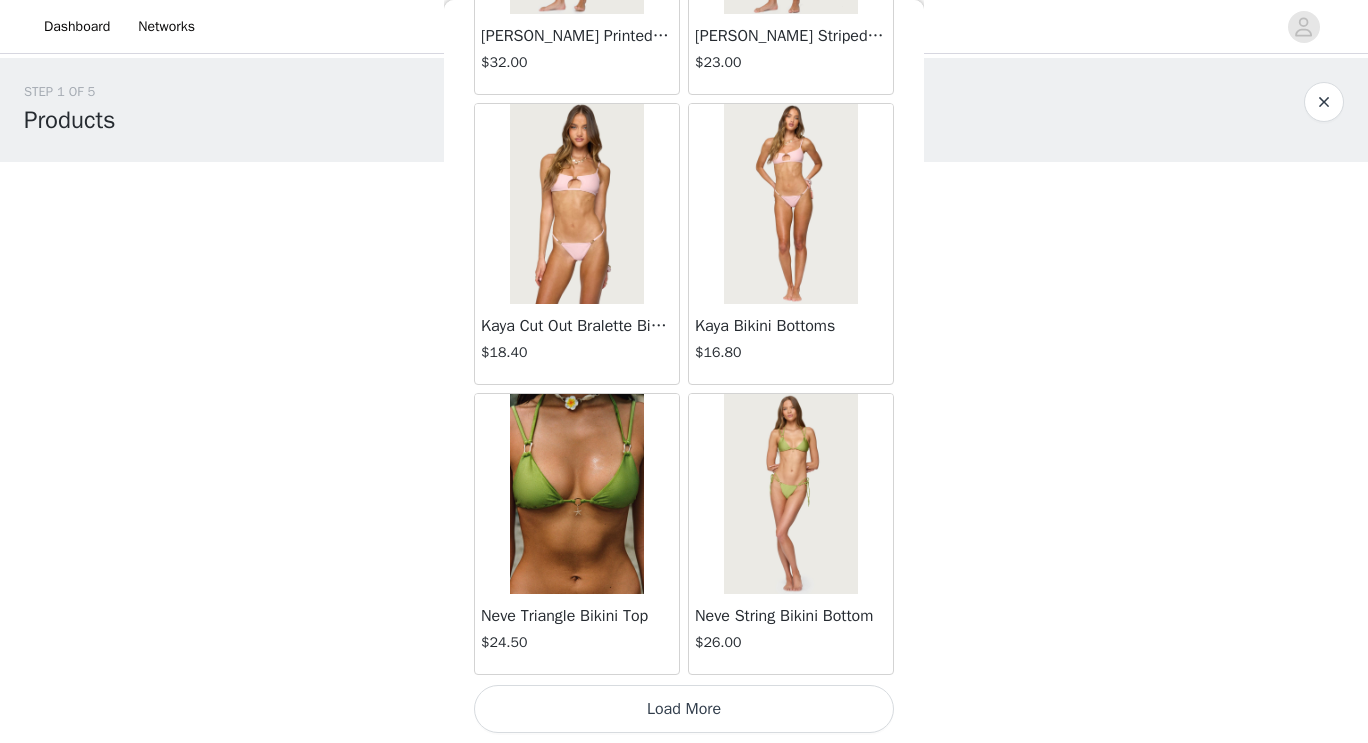 click on "Load More" at bounding box center [684, 709] 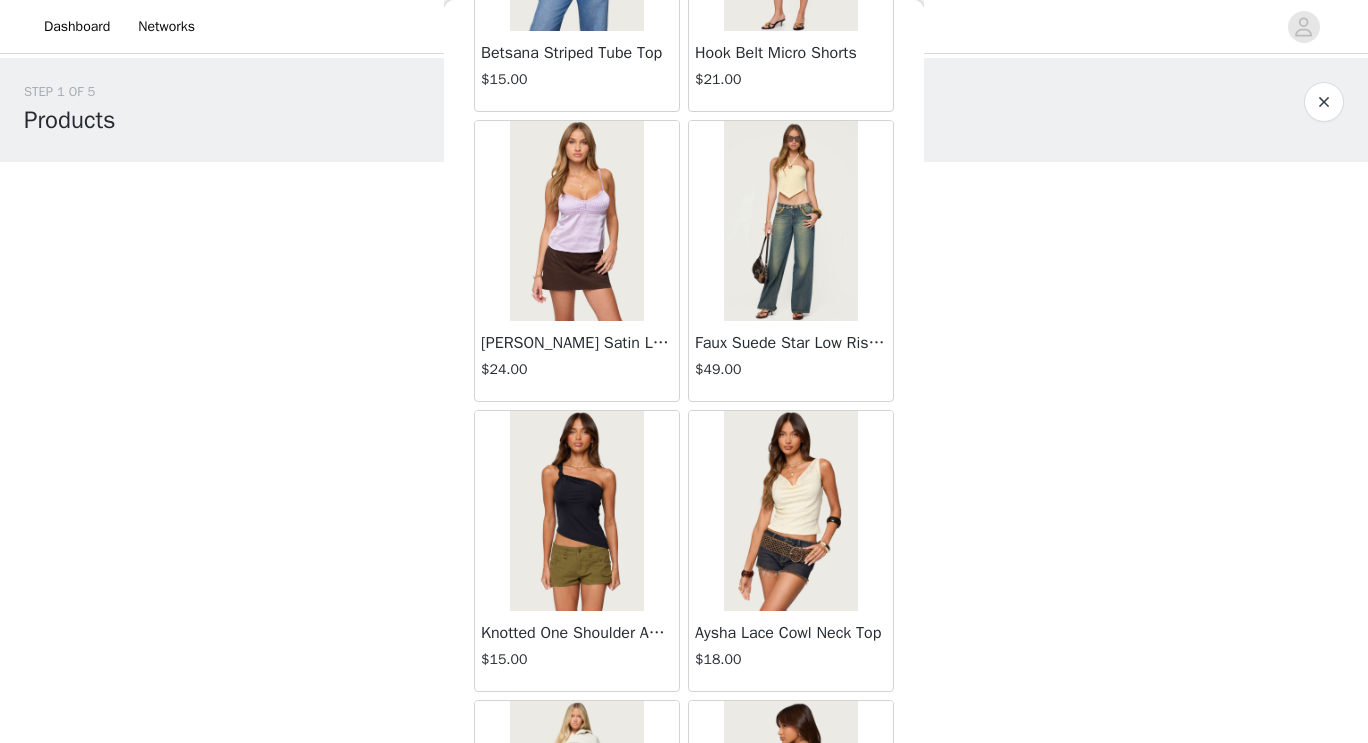 scroll, scrollTop: 31317, scrollLeft: 0, axis: vertical 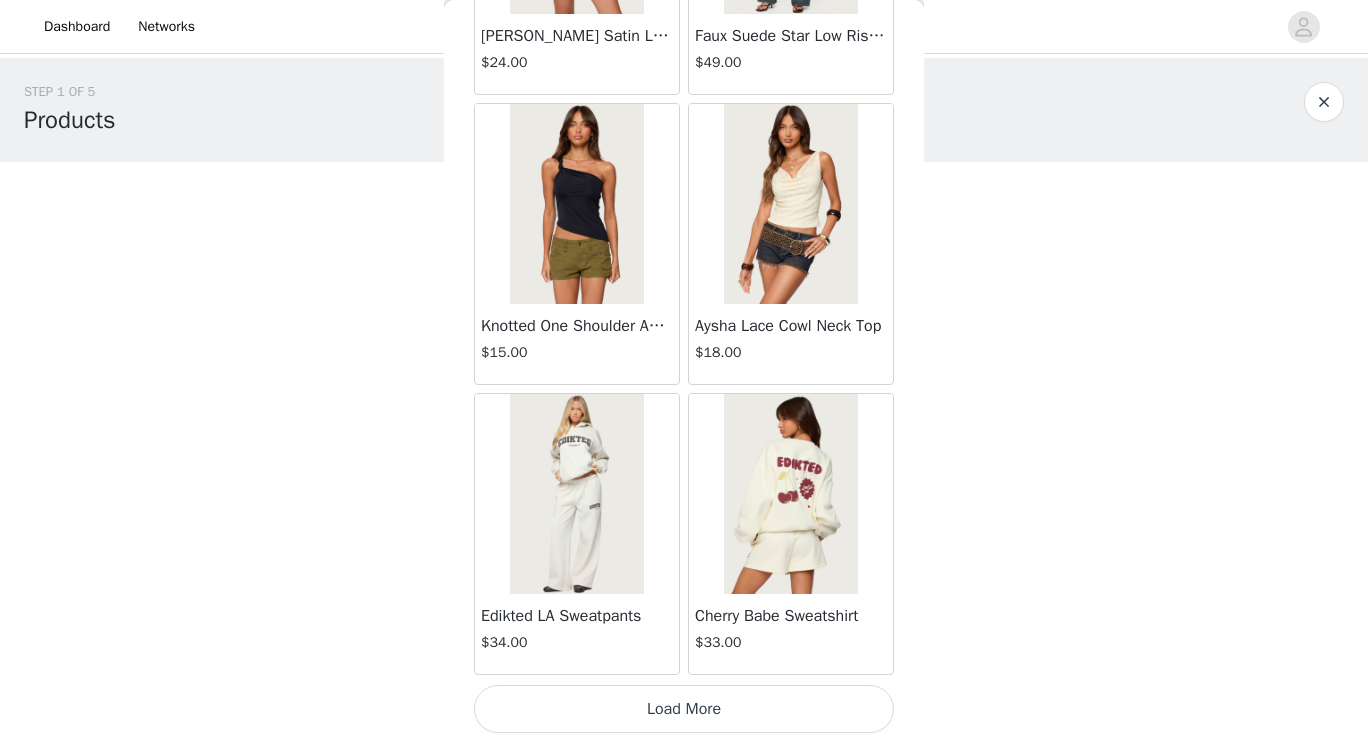 click at bounding box center (790, 204) 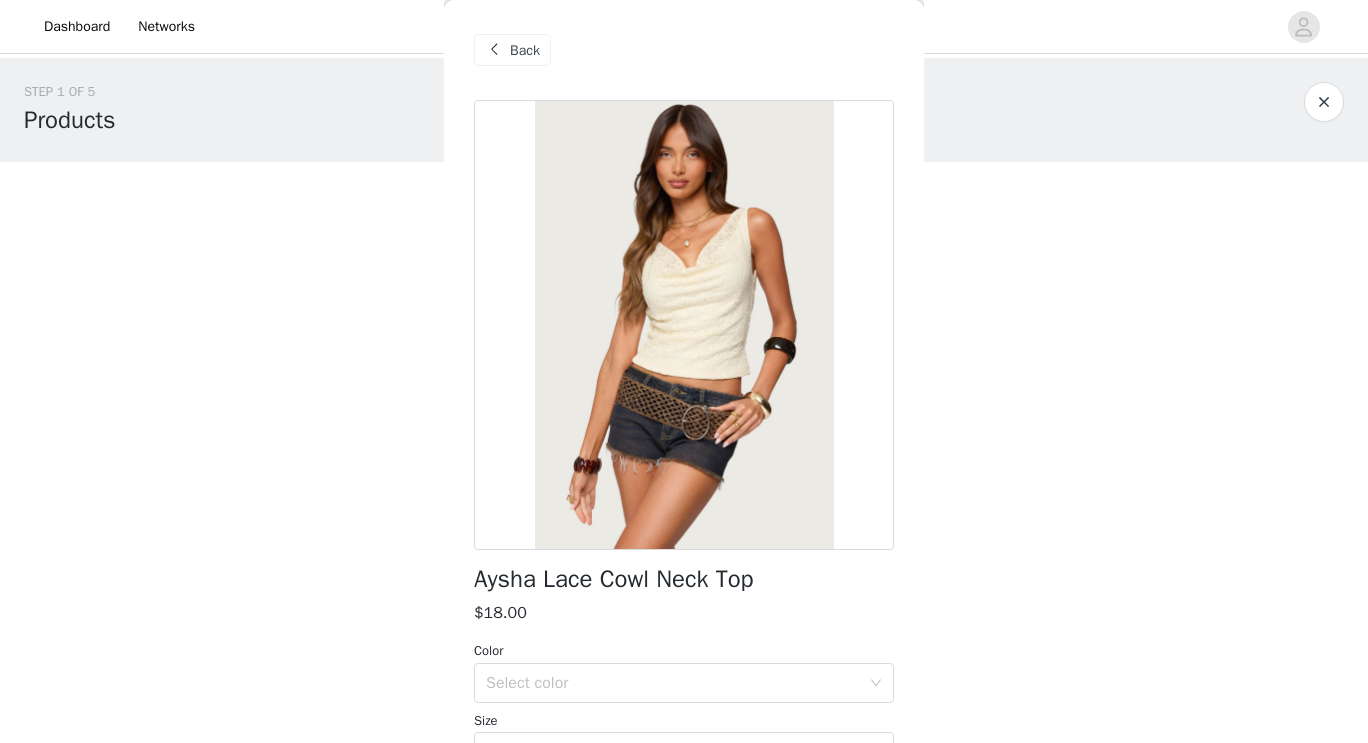 scroll, scrollTop: 1, scrollLeft: 0, axis: vertical 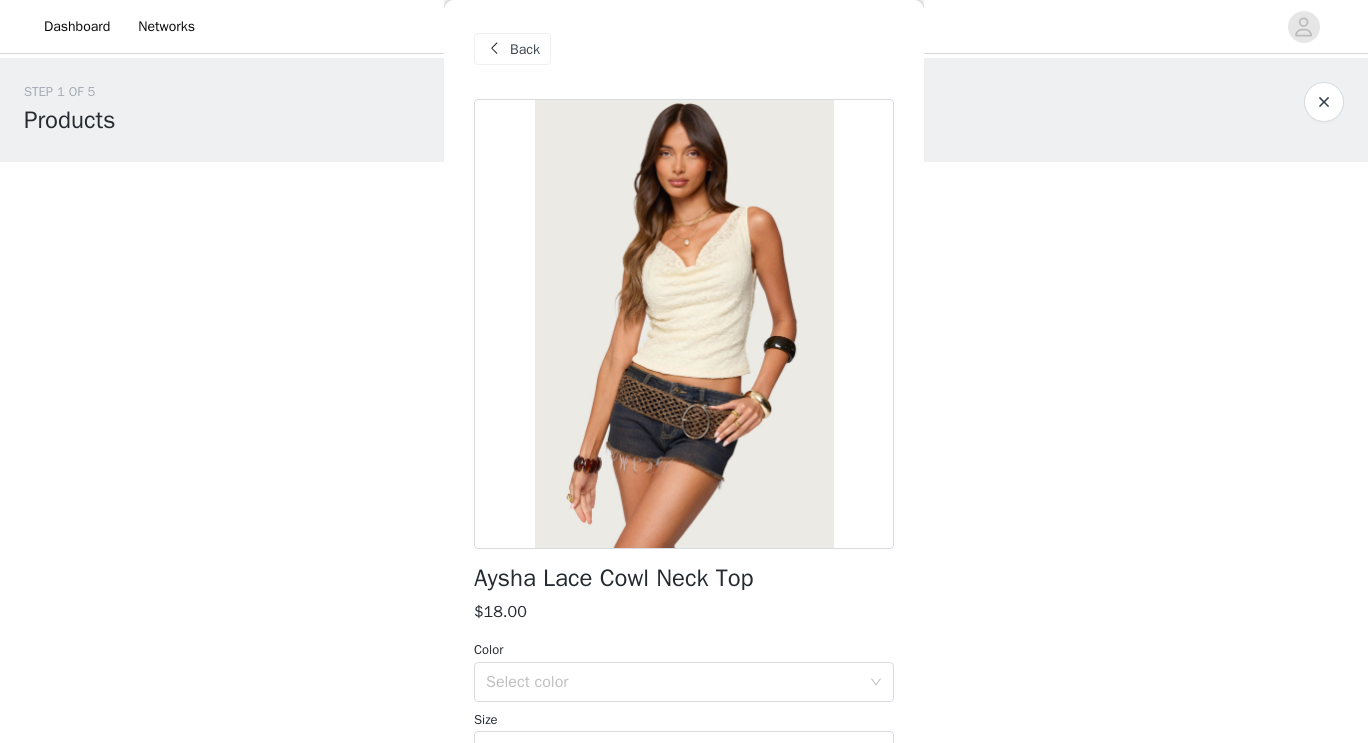 click on "Back" at bounding box center [525, 49] 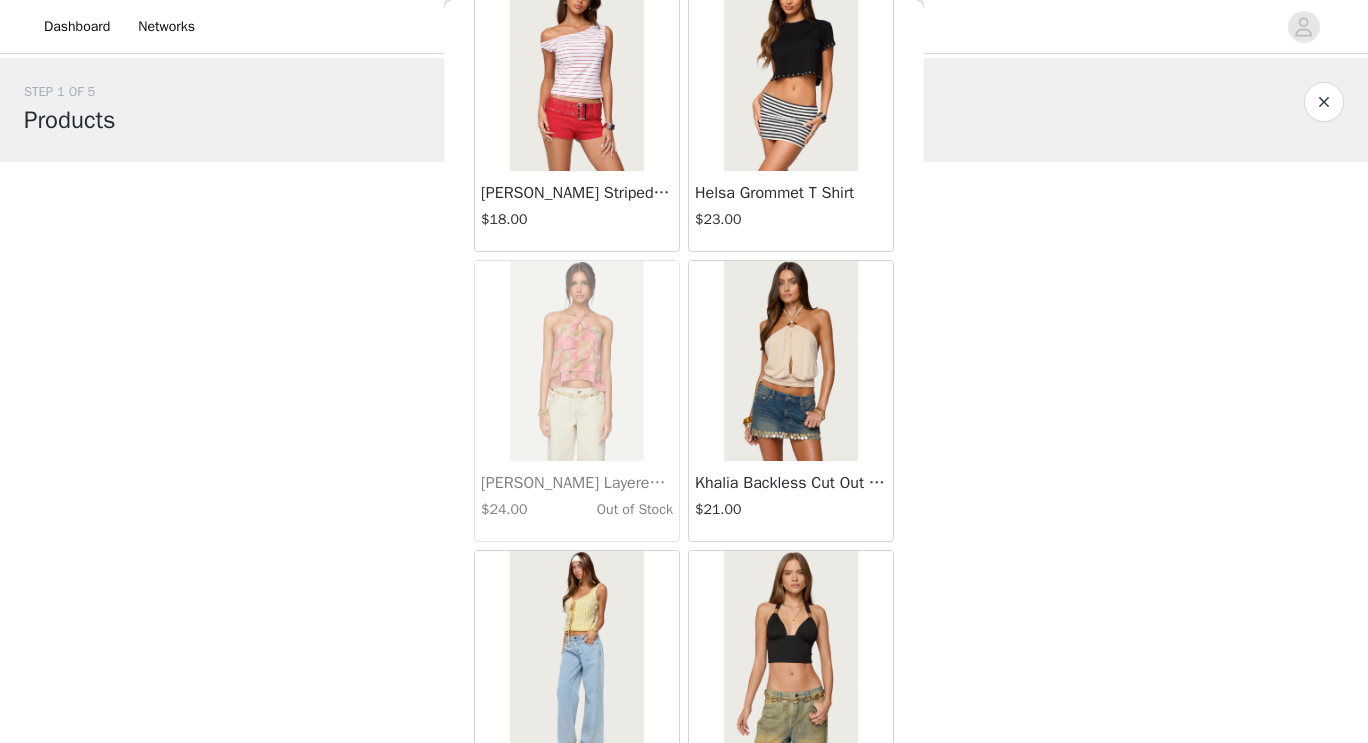scroll, scrollTop: 24169, scrollLeft: 0, axis: vertical 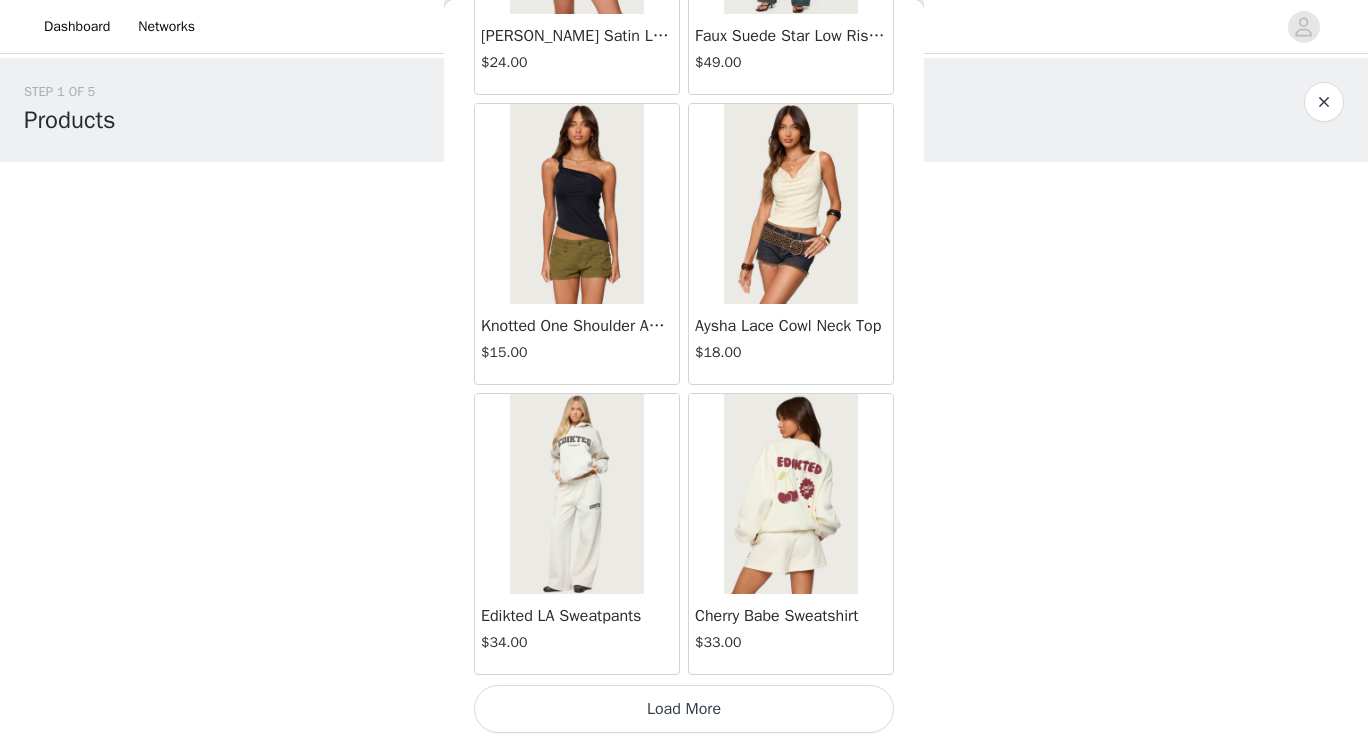 click on "Load More" at bounding box center [684, 709] 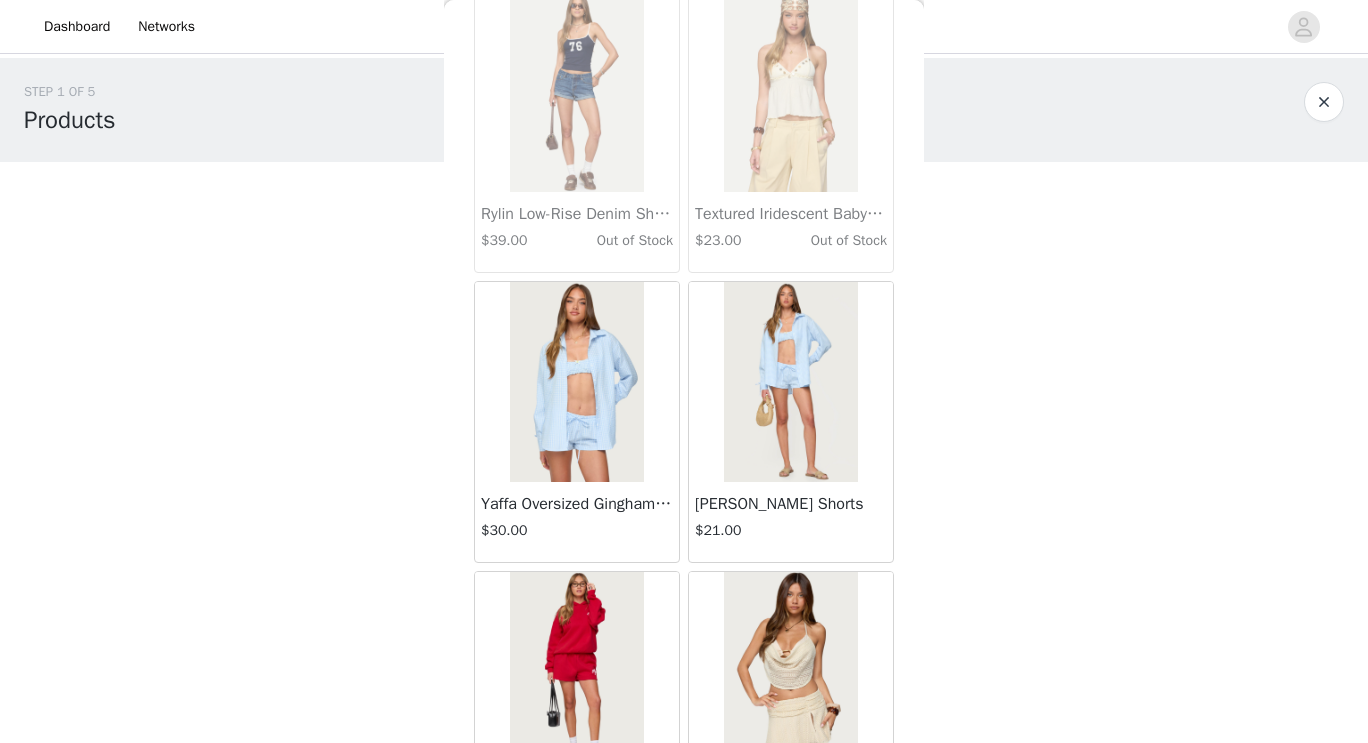 scroll, scrollTop: 34217, scrollLeft: 0, axis: vertical 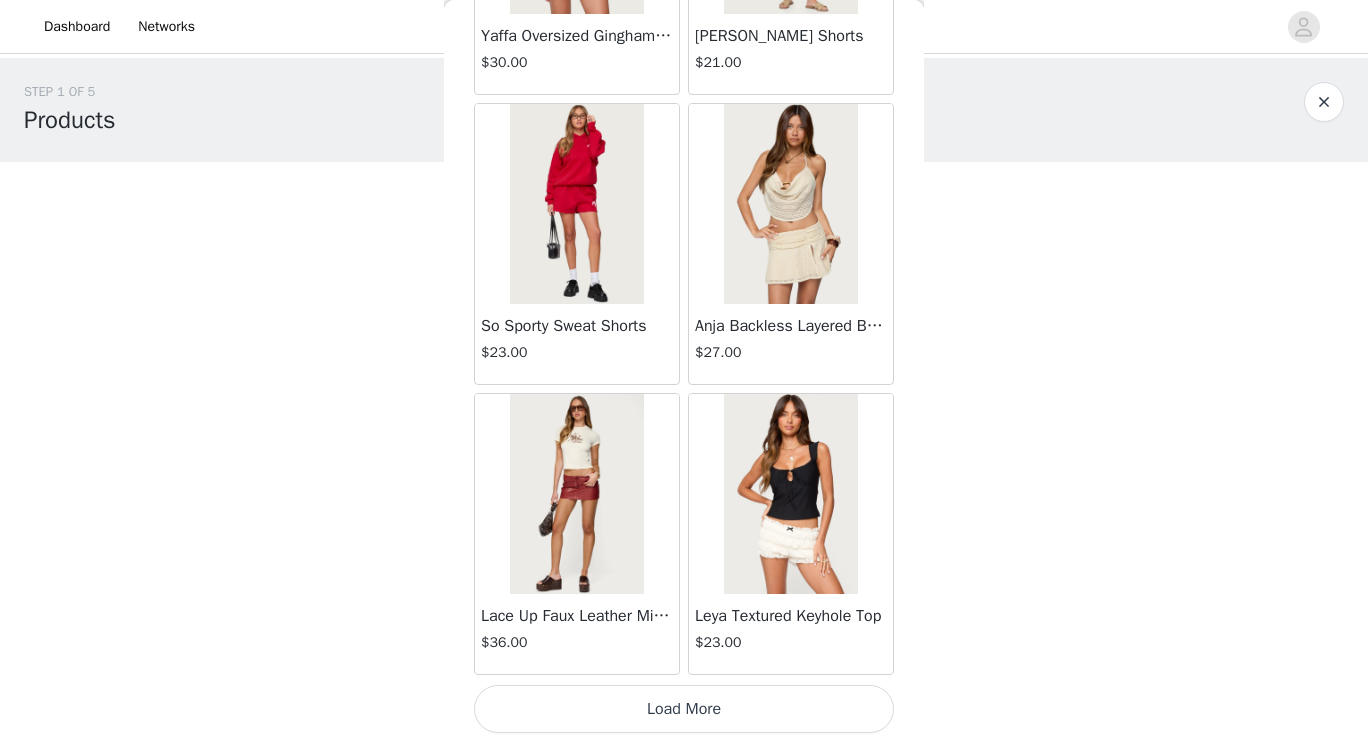 click on "Load More" at bounding box center (684, 709) 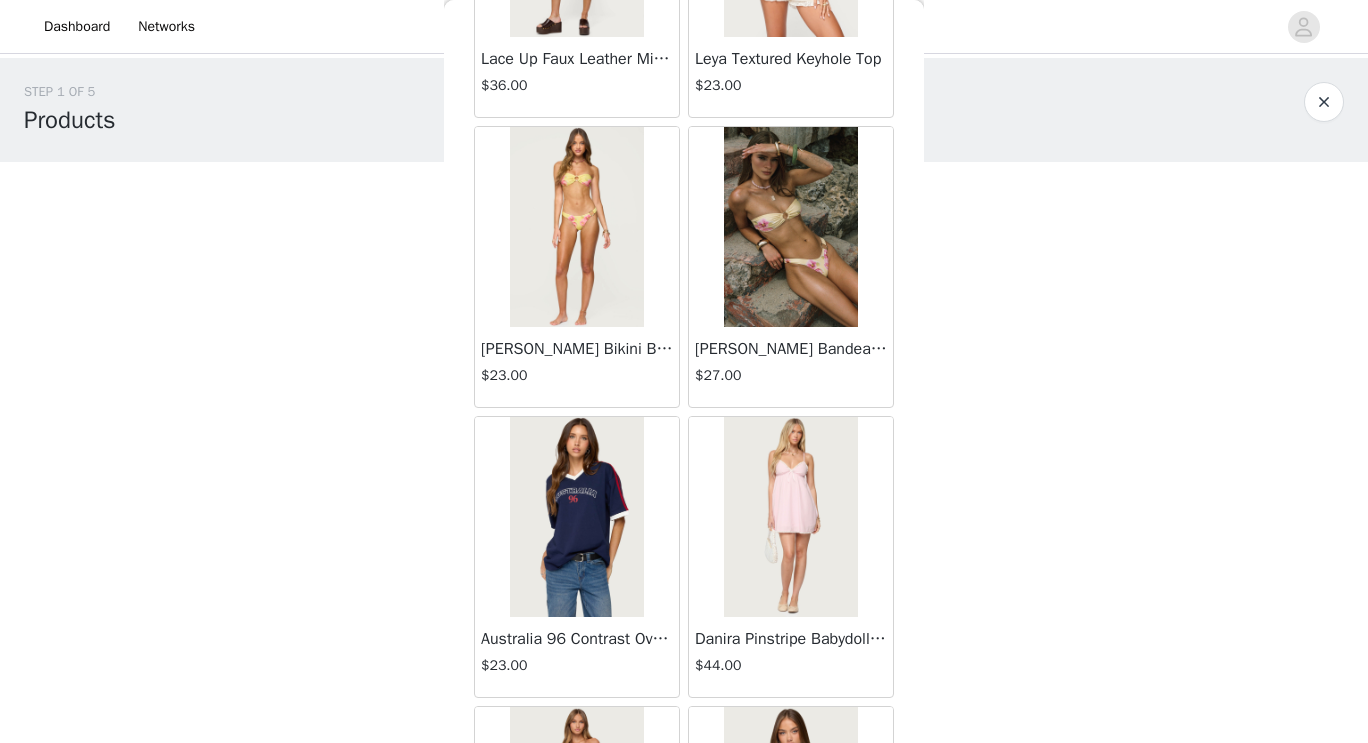 scroll, scrollTop: 34939, scrollLeft: 0, axis: vertical 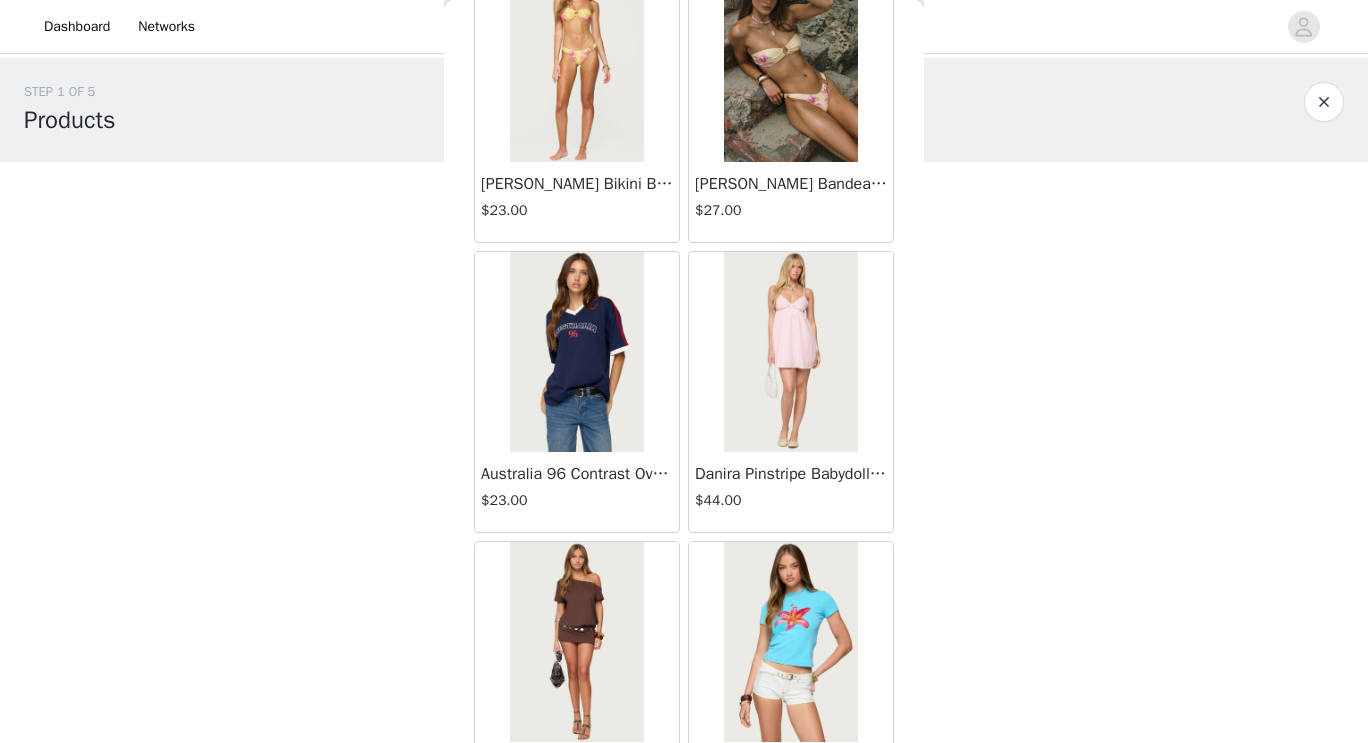 click at bounding box center (576, 352) 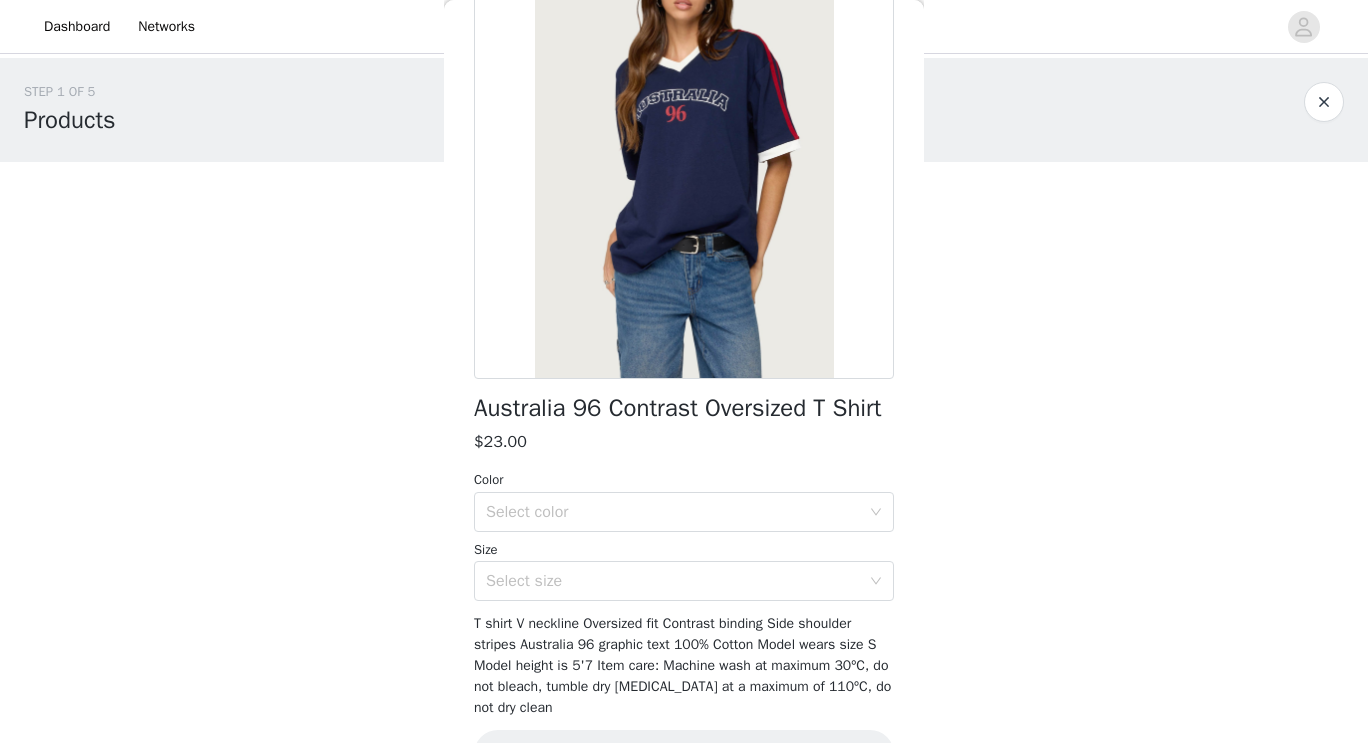 scroll, scrollTop: 0, scrollLeft: 0, axis: both 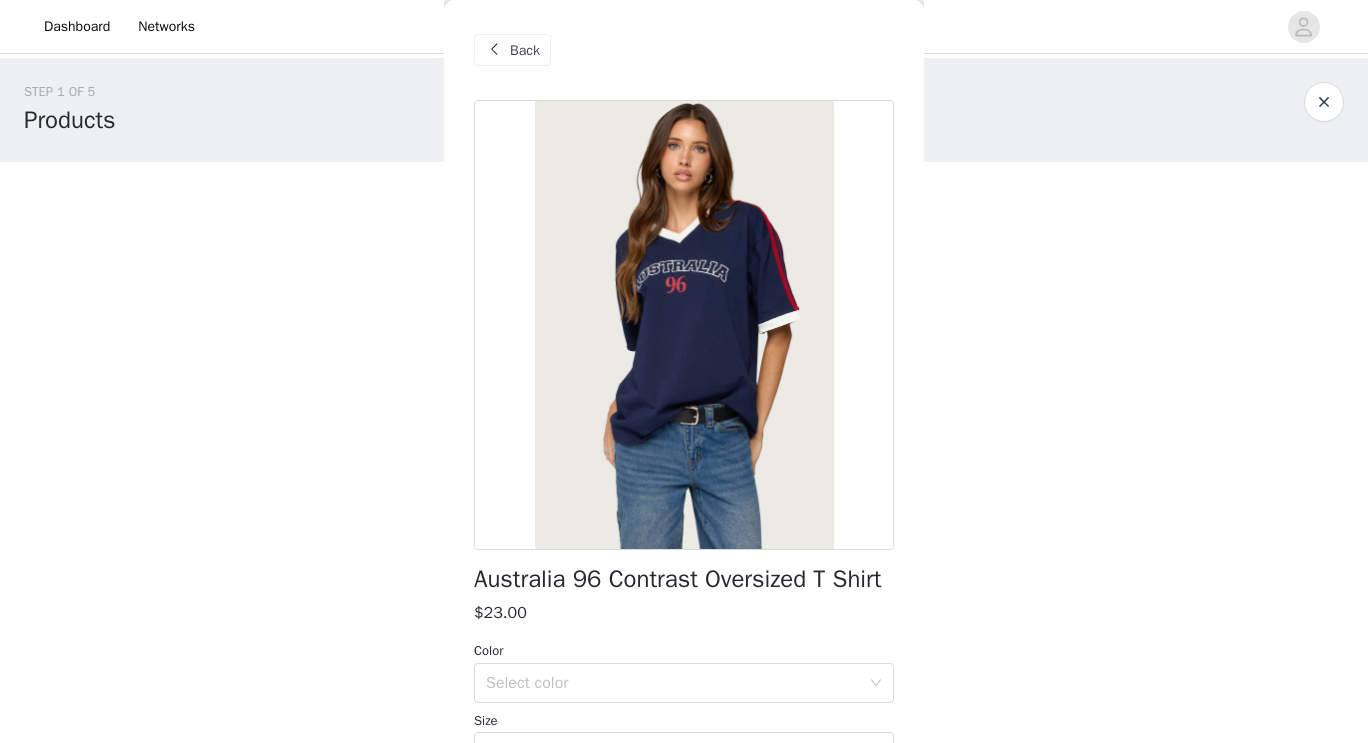 click on "Back" at bounding box center (525, 50) 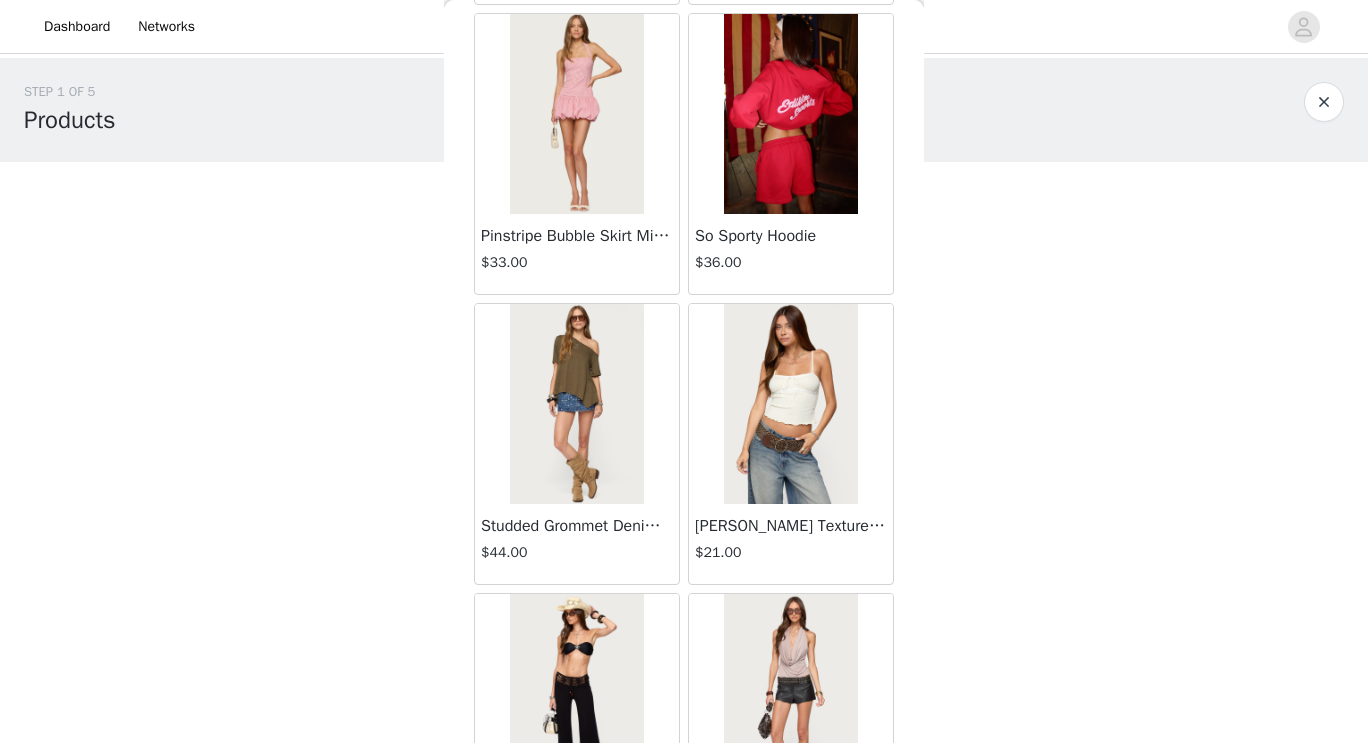 scroll, scrollTop: 36364, scrollLeft: 0, axis: vertical 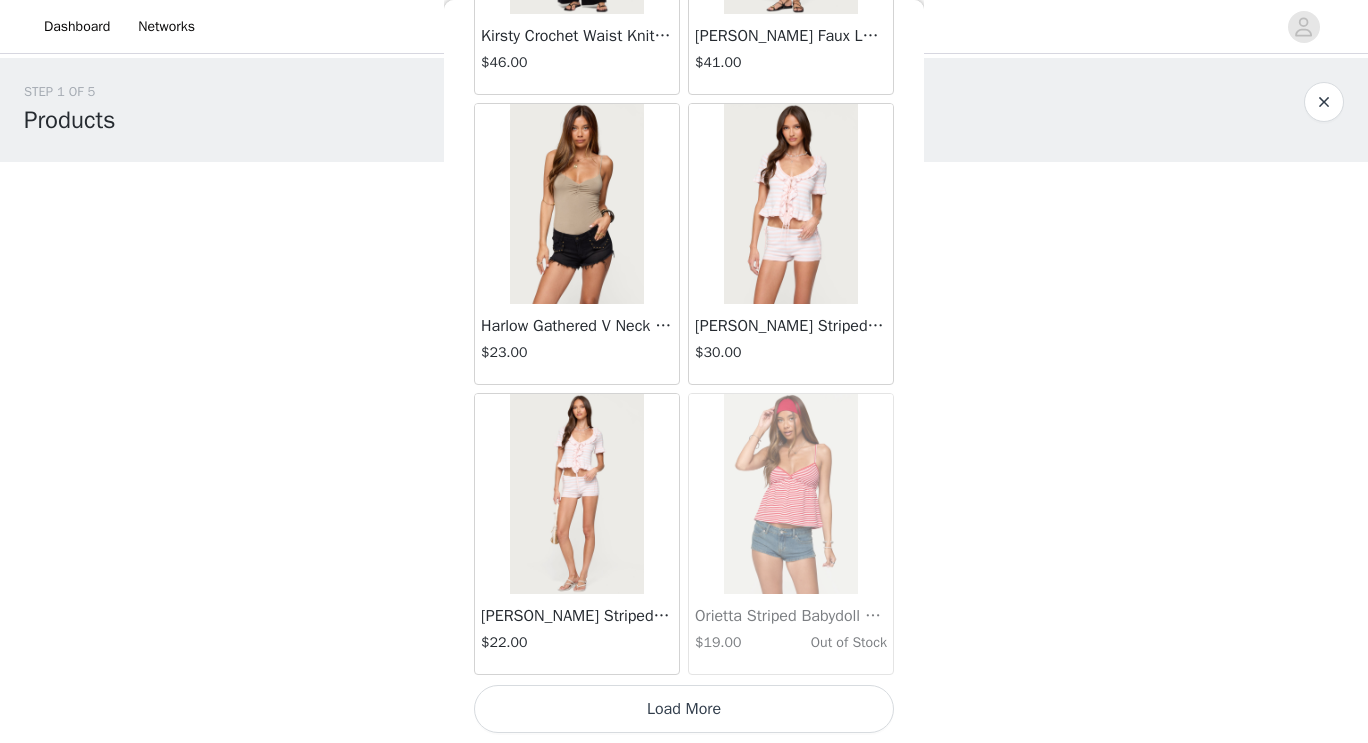 click on "Load More" at bounding box center (684, 709) 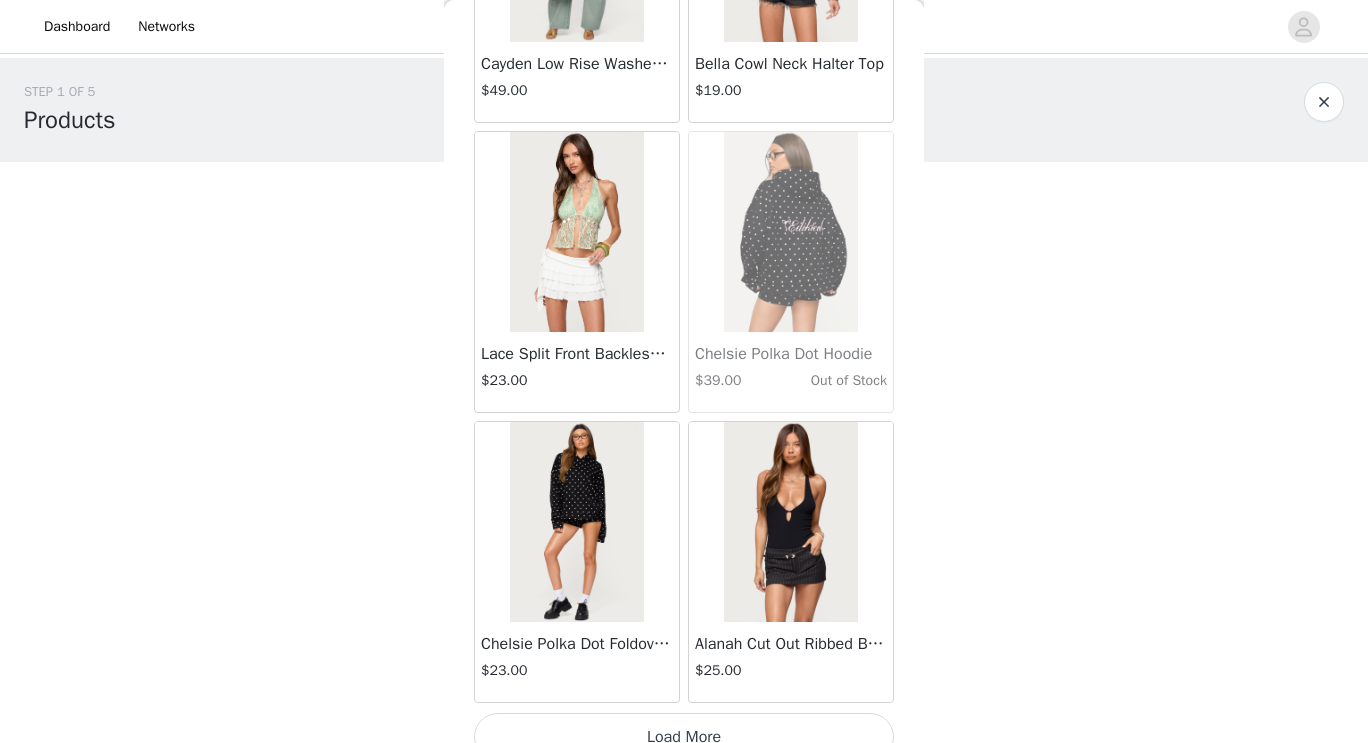 scroll, scrollTop: 40017, scrollLeft: 0, axis: vertical 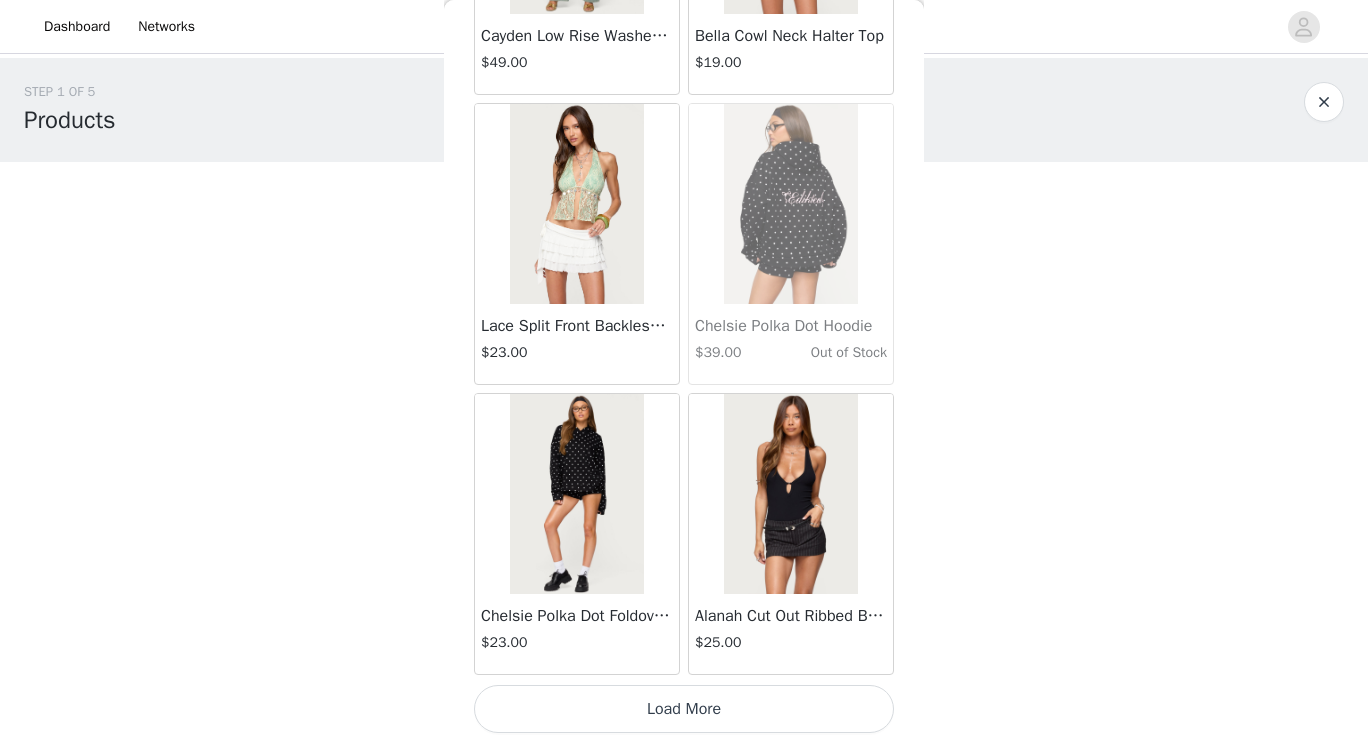click on "Load More" at bounding box center (684, 709) 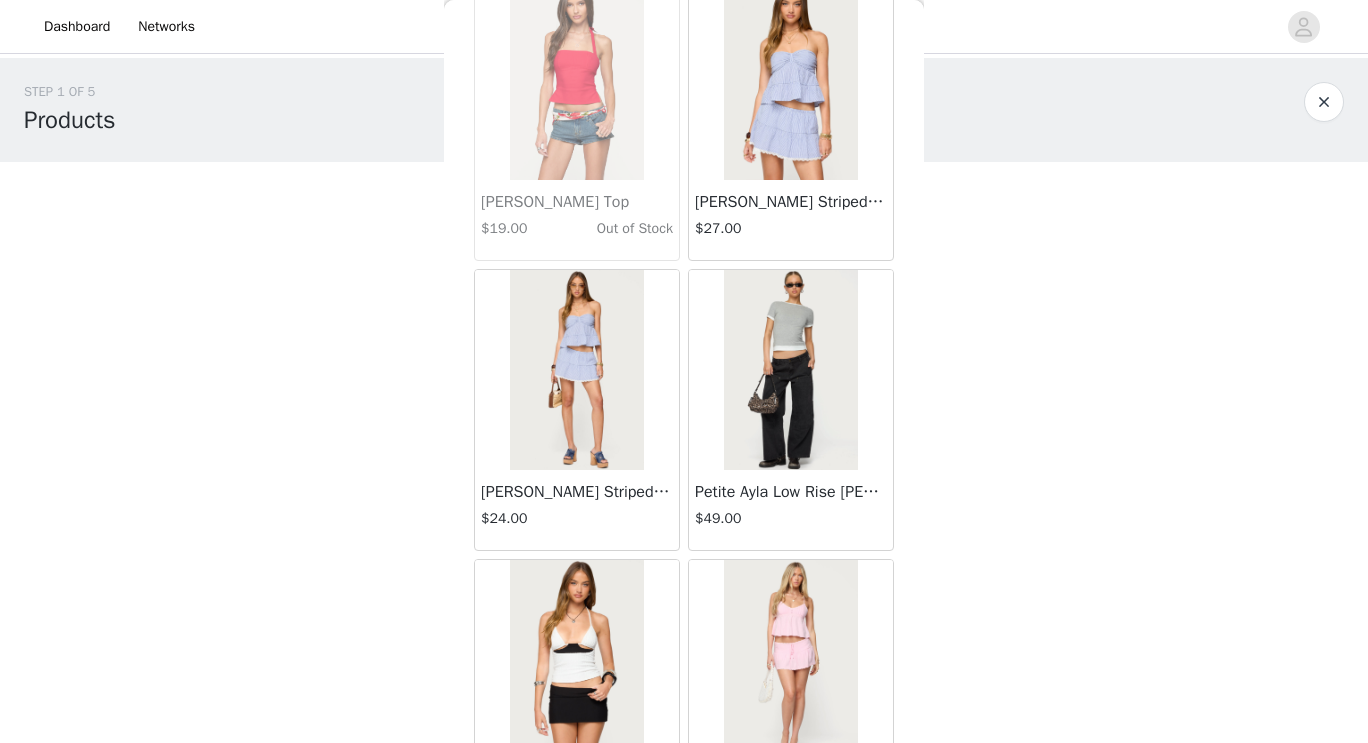 scroll, scrollTop: 41883, scrollLeft: 0, axis: vertical 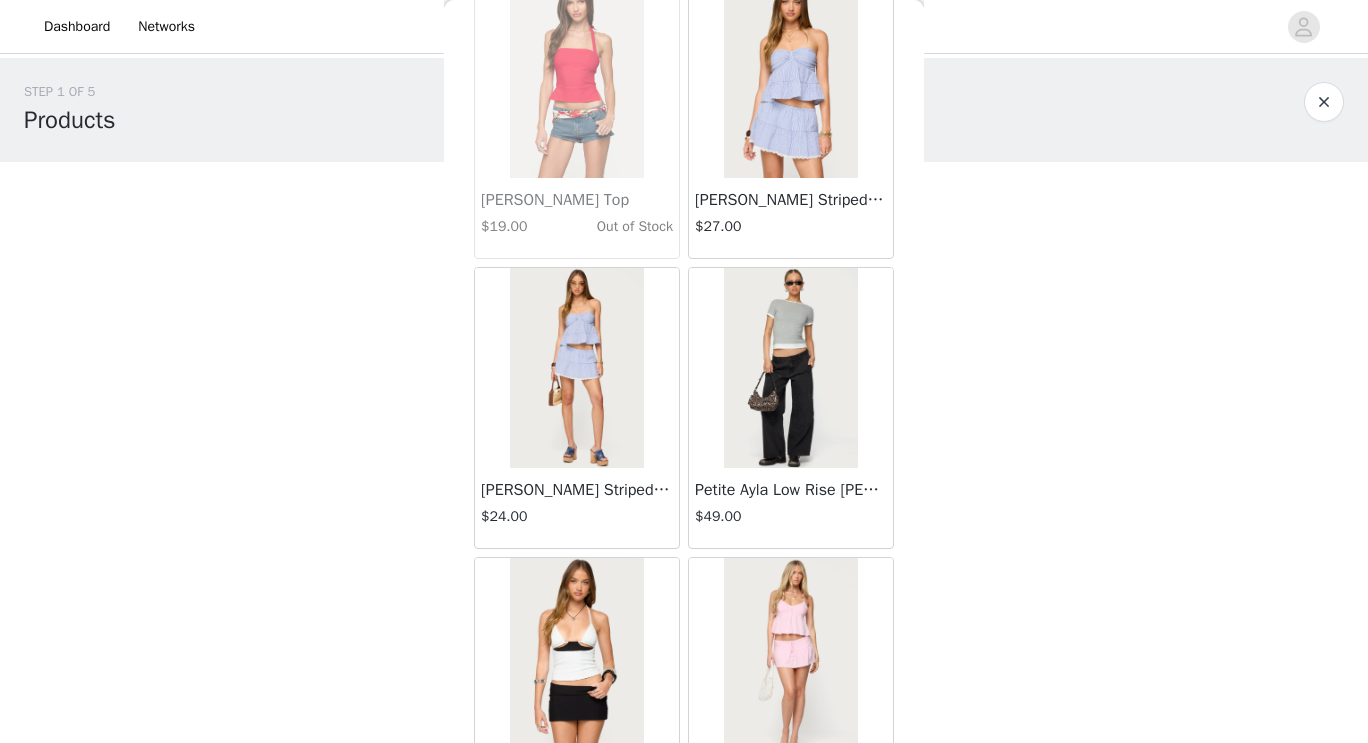 click at bounding box center (790, 368) 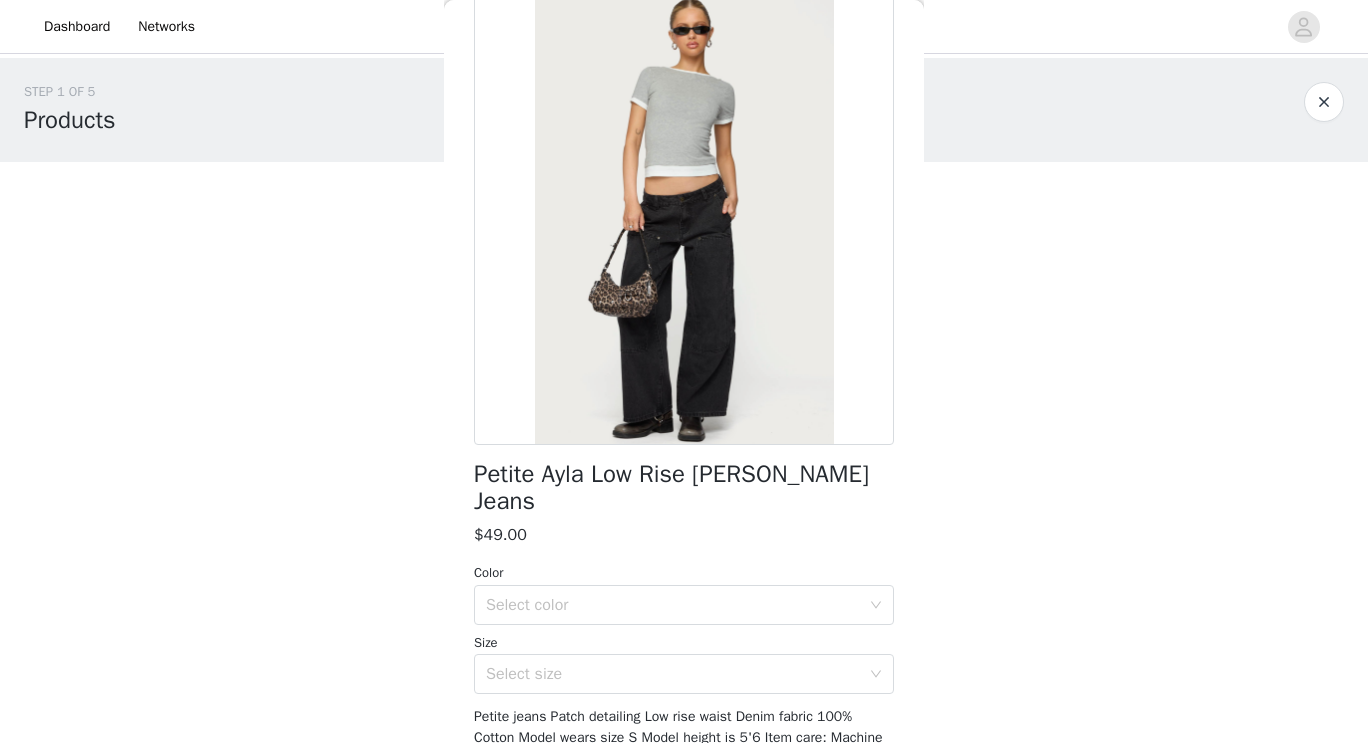 scroll, scrollTop: 230, scrollLeft: 0, axis: vertical 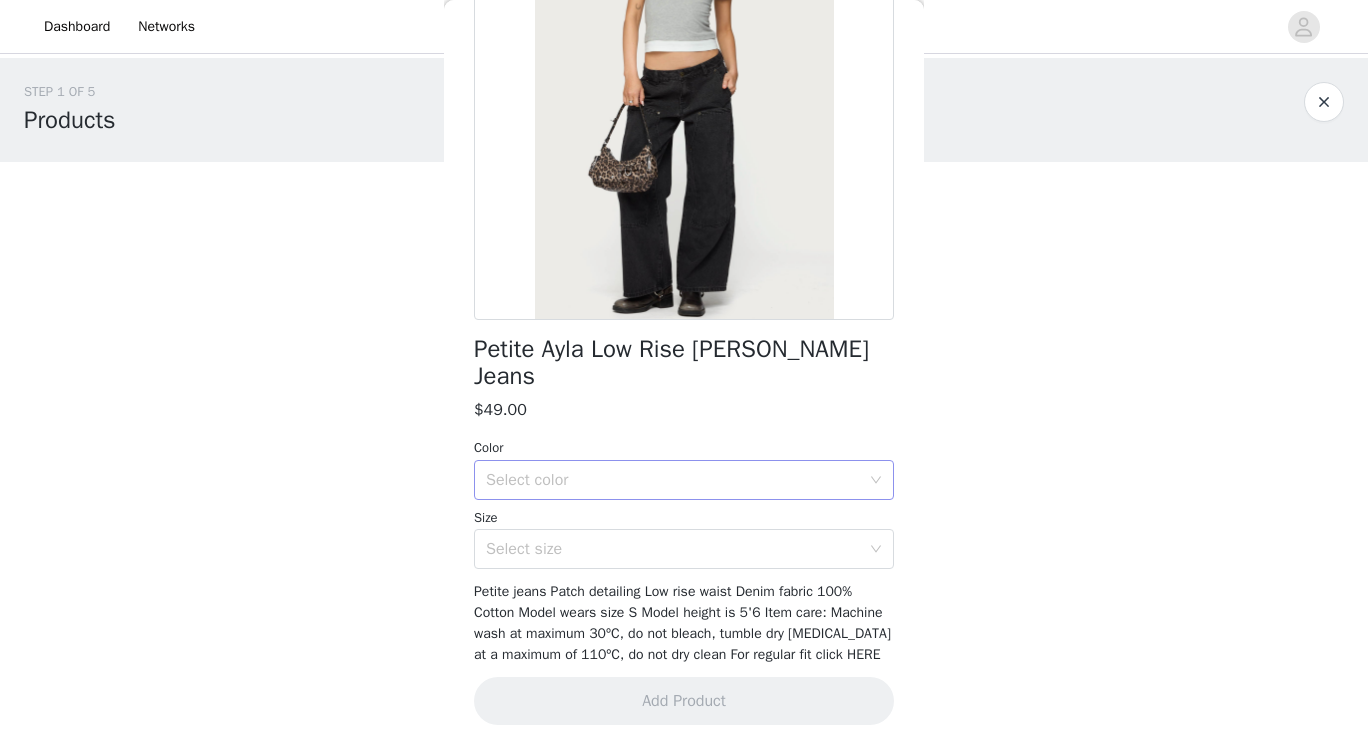 click on "Select color" at bounding box center [673, 480] 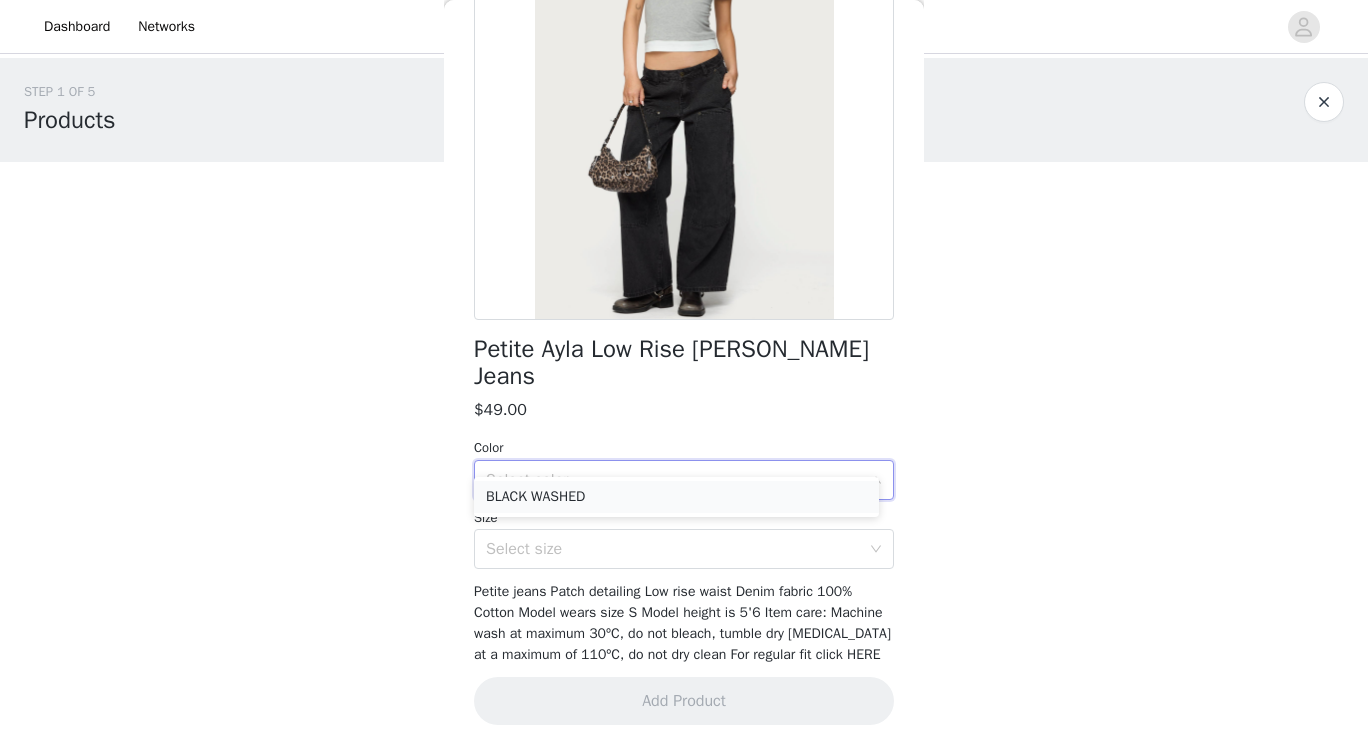 click on "BLACK WASHED" at bounding box center (676, 497) 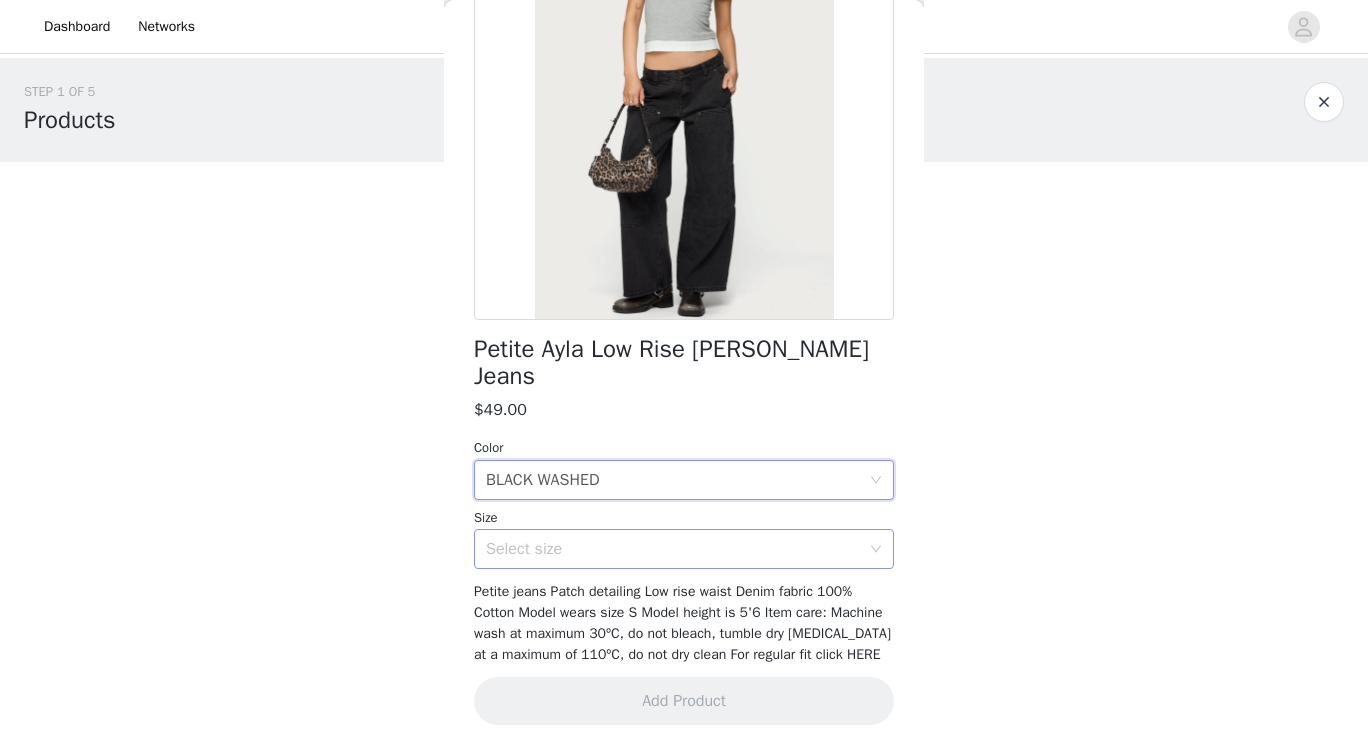 click on "Select size" at bounding box center (673, 549) 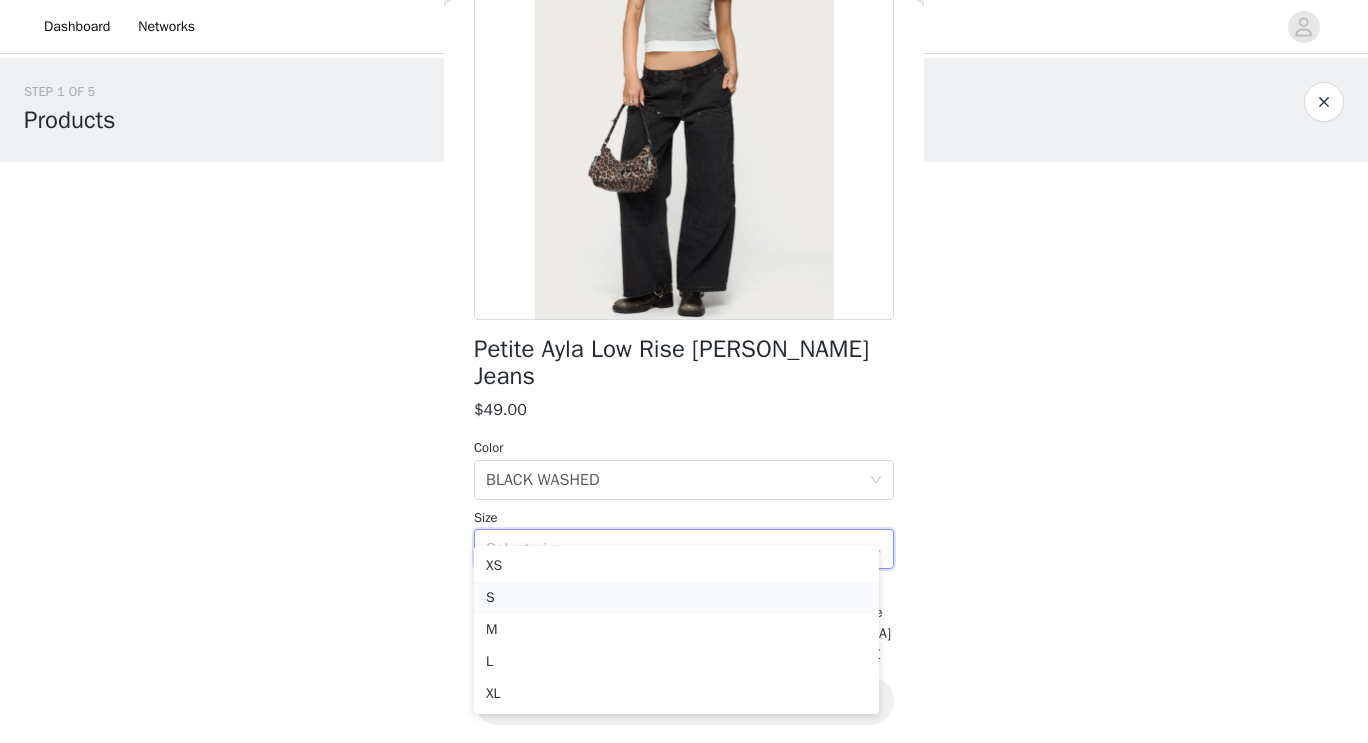 click on "S" at bounding box center [676, 598] 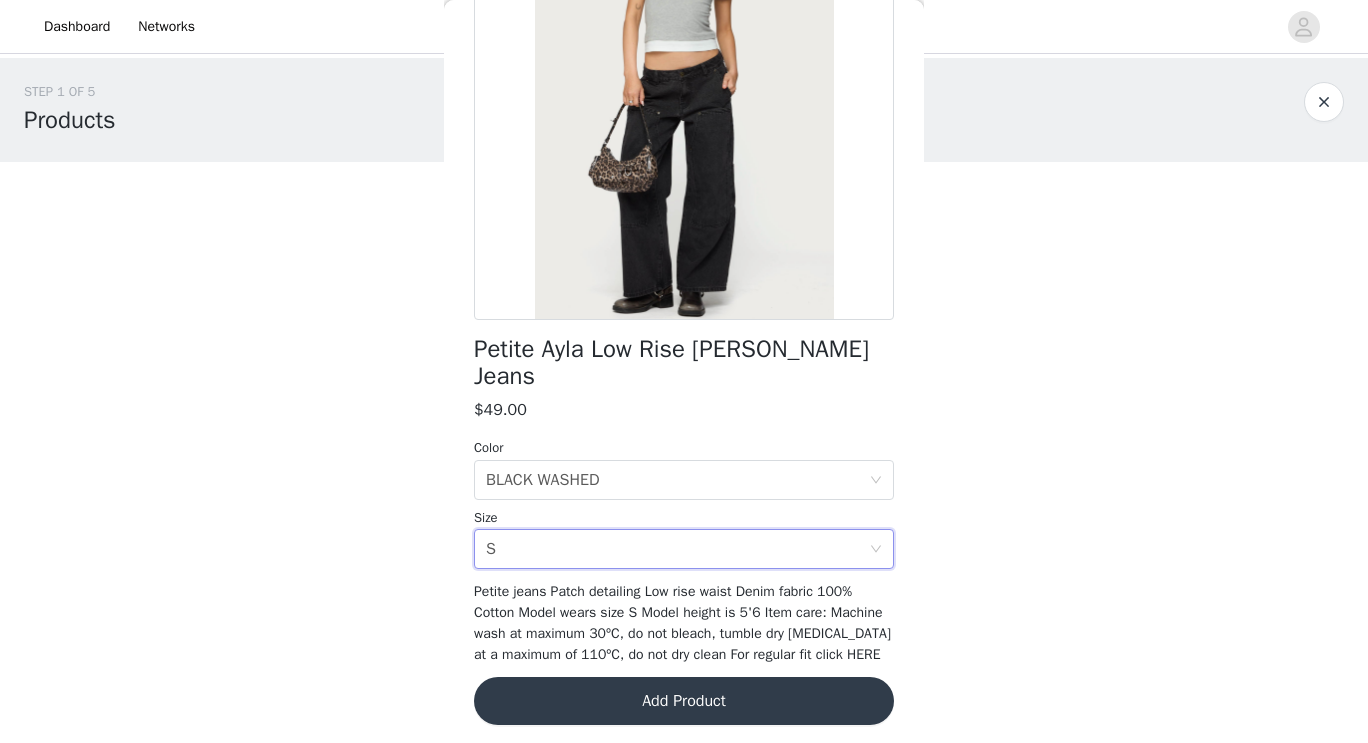 scroll, scrollTop: 0, scrollLeft: 0, axis: both 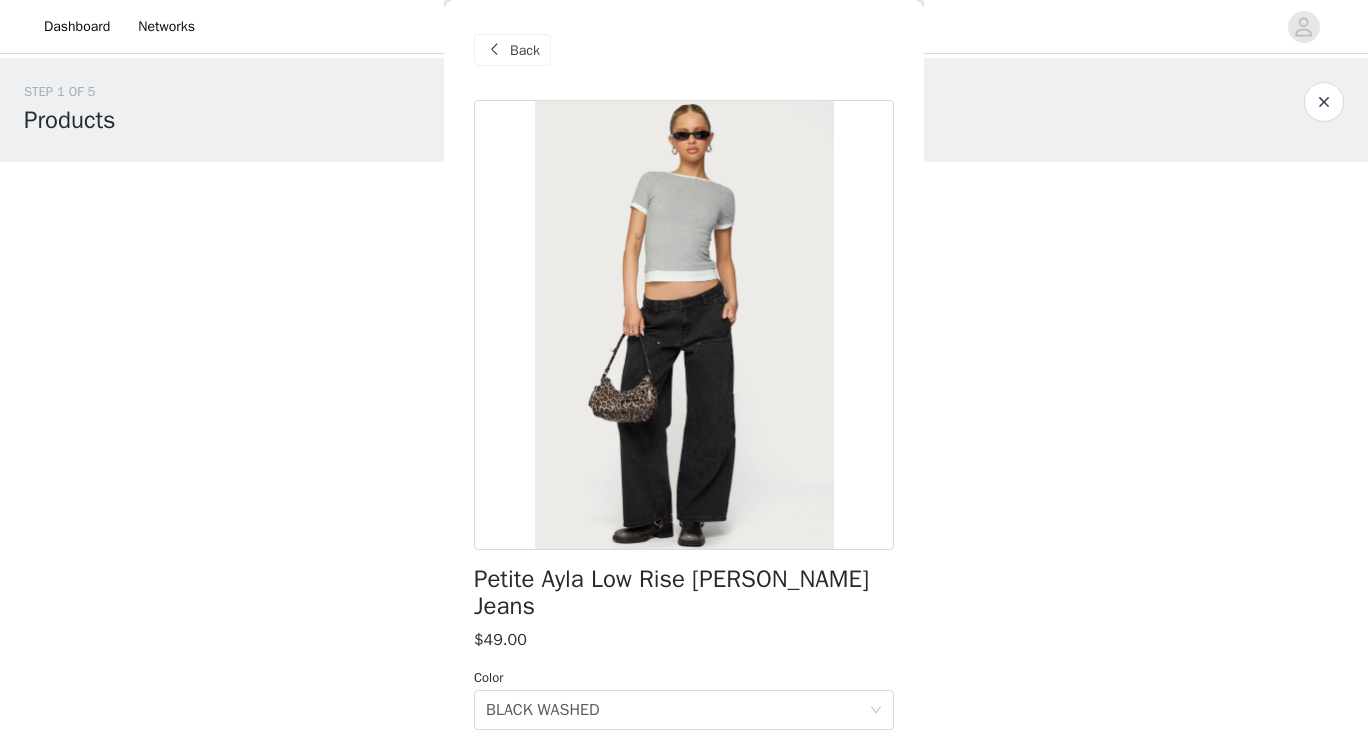 click on "Back" at bounding box center (525, 50) 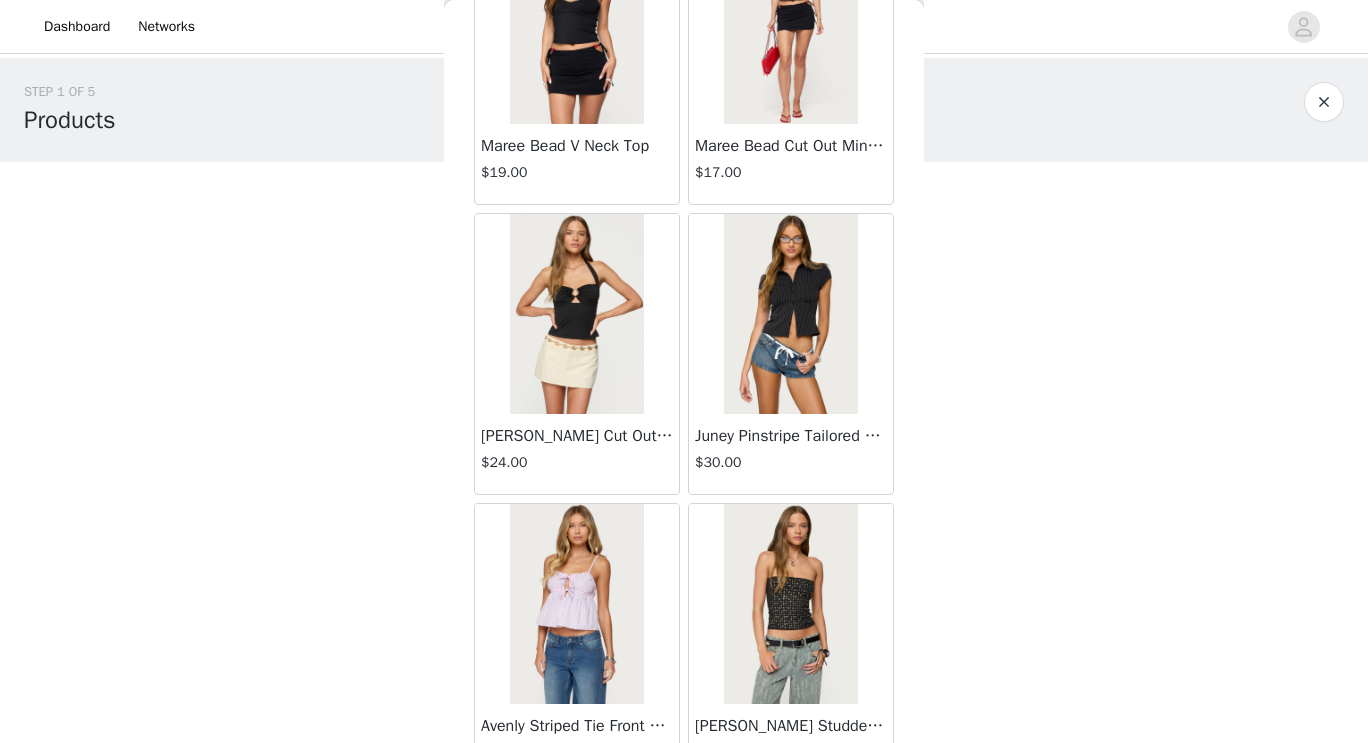 scroll, scrollTop: 1048, scrollLeft: 0, axis: vertical 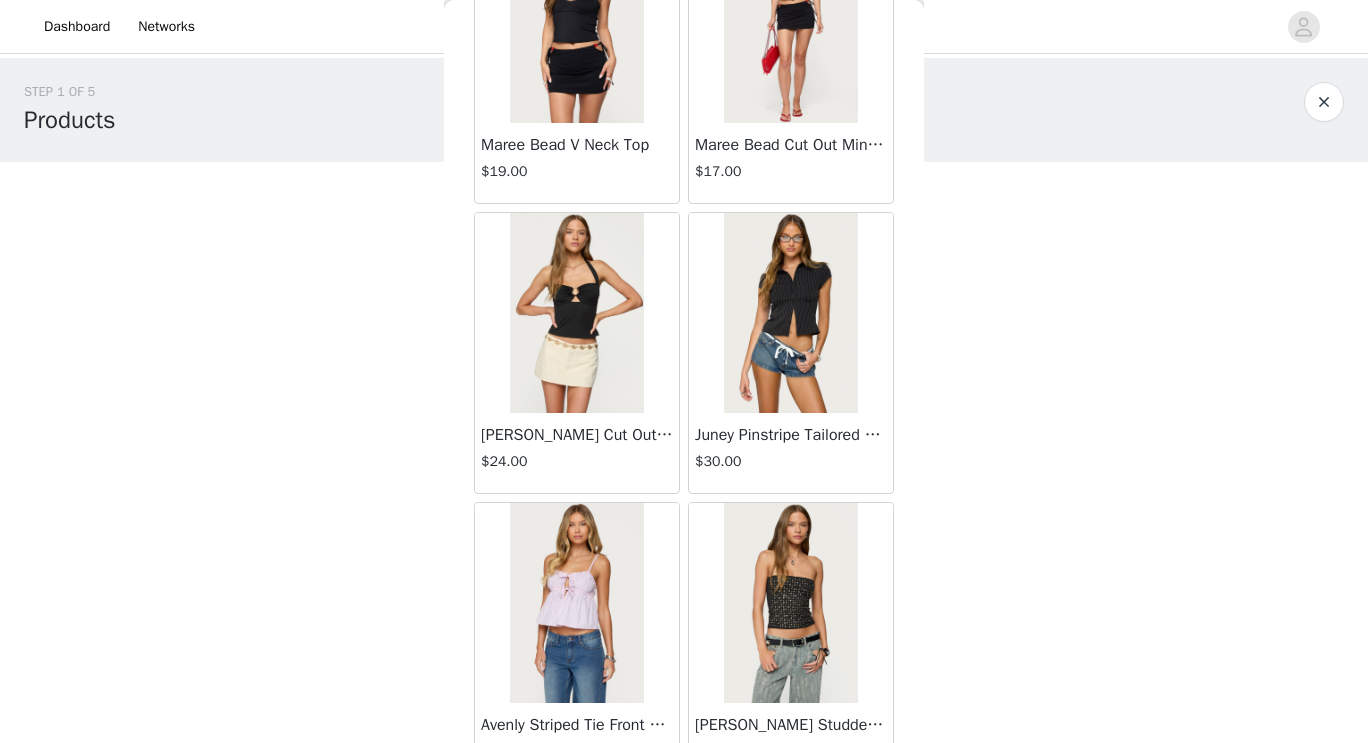 click at bounding box center (790, 313) 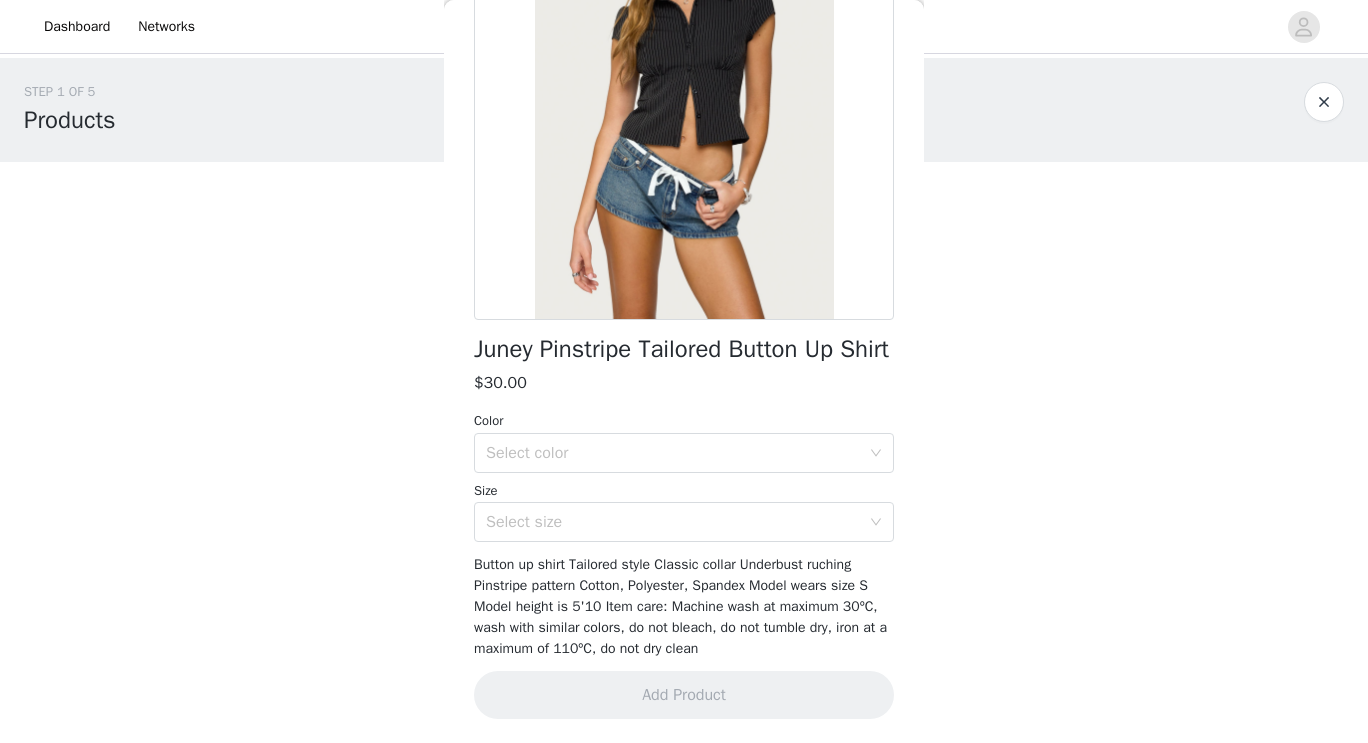 scroll, scrollTop: 0, scrollLeft: 0, axis: both 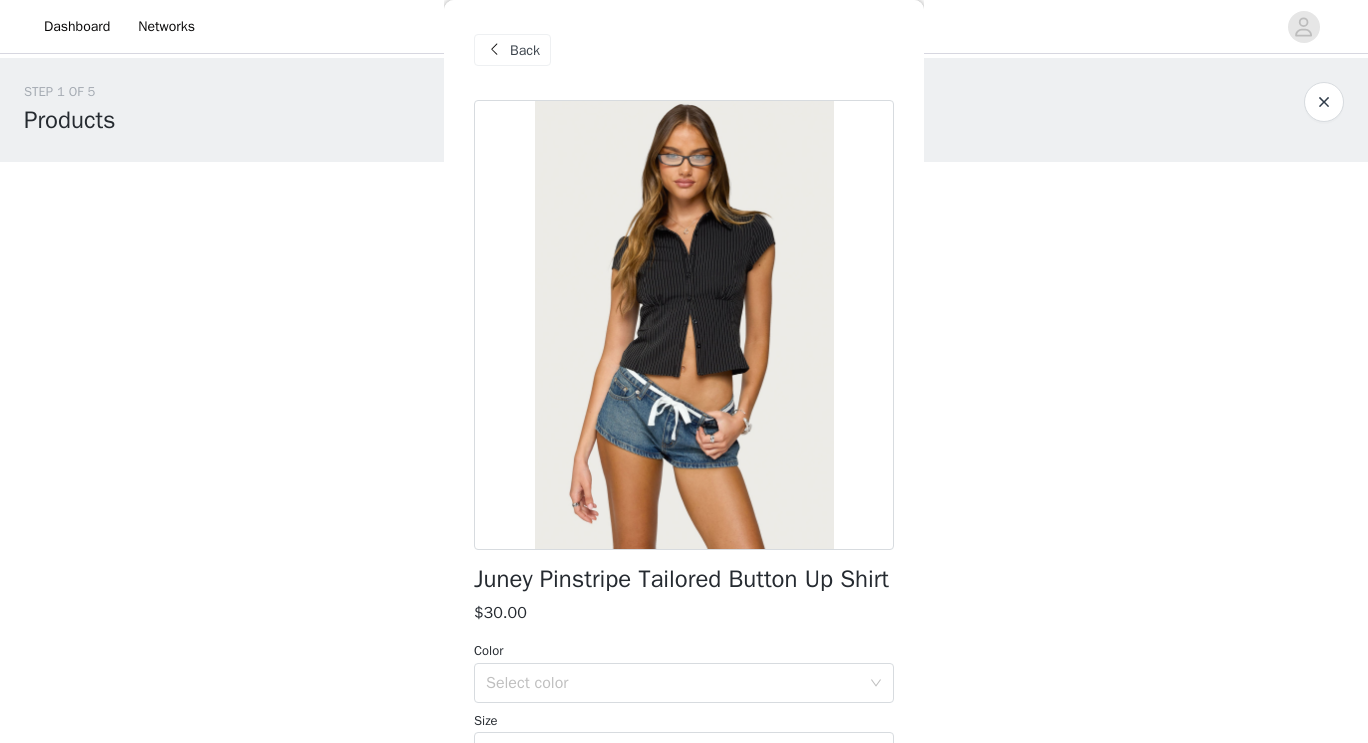 click on "Back" at bounding box center [525, 50] 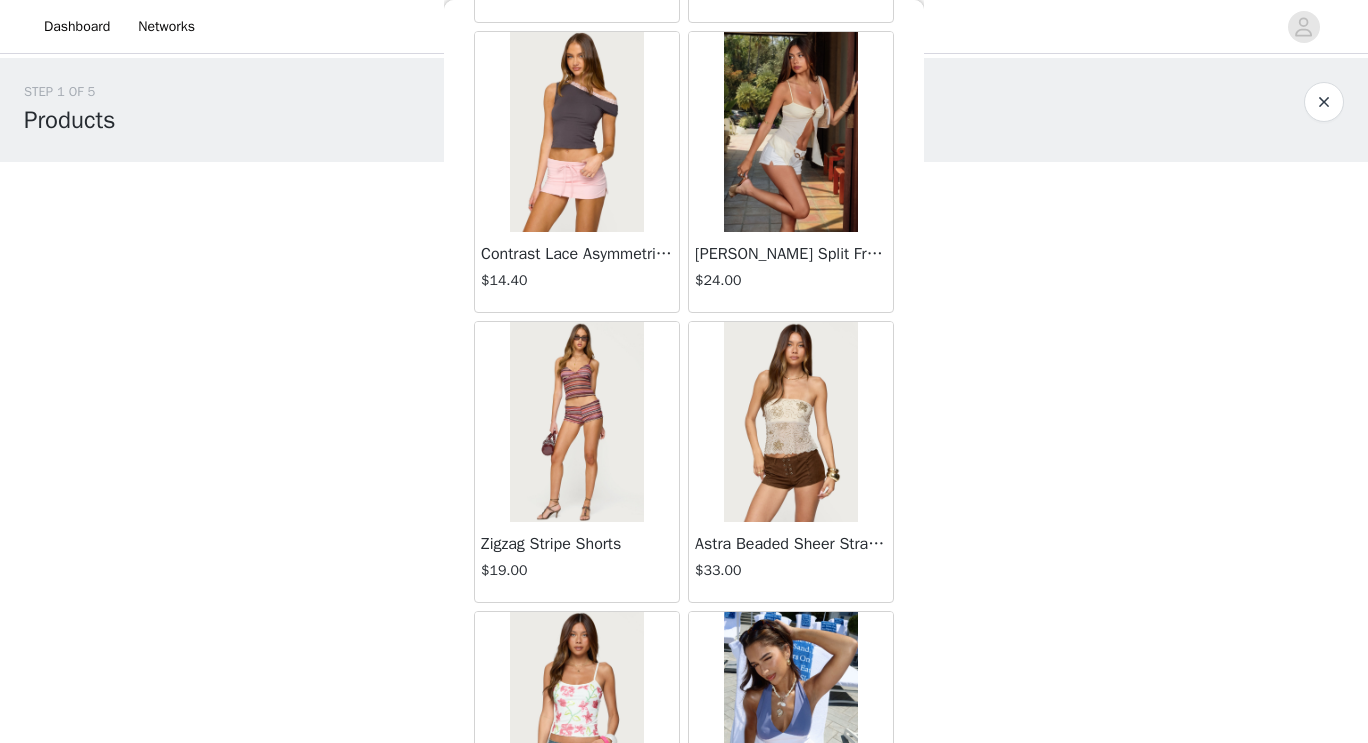 scroll, scrollTop: 2394, scrollLeft: 0, axis: vertical 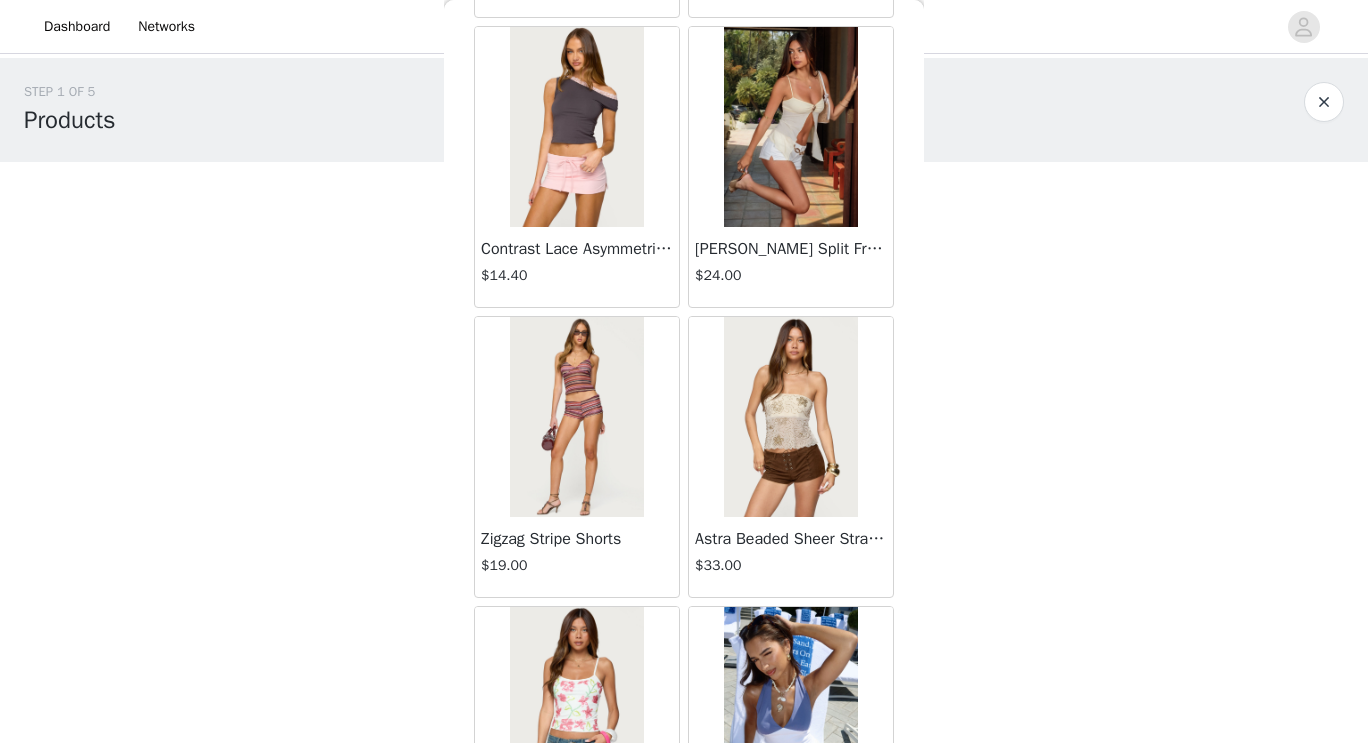 click at bounding box center (790, 417) 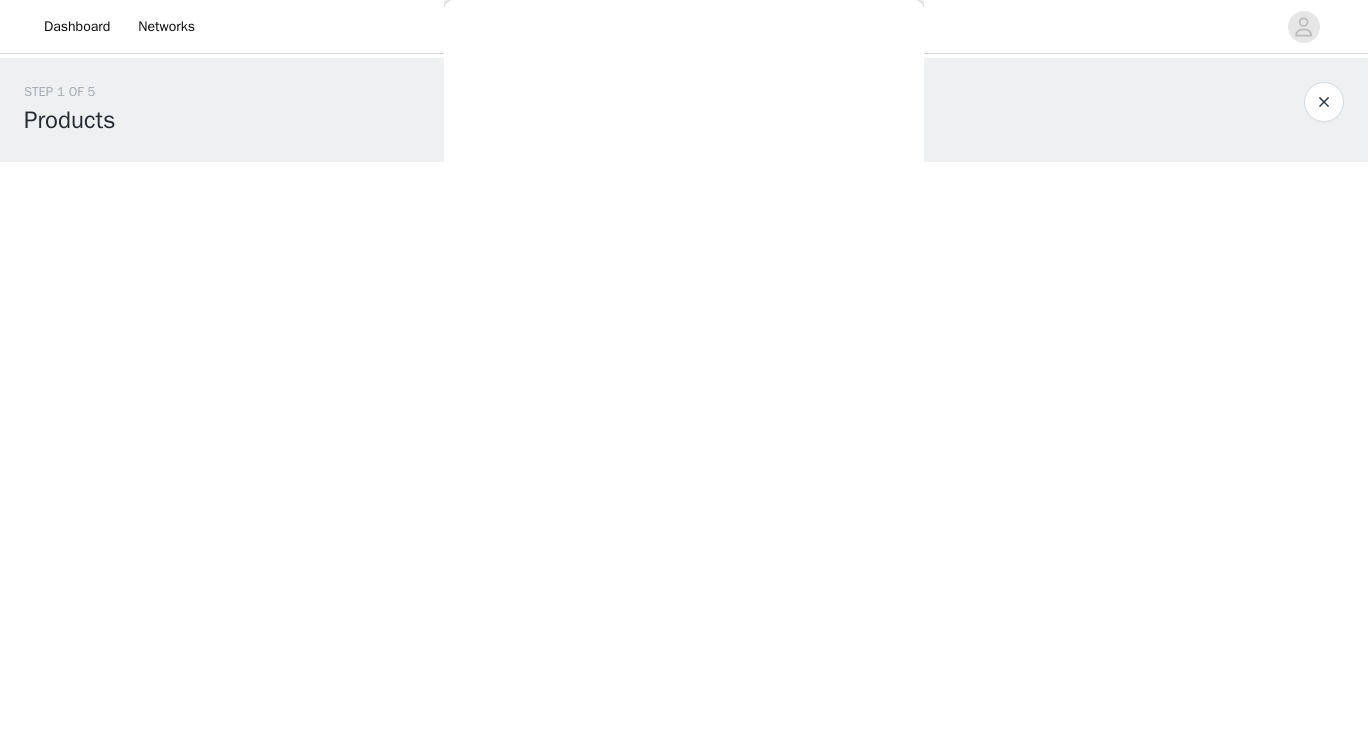 scroll, scrollTop: 0, scrollLeft: 0, axis: both 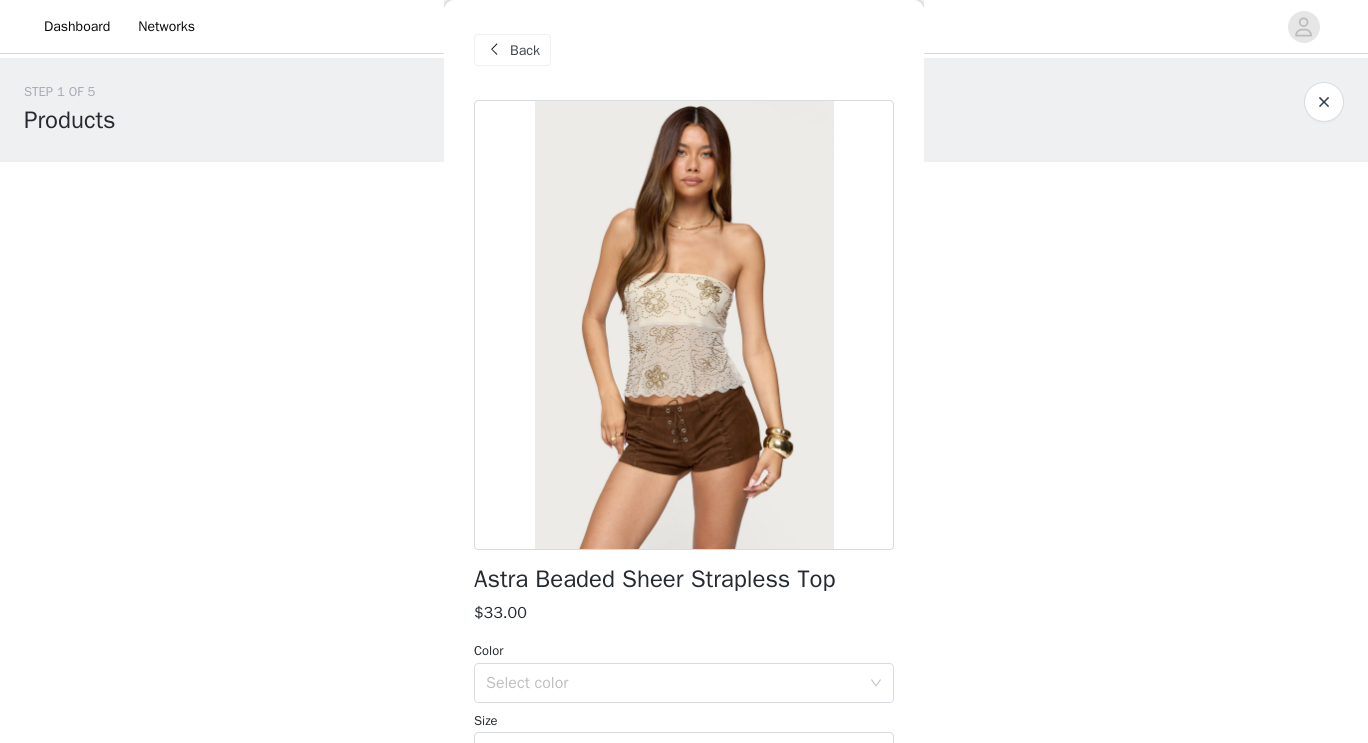 click on "Back" at bounding box center (525, 50) 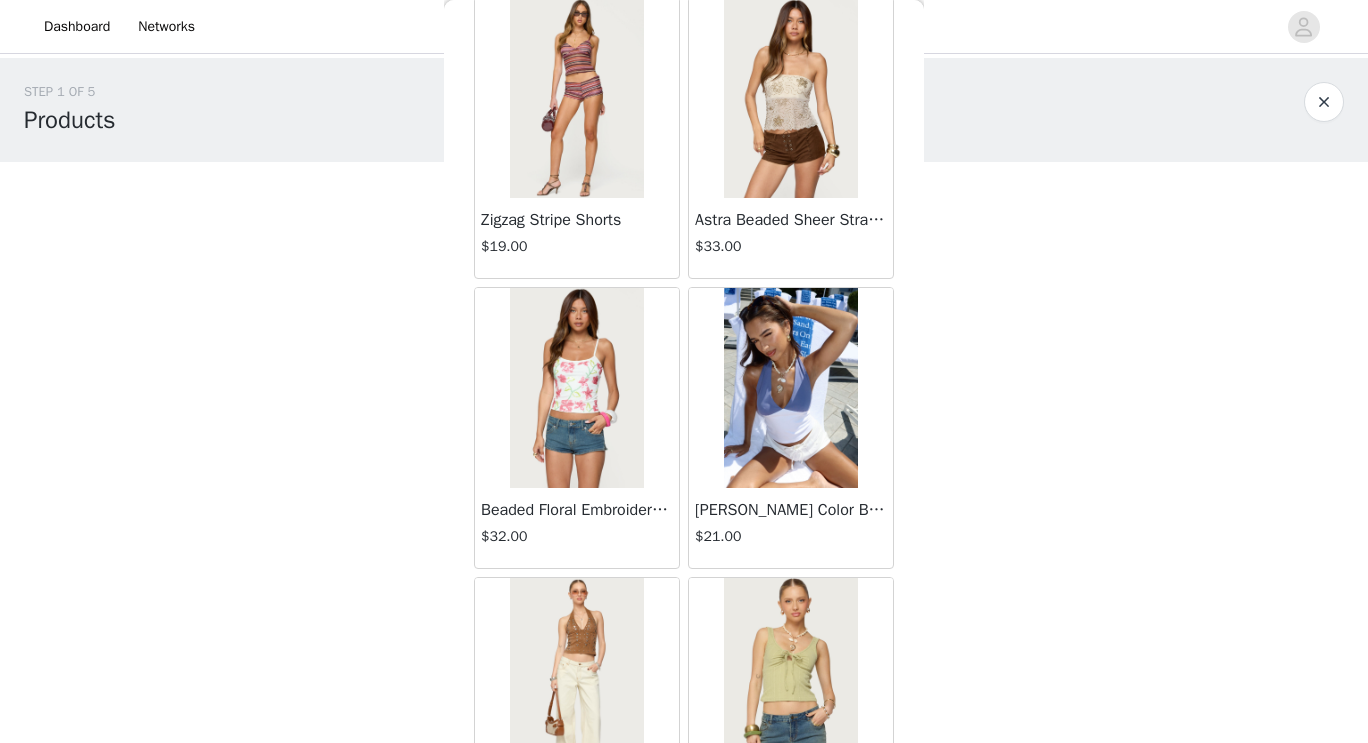 scroll, scrollTop: 2964, scrollLeft: 0, axis: vertical 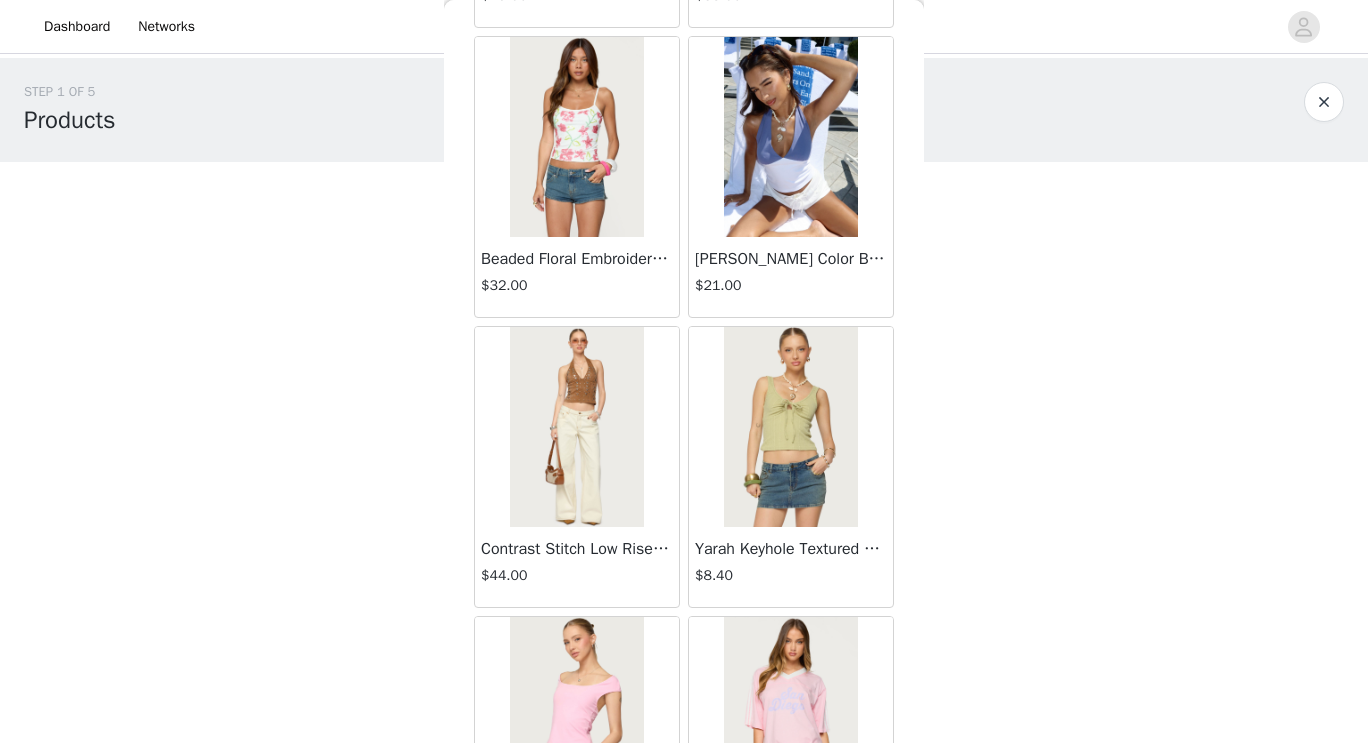 click at bounding box center [576, 427] 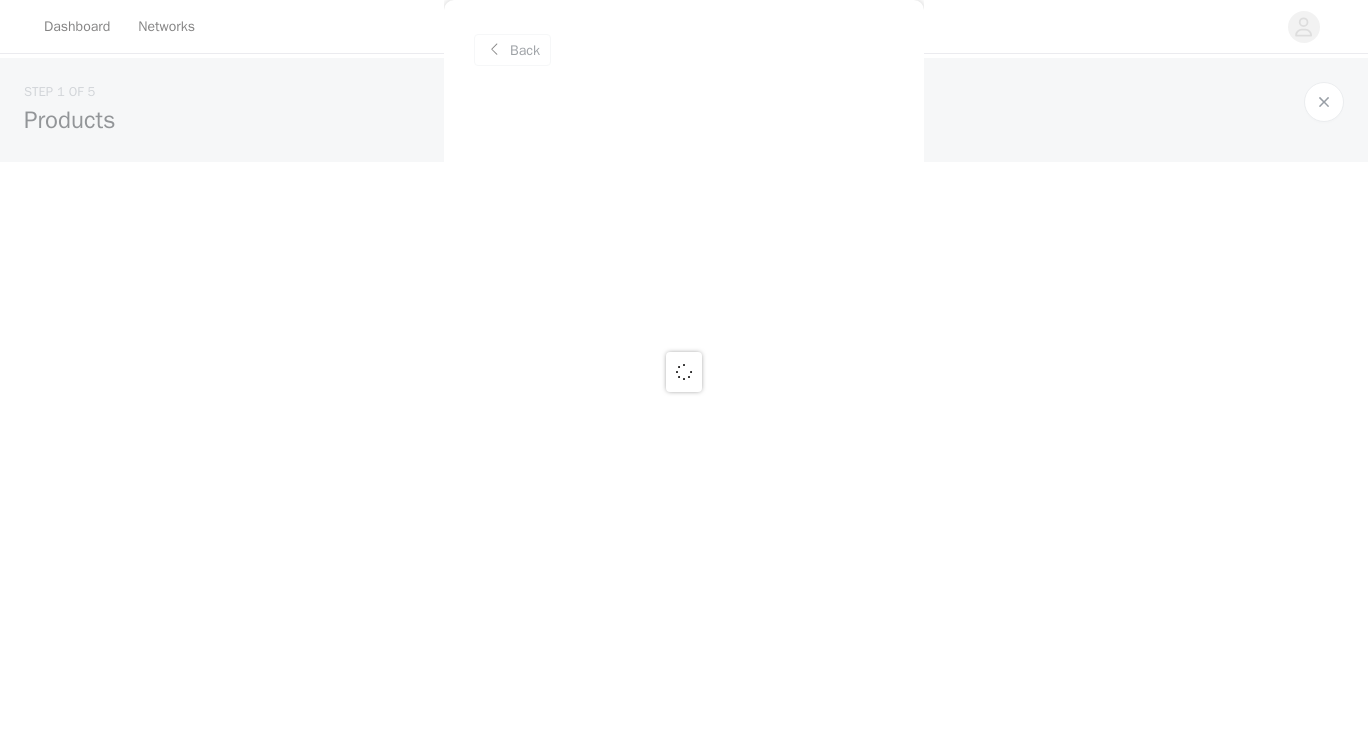 scroll, scrollTop: 0, scrollLeft: 0, axis: both 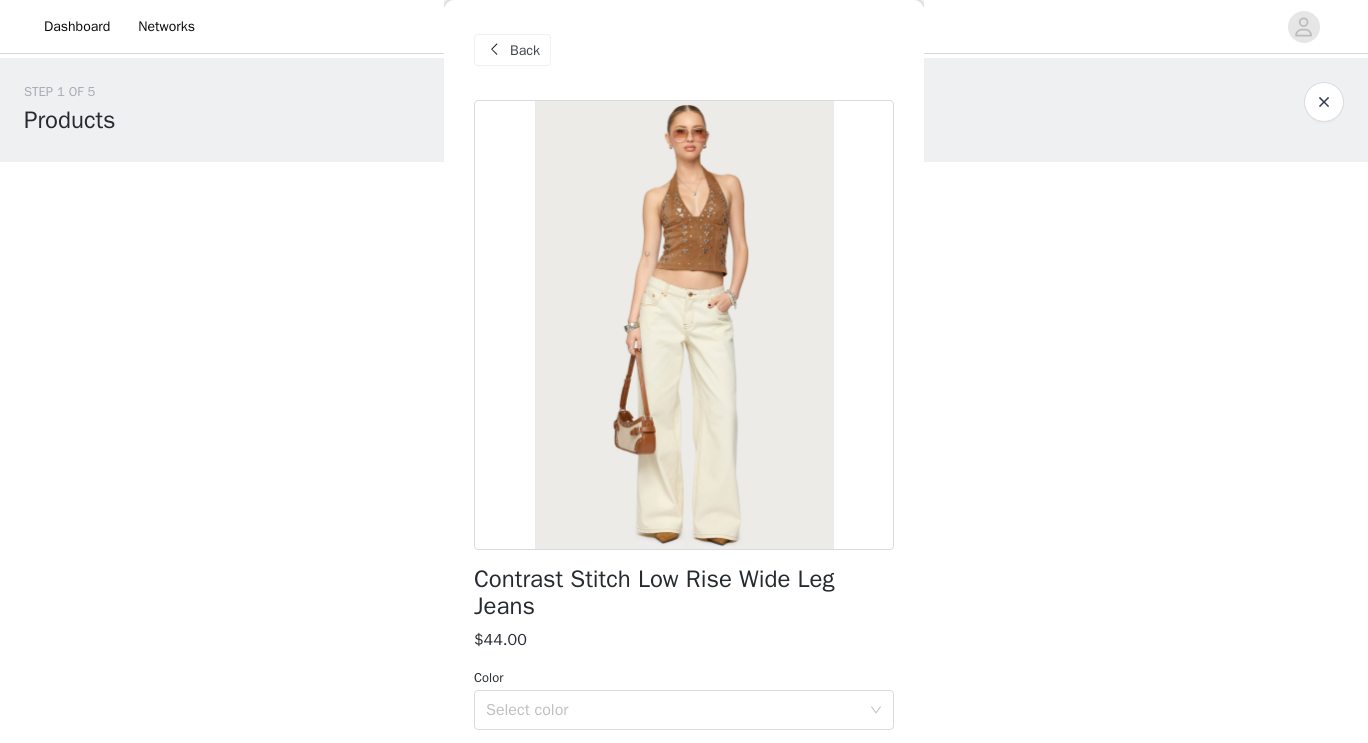 click on "Back" at bounding box center (525, 50) 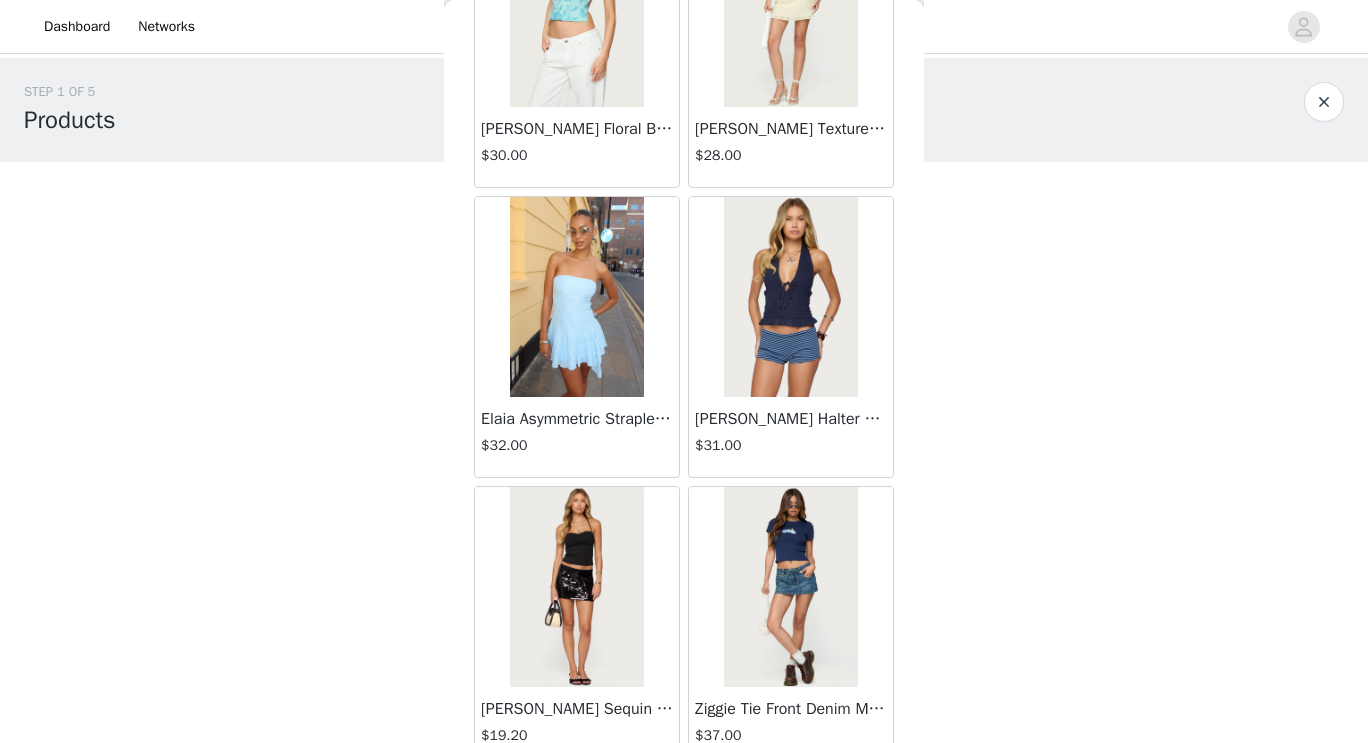 scroll, scrollTop: 6428, scrollLeft: 0, axis: vertical 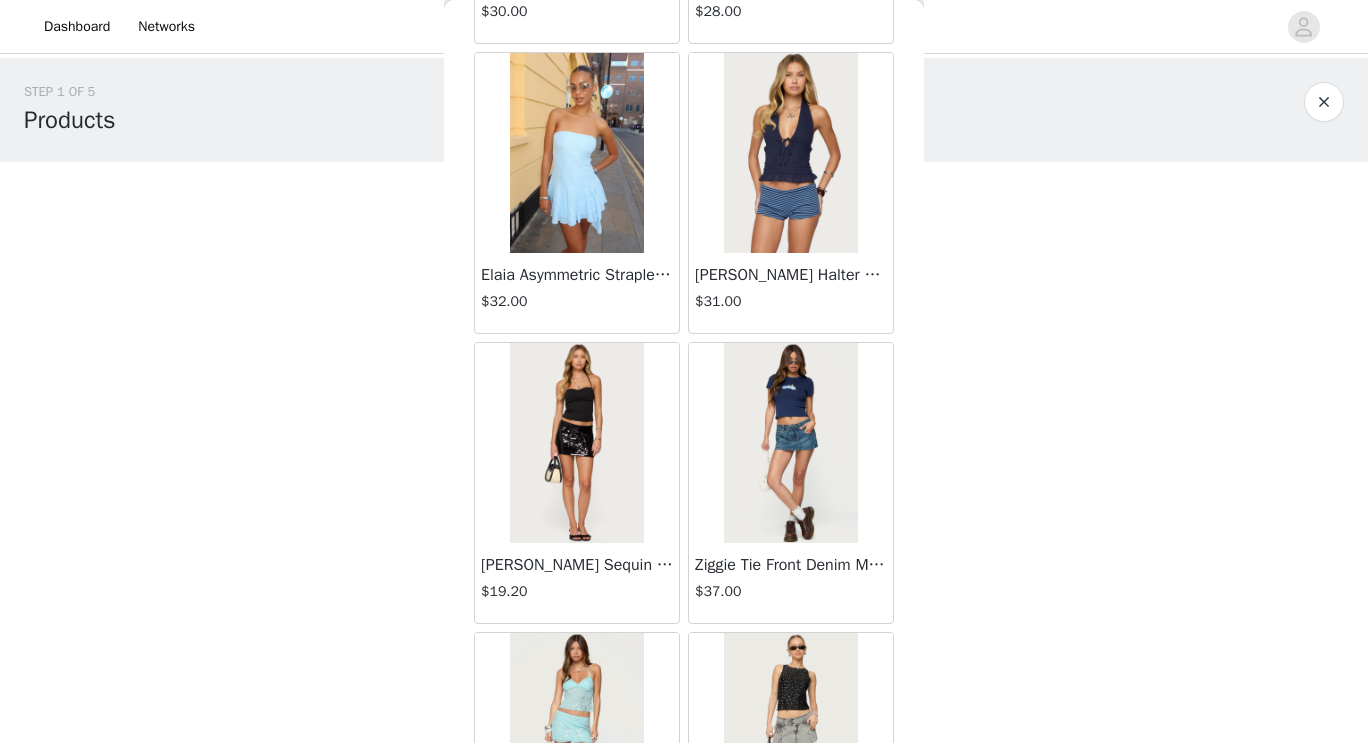 click at bounding box center (790, 443) 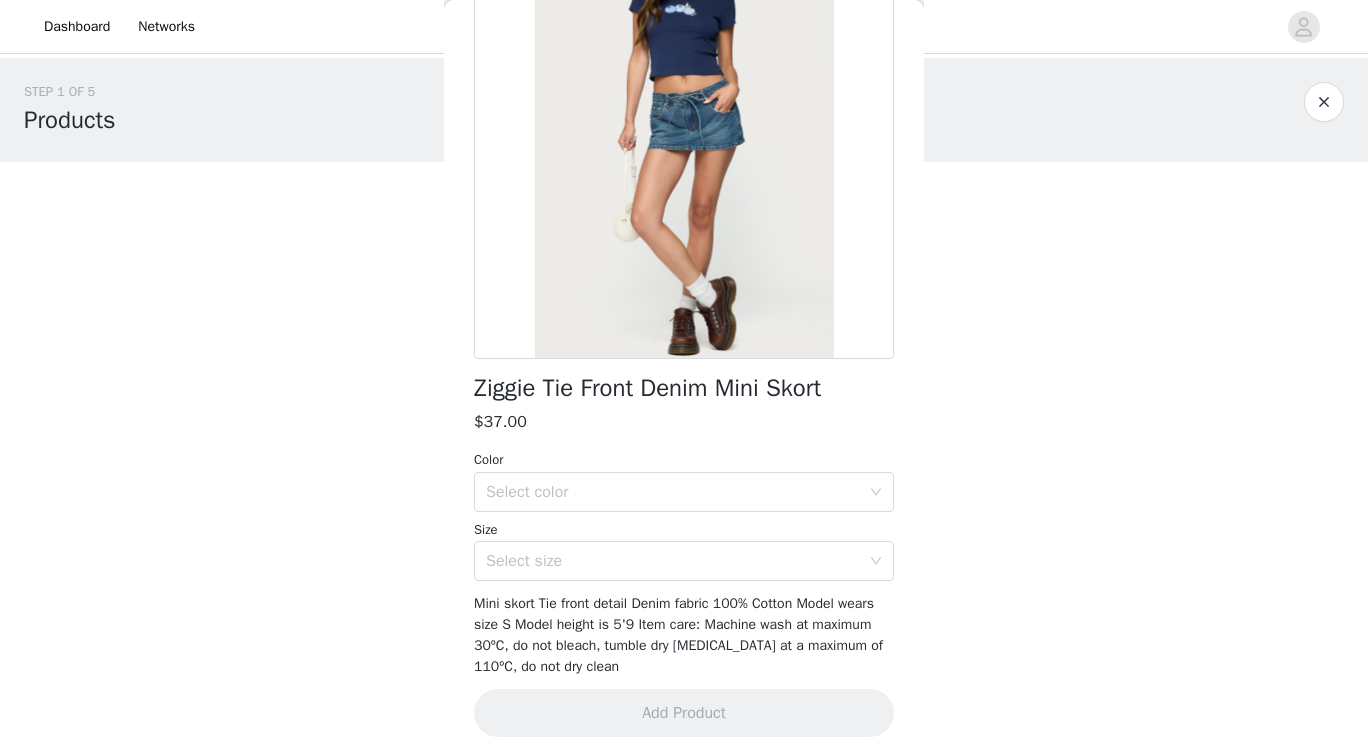 scroll, scrollTop: 209, scrollLeft: 0, axis: vertical 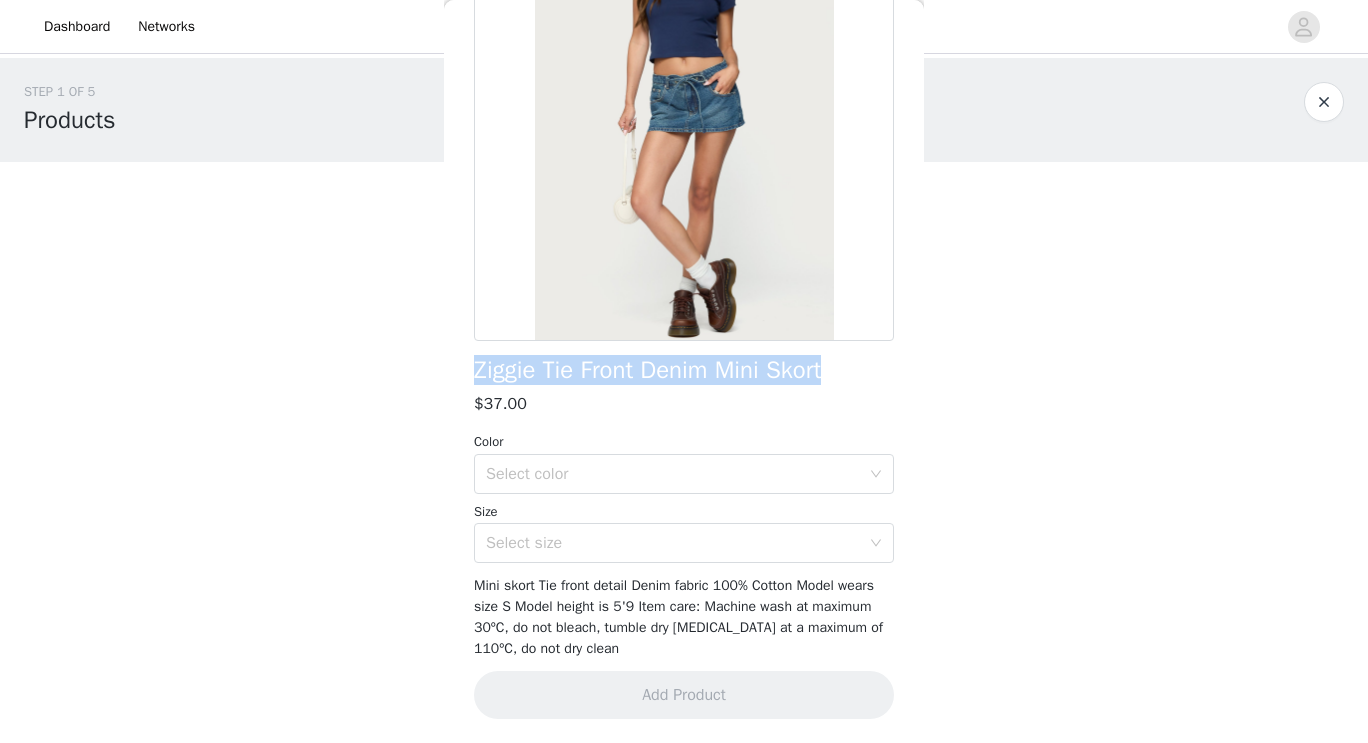 drag, startPoint x: 477, startPoint y: 377, endPoint x: 843, endPoint y: 361, distance: 366.34955 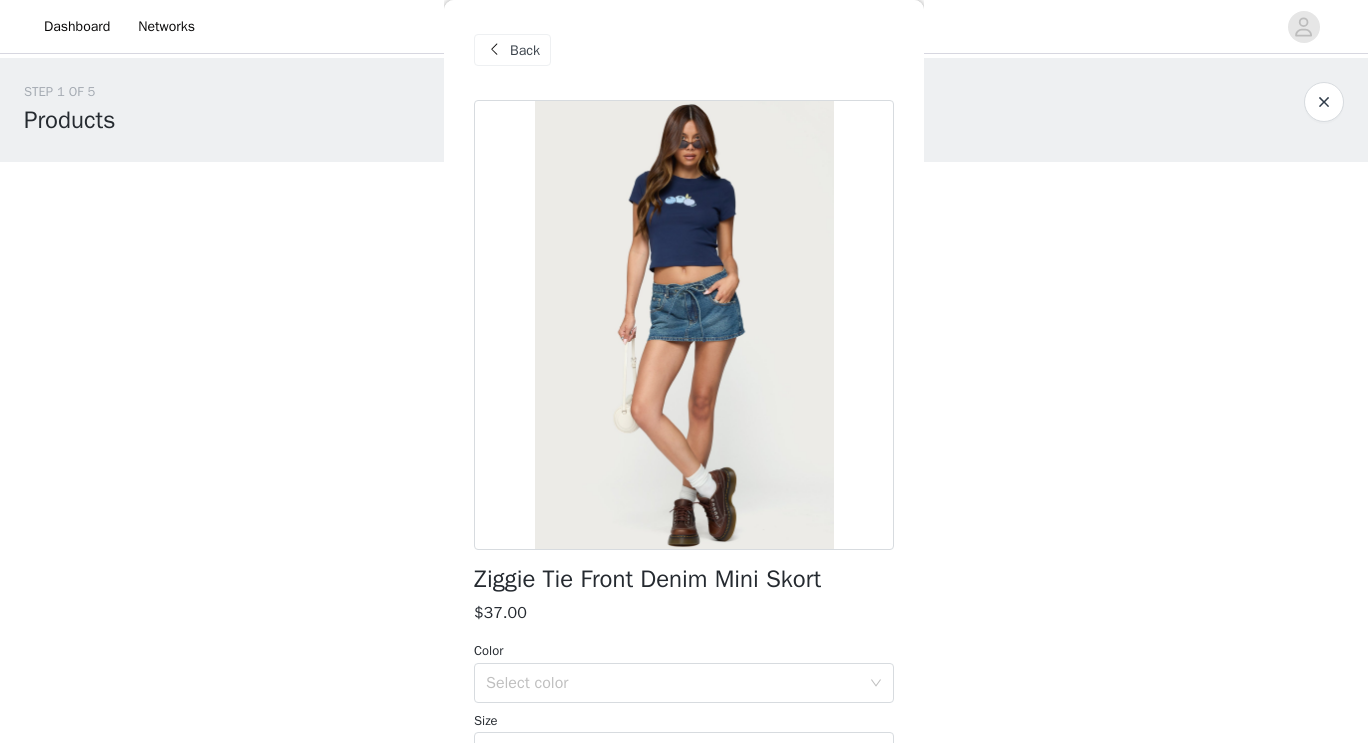 click on "Back" at bounding box center [525, 50] 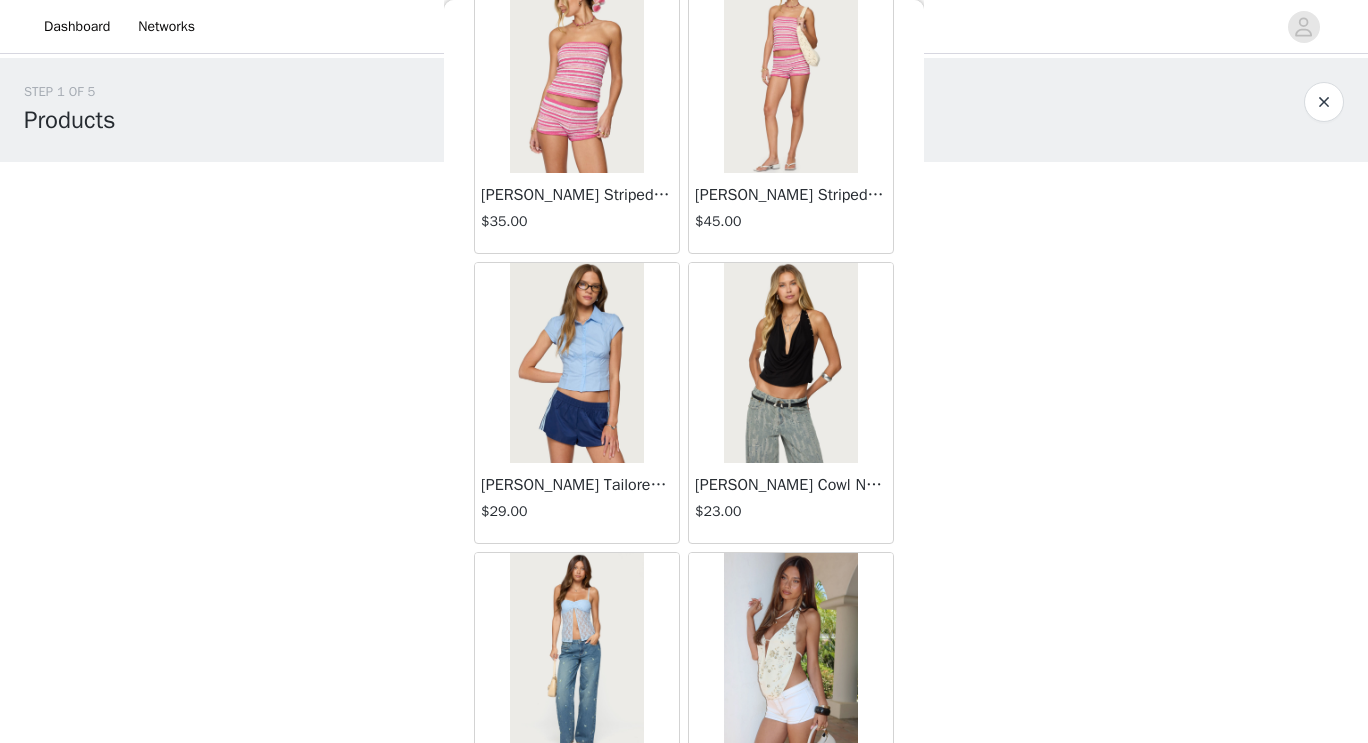 scroll, scrollTop: 8639, scrollLeft: 0, axis: vertical 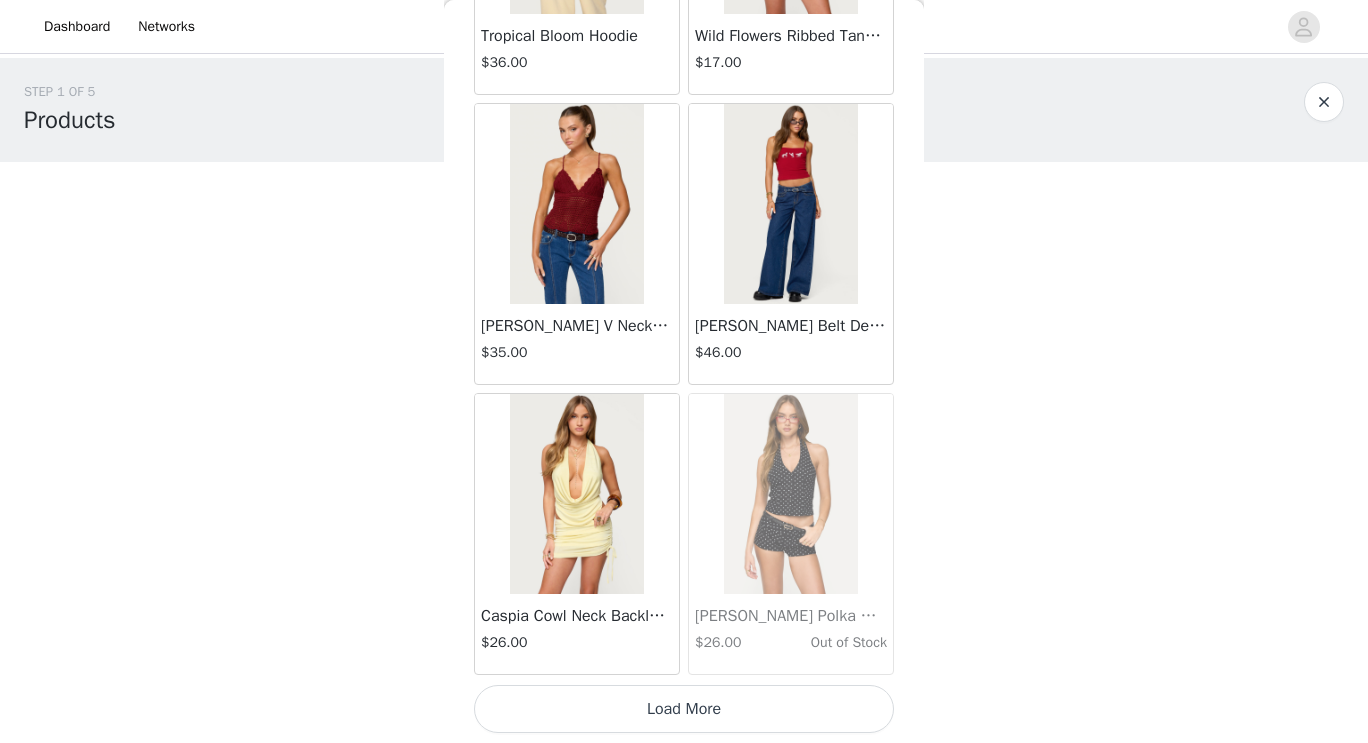 click on "Load More" at bounding box center [684, 709] 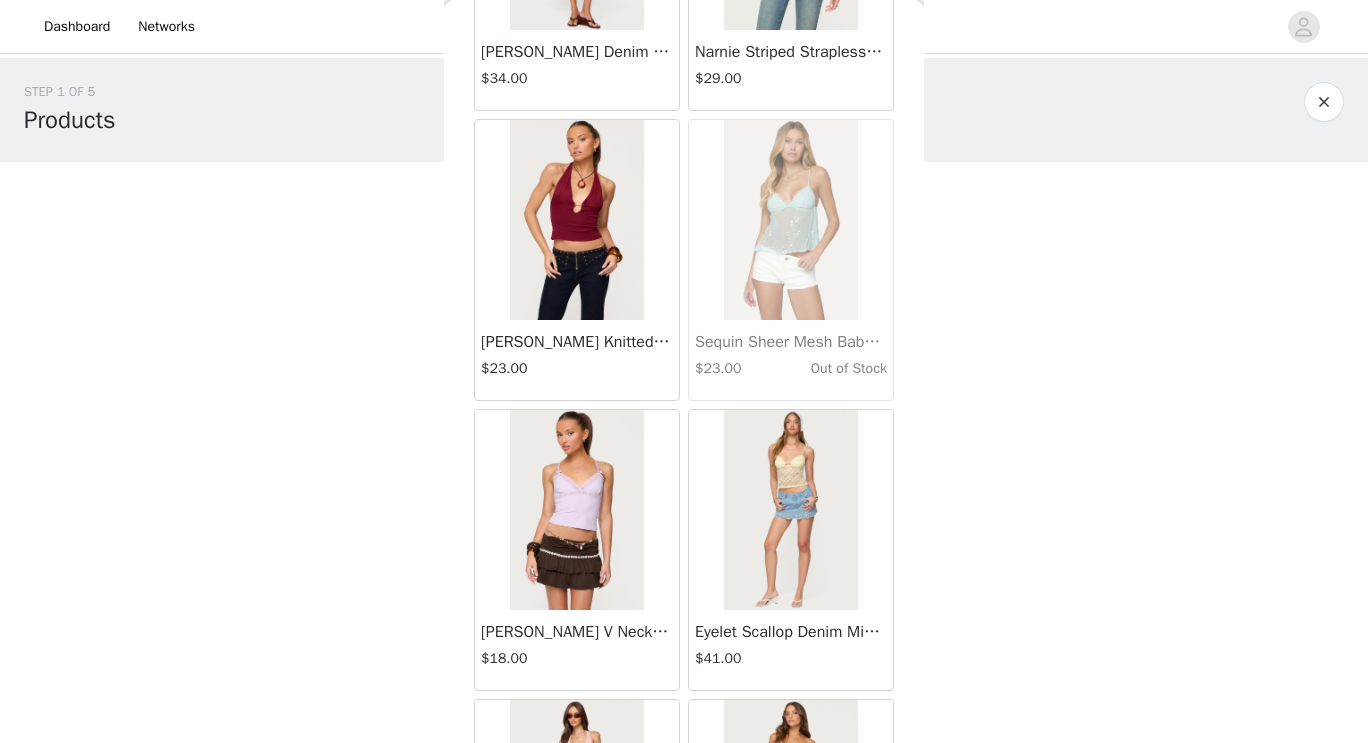 scroll, scrollTop: 45817, scrollLeft: 0, axis: vertical 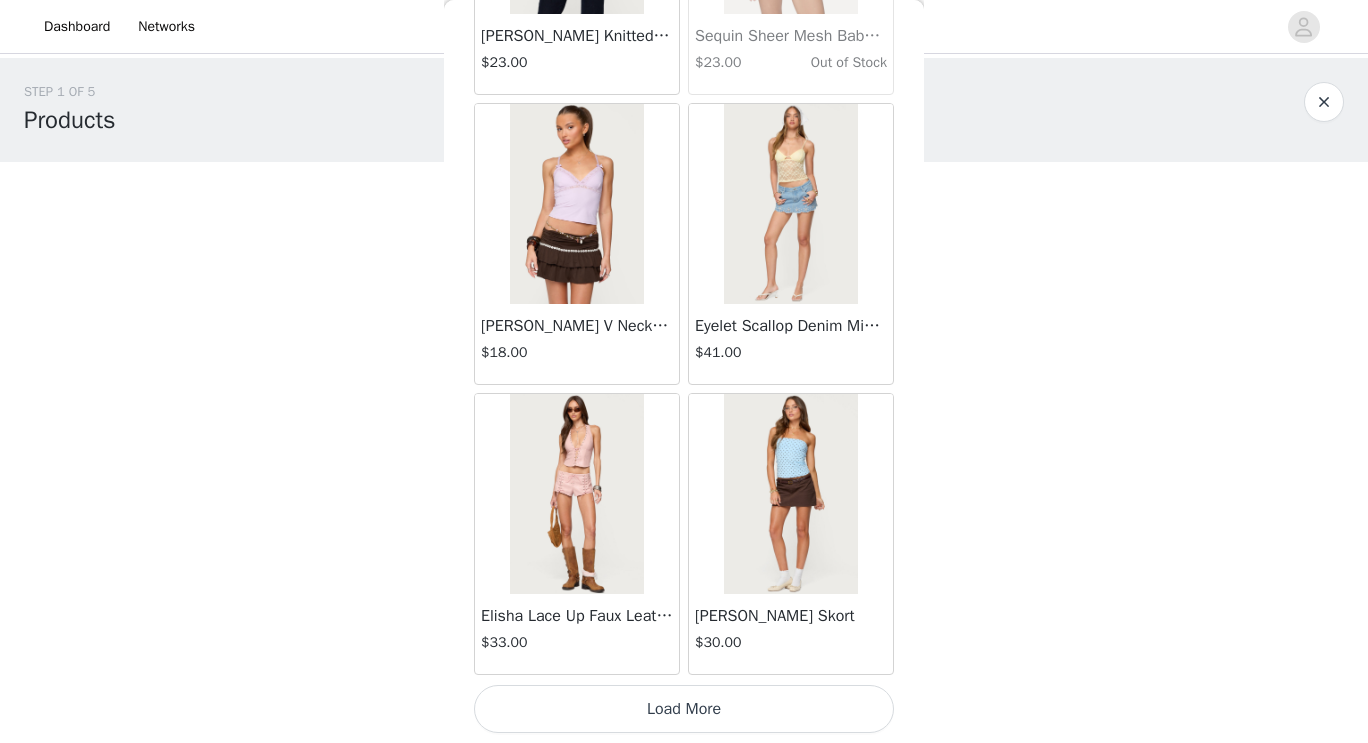 click on "Load More" at bounding box center [684, 709] 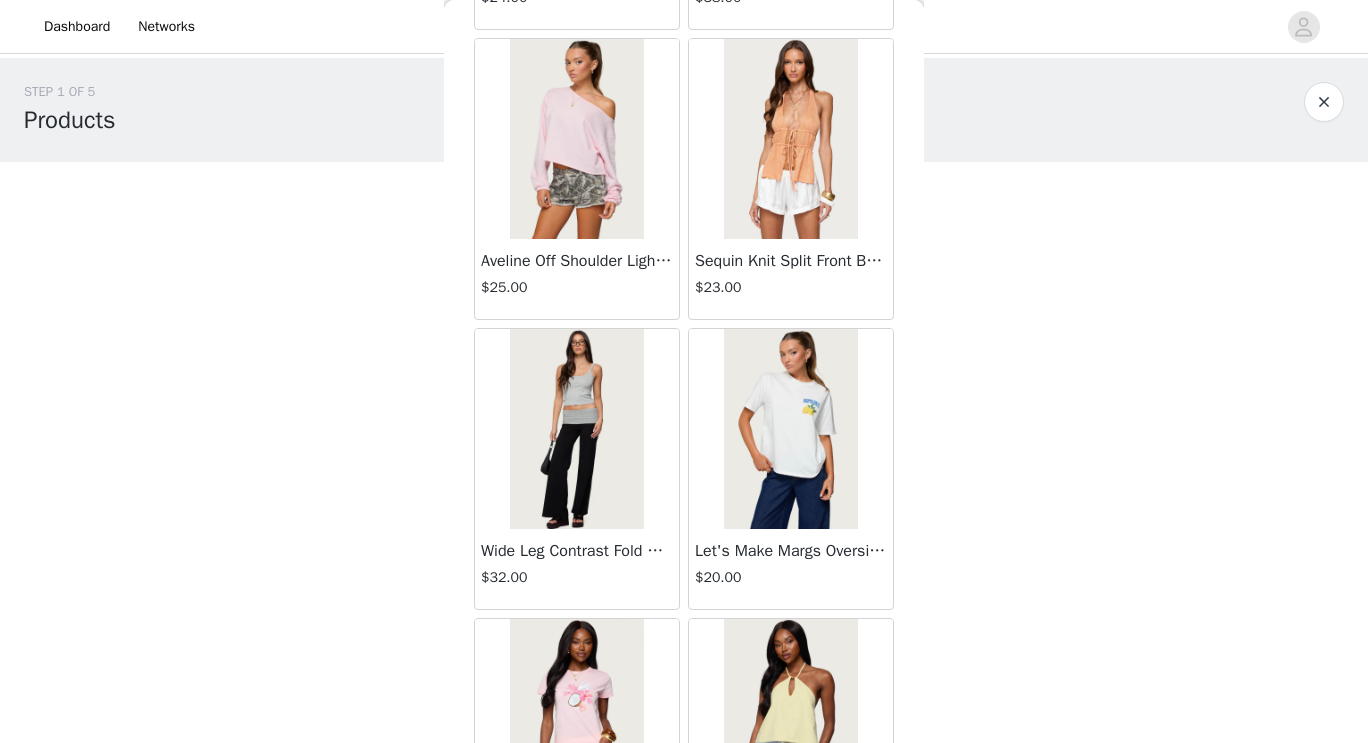 scroll, scrollTop: 48717, scrollLeft: 0, axis: vertical 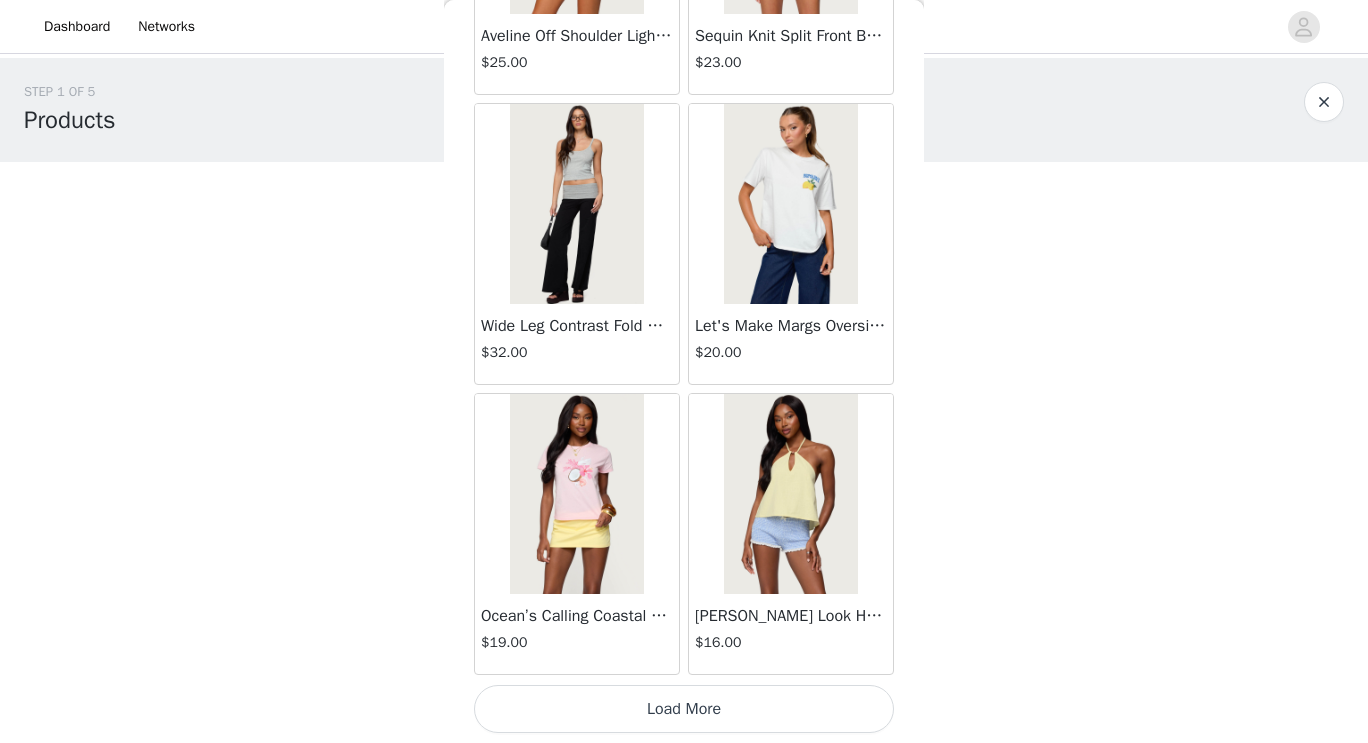 click on "Load More" at bounding box center [684, 709] 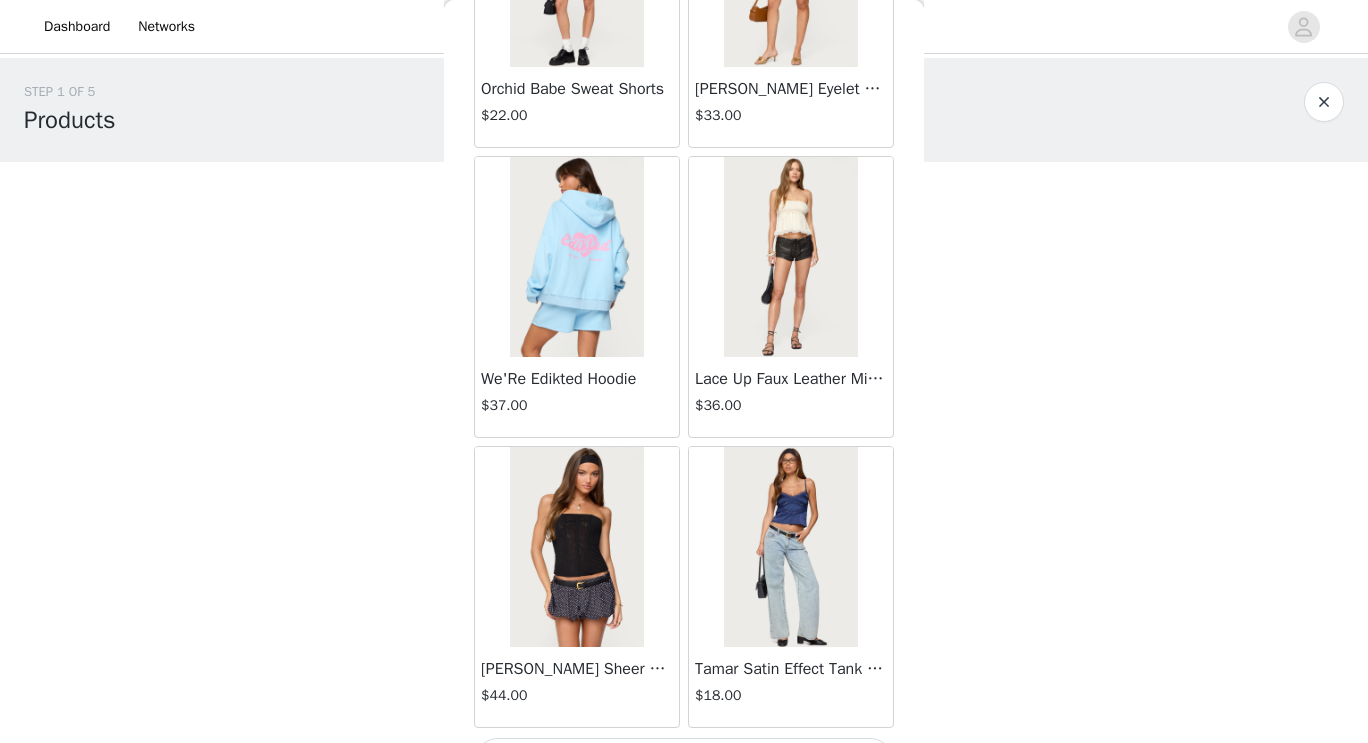 scroll, scrollTop: 51617, scrollLeft: 0, axis: vertical 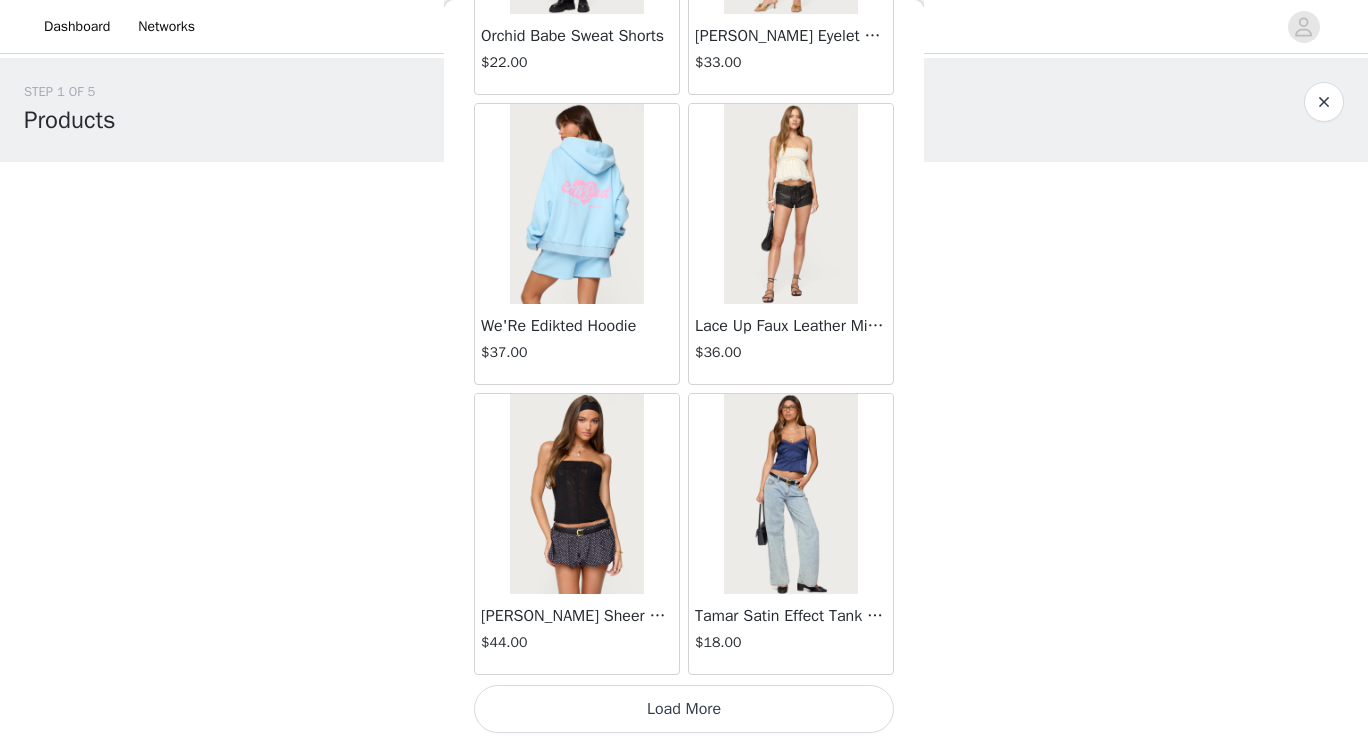 click on "Load More" at bounding box center [684, 709] 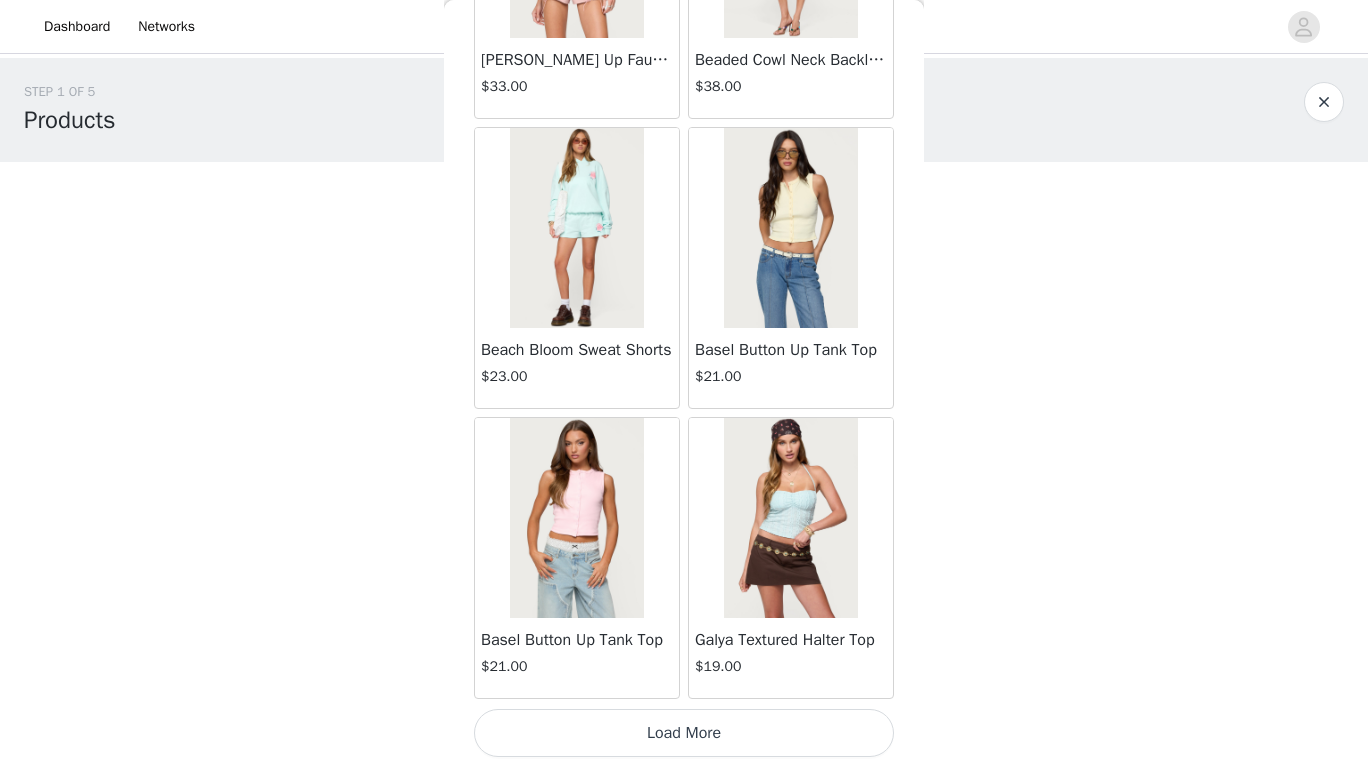 scroll, scrollTop: 54493, scrollLeft: 0, axis: vertical 